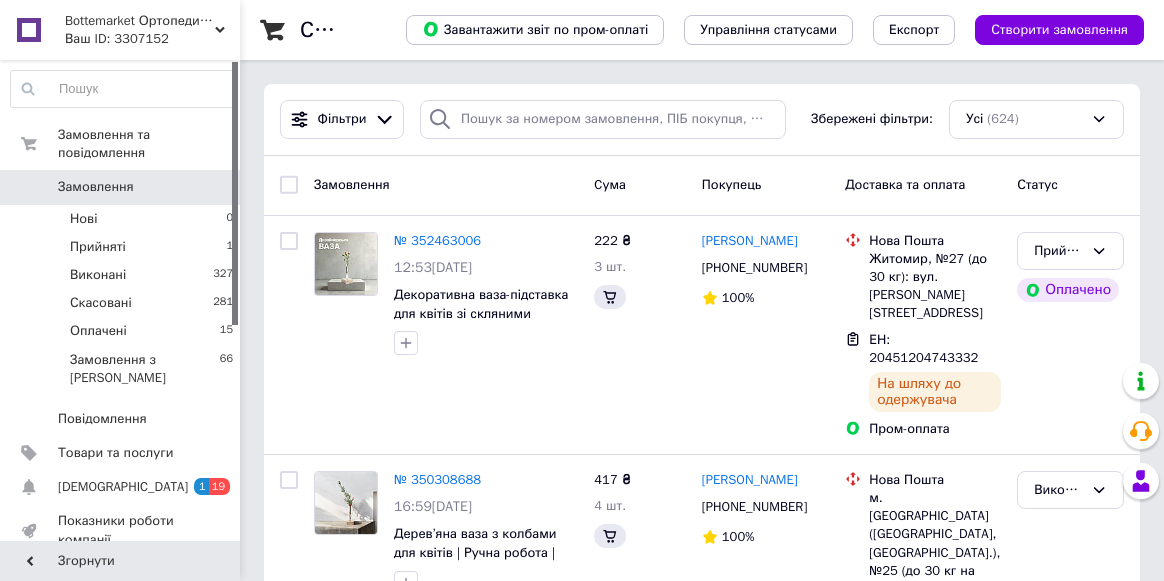 click on "Товари та послуги" at bounding box center (115, 453) 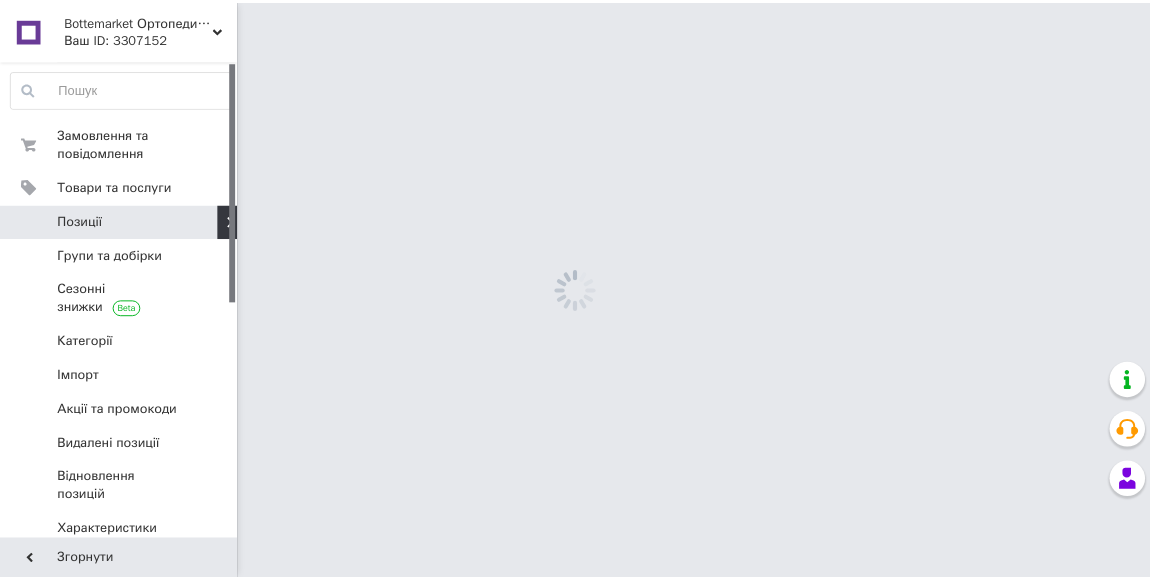 scroll, scrollTop: 0, scrollLeft: 0, axis: both 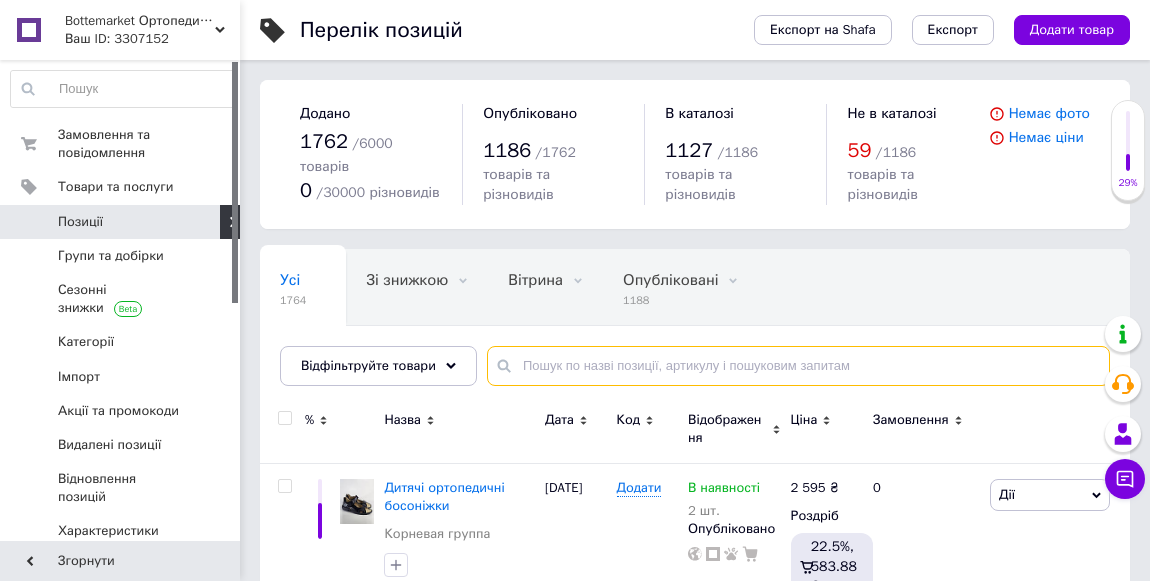 click at bounding box center [798, 366] 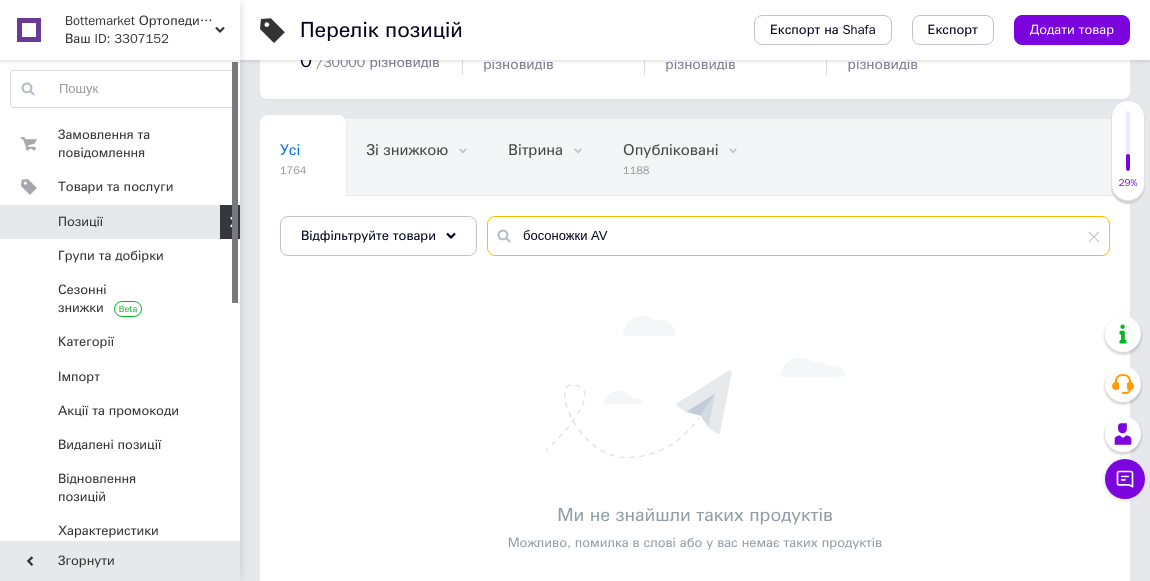 scroll, scrollTop: 150, scrollLeft: 0, axis: vertical 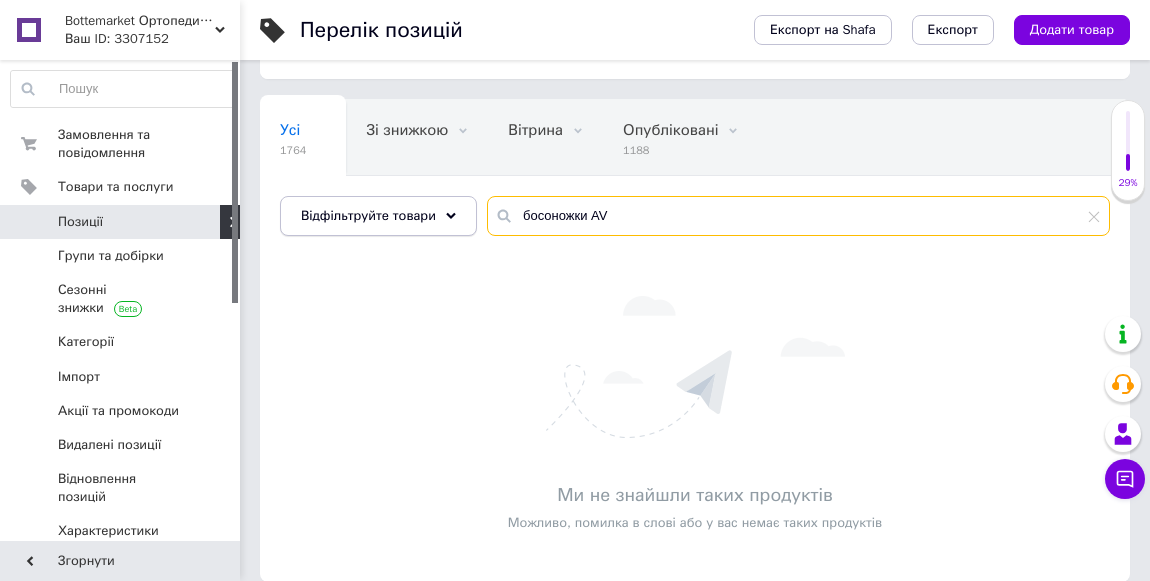 type on "босоножки AV" 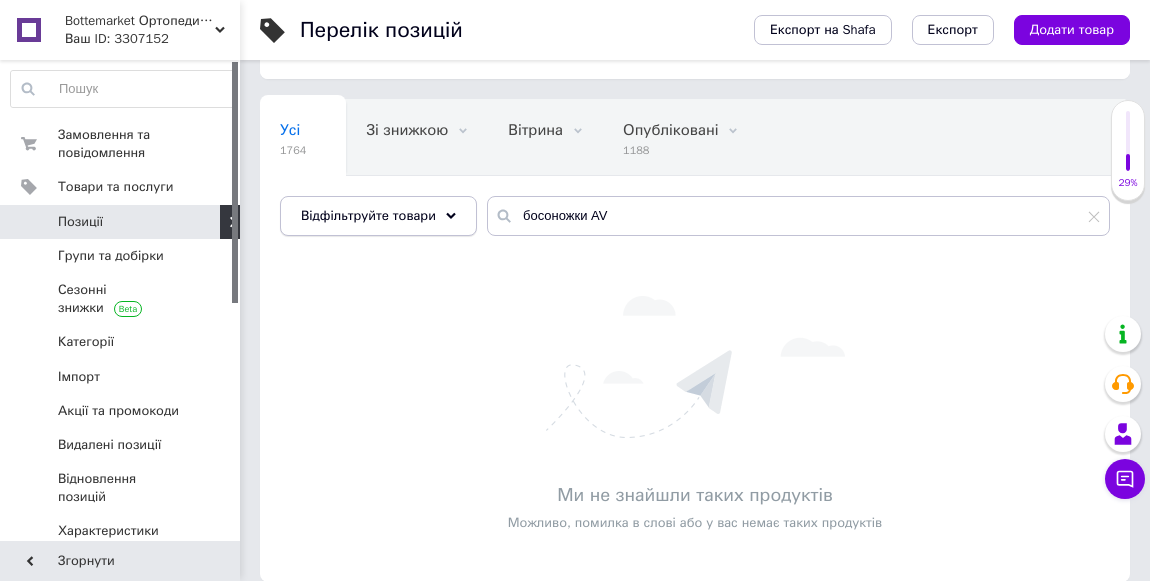 click 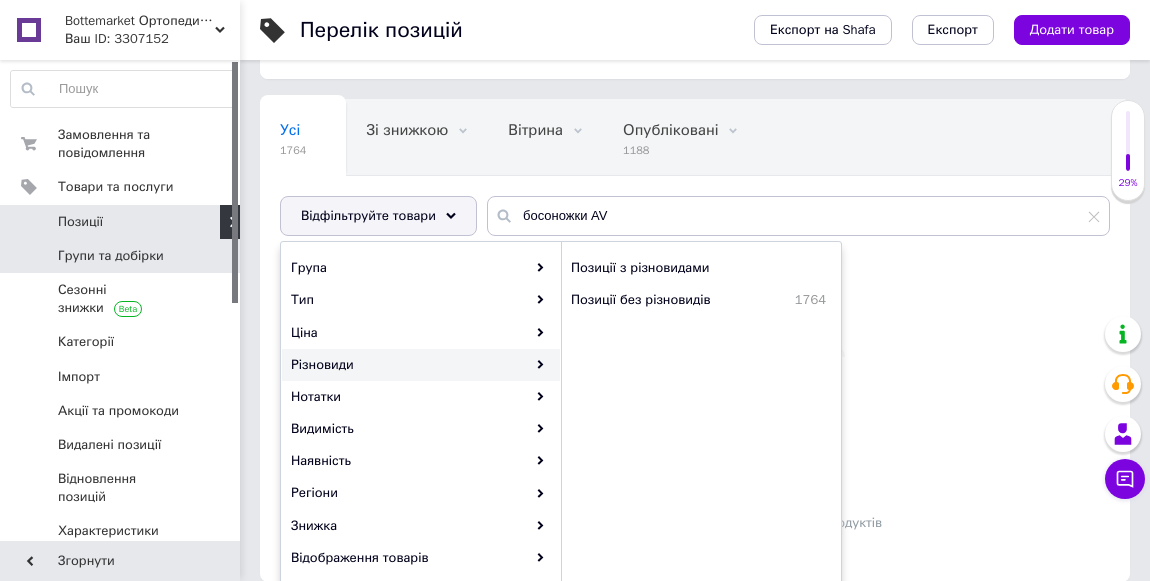 click on "Групи та добірки" at bounding box center (111, 256) 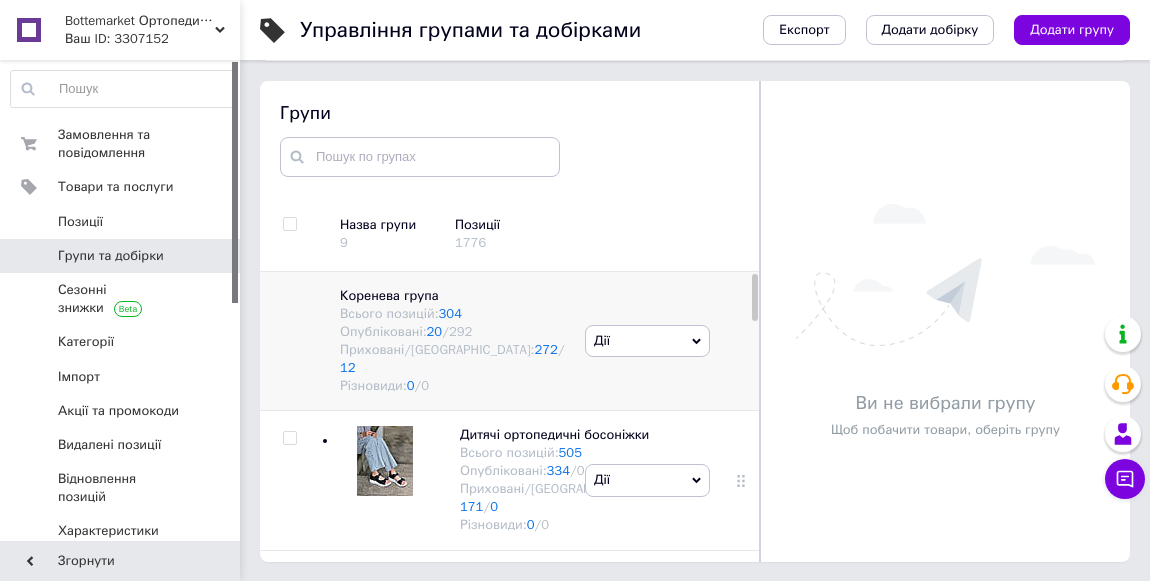 scroll, scrollTop: 113, scrollLeft: 0, axis: vertical 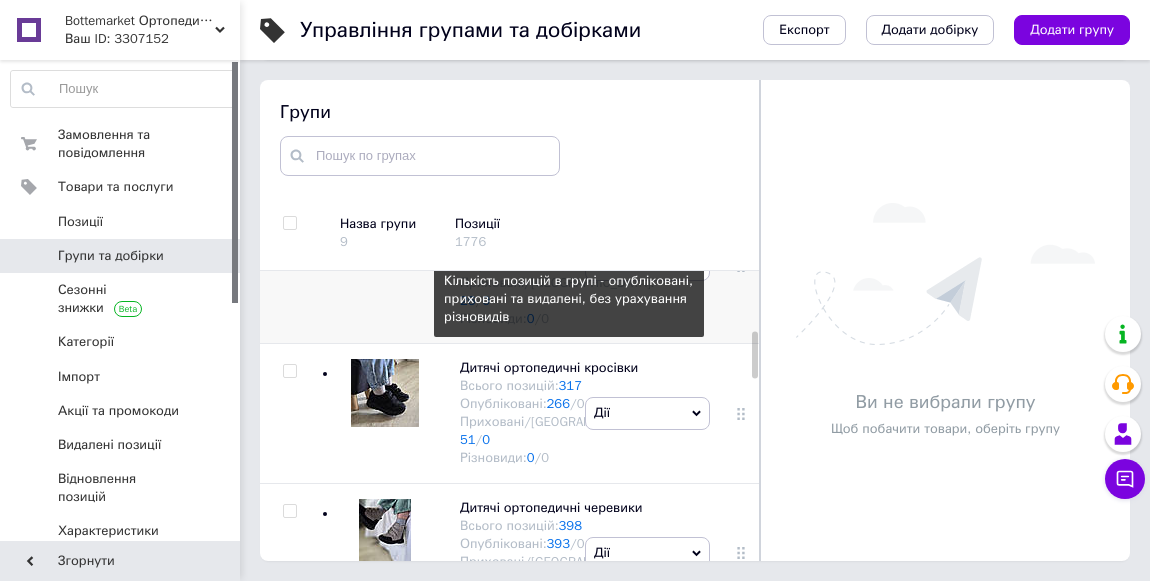 click on "113" at bounding box center (570, 246) 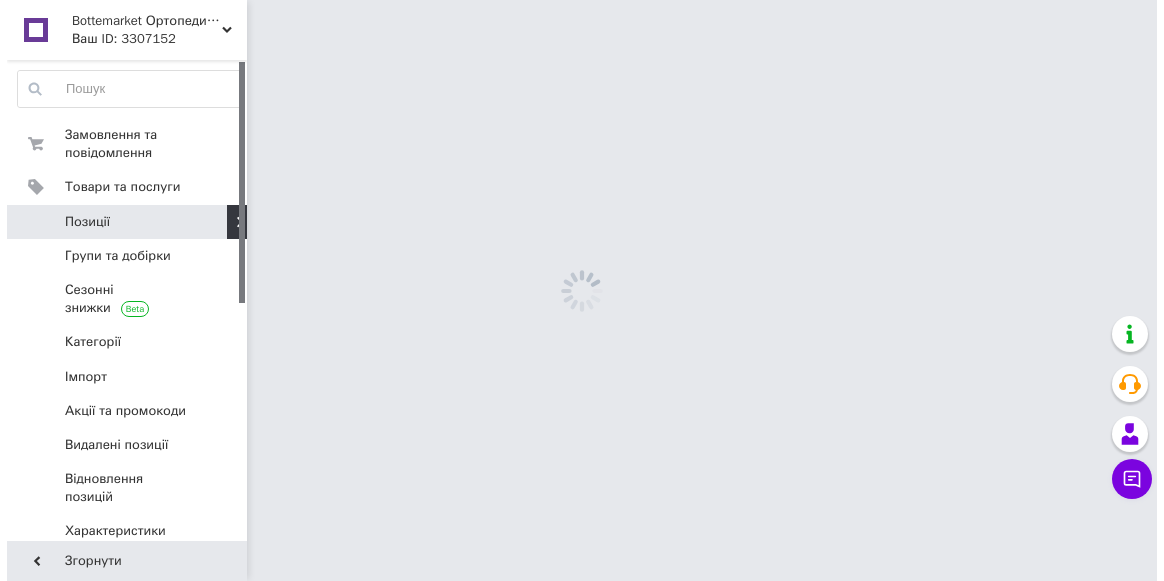 scroll, scrollTop: 0, scrollLeft: 0, axis: both 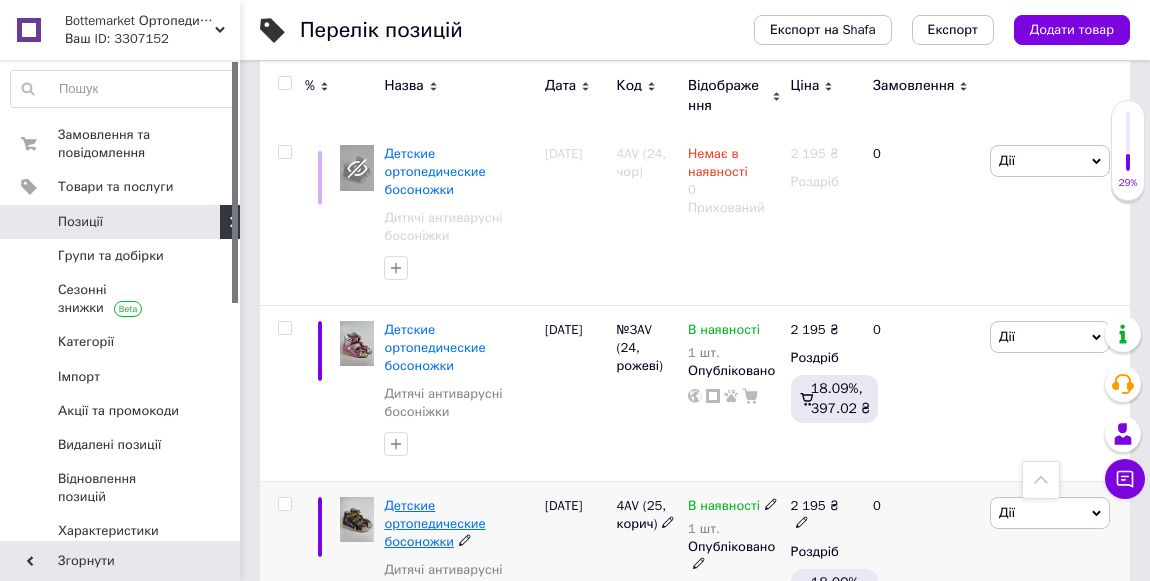 click on "Детские ортопедические босоножки" at bounding box center (434, 523) 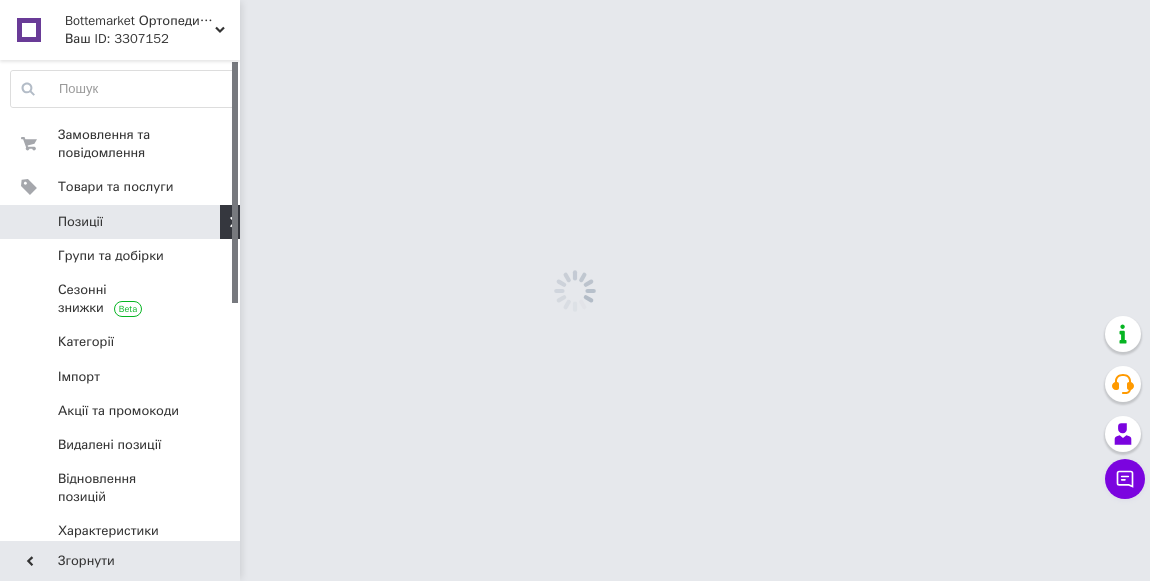 click on "Bottemarket Ортопедичне взуття №1 Ваш ID: 3307152 Сайт Bottemarket Ортопедичне взуття №1 Кабінет покупця Перевірити стан системи Сторінка на порталі Довідка Вийти Замовлення та повідомлення 0 0 Товари та послуги Позиції Групи та добірки Сезонні знижки Категорії Імпорт Акції та промокоди [GEOGRAPHIC_DATA] позиції Відновлення позицій Характеристики Сповіщення 1 19 Показники роботи компанії Панель управління Відгуки Покупці Каталог ProSale Аналітика Інструменти веб-майстра та SEO Управління сайтом Гаманець компанії Маркет" at bounding box center [575, 0] 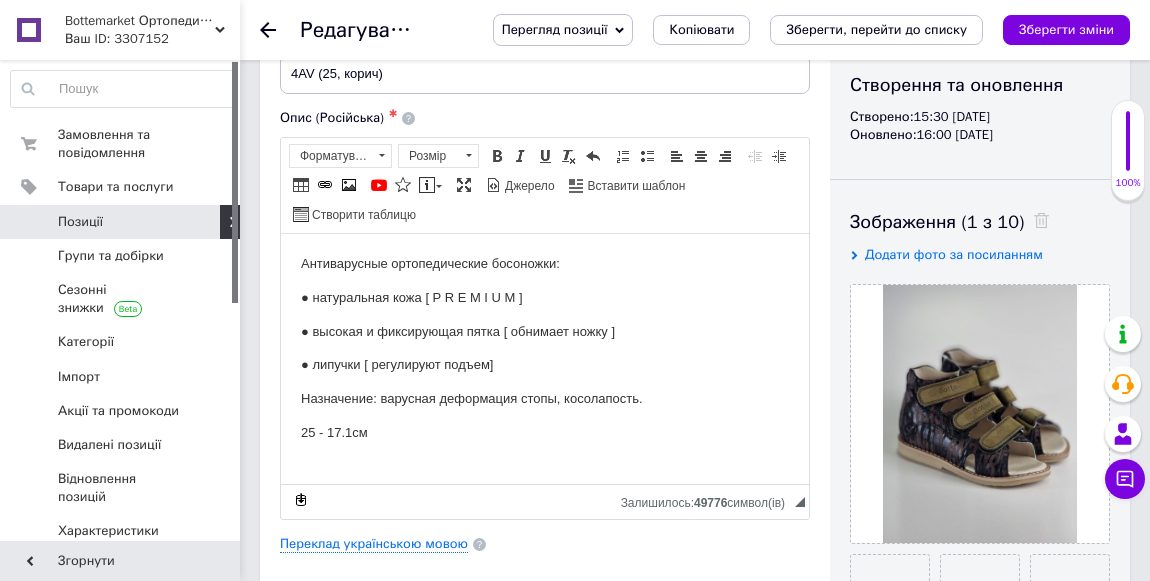 scroll, scrollTop: 272, scrollLeft: 0, axis: vertical 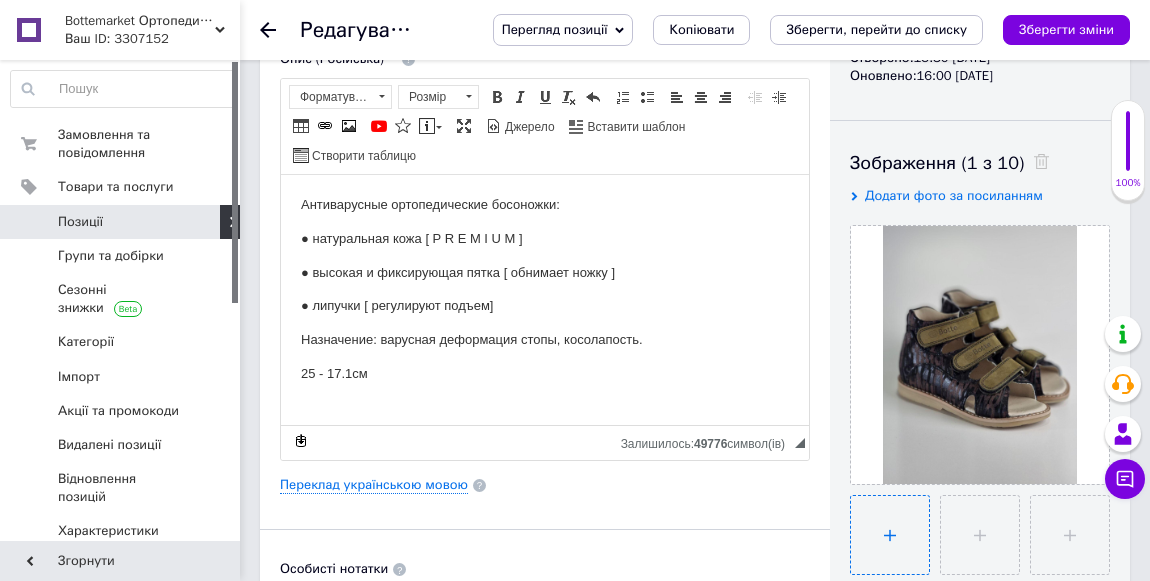 click at bounding box center [890, 535] 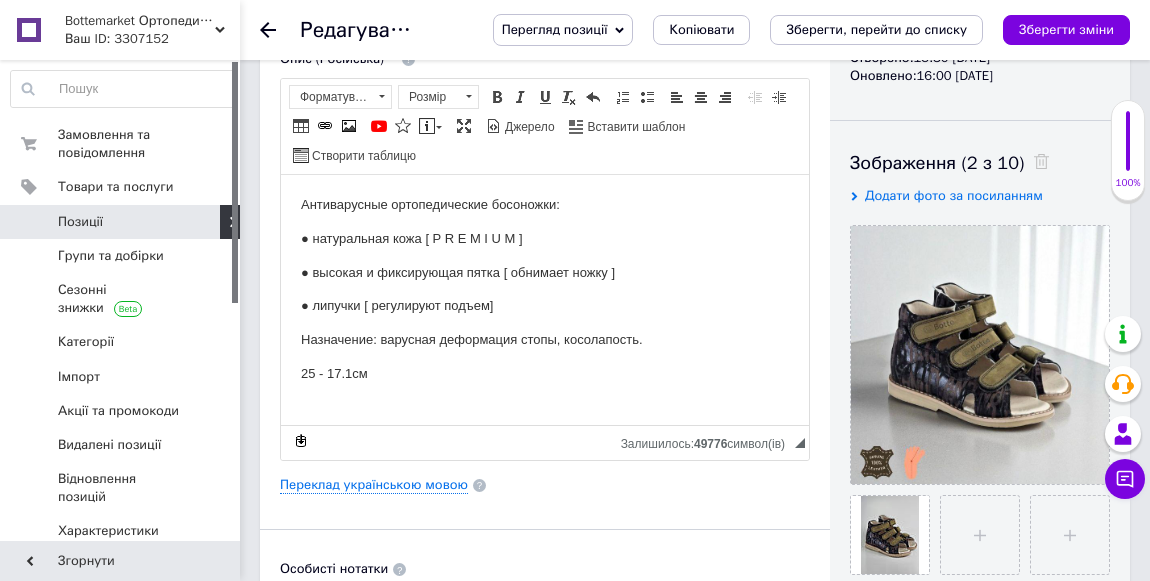 click on "Зберегти зміни" at bounding box center (1066, 29) 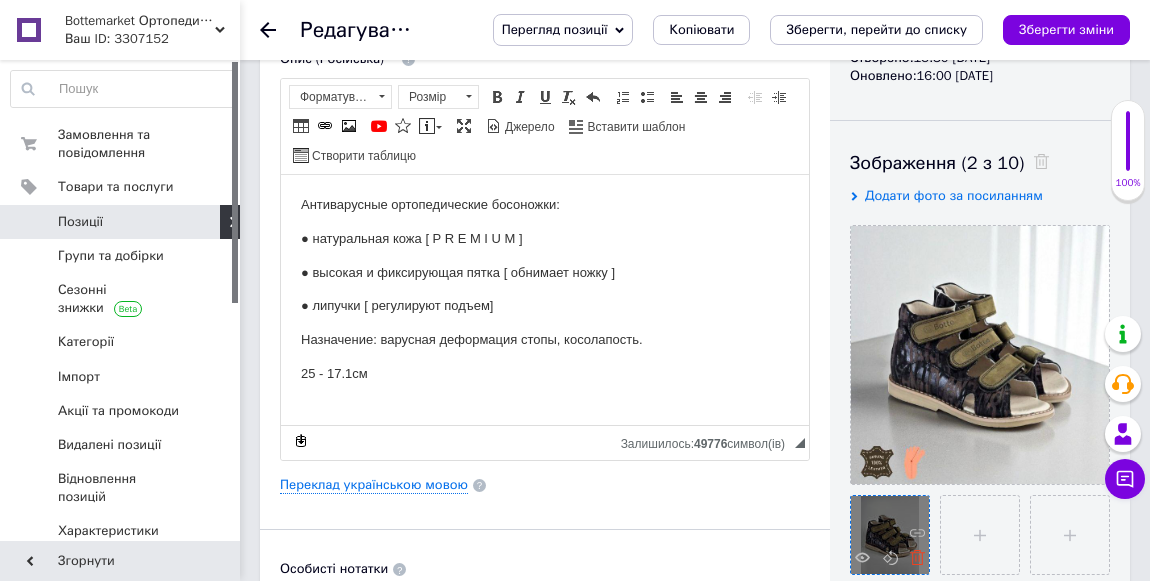 click 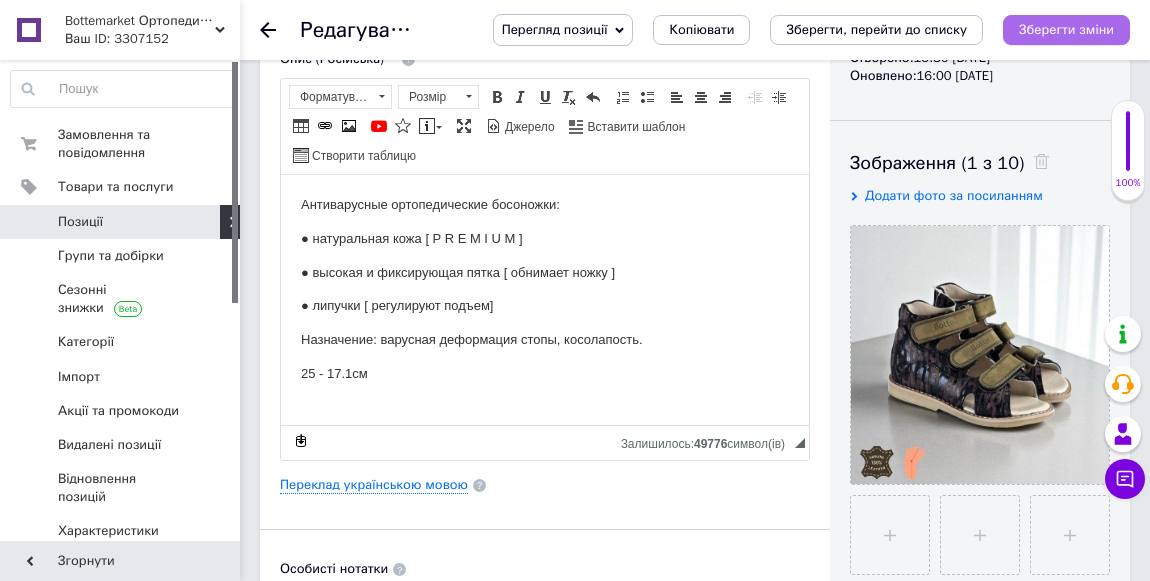 click on "Зберегти зміни" at bounding box center [1066, 29] 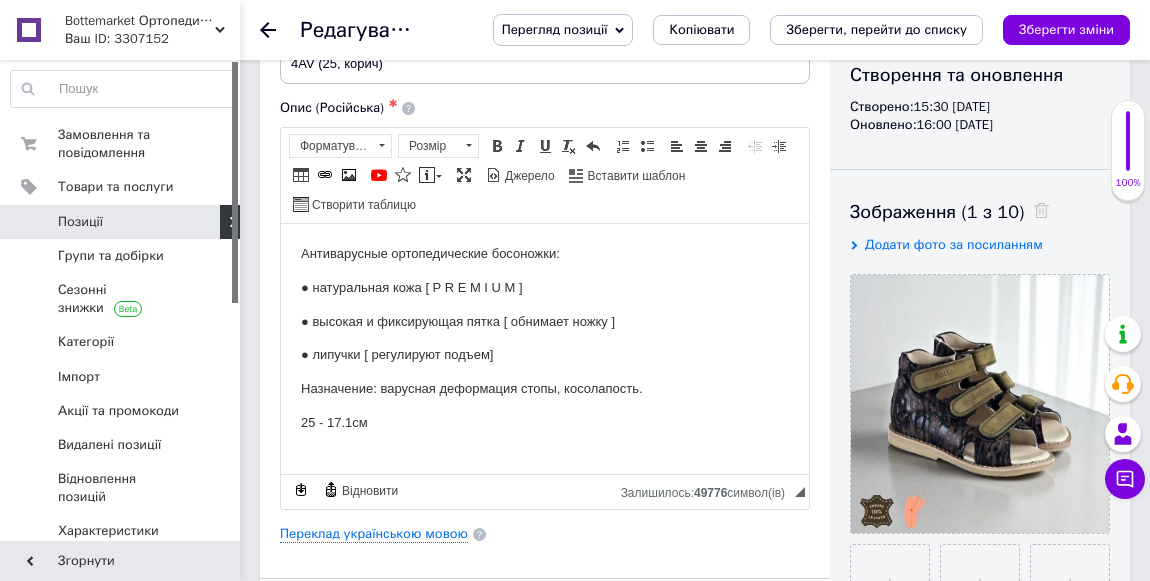 scroll, scrollTop: 181, scrollLeft: 0, axis: vertical 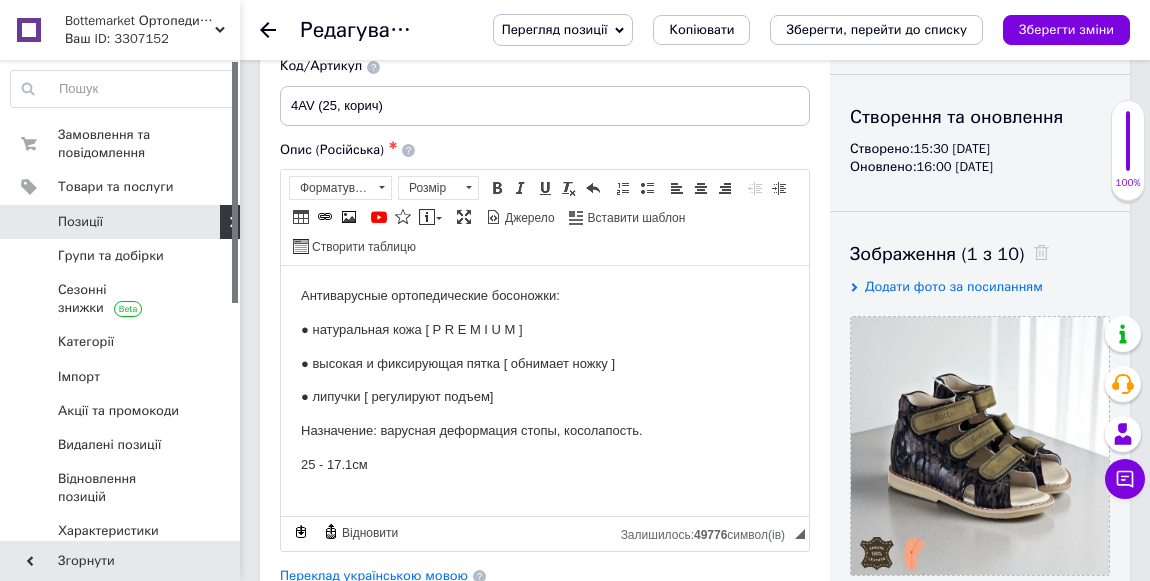 click 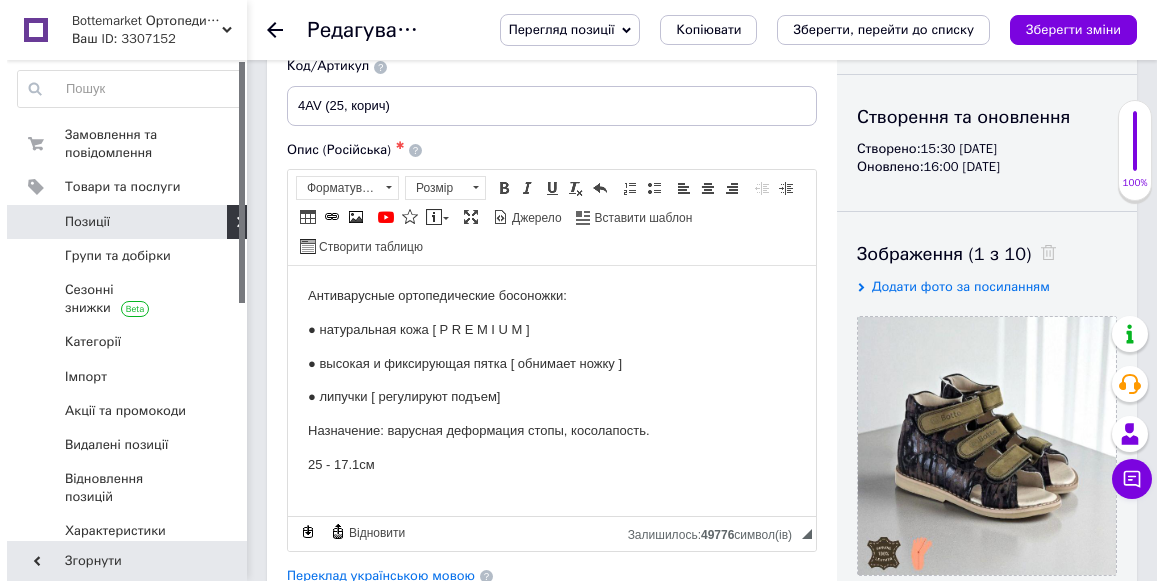 scroll, scrollTop: 0, scrollLeft: 0, axis: both 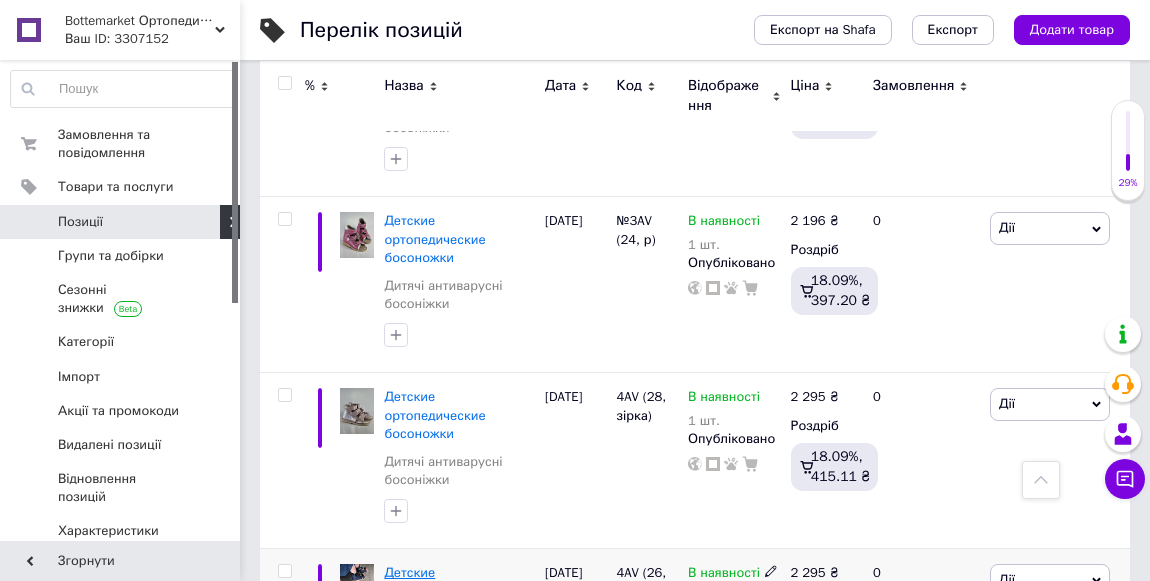 click on "Детские ортопедические босоножки" at bounding box center (434, 590) 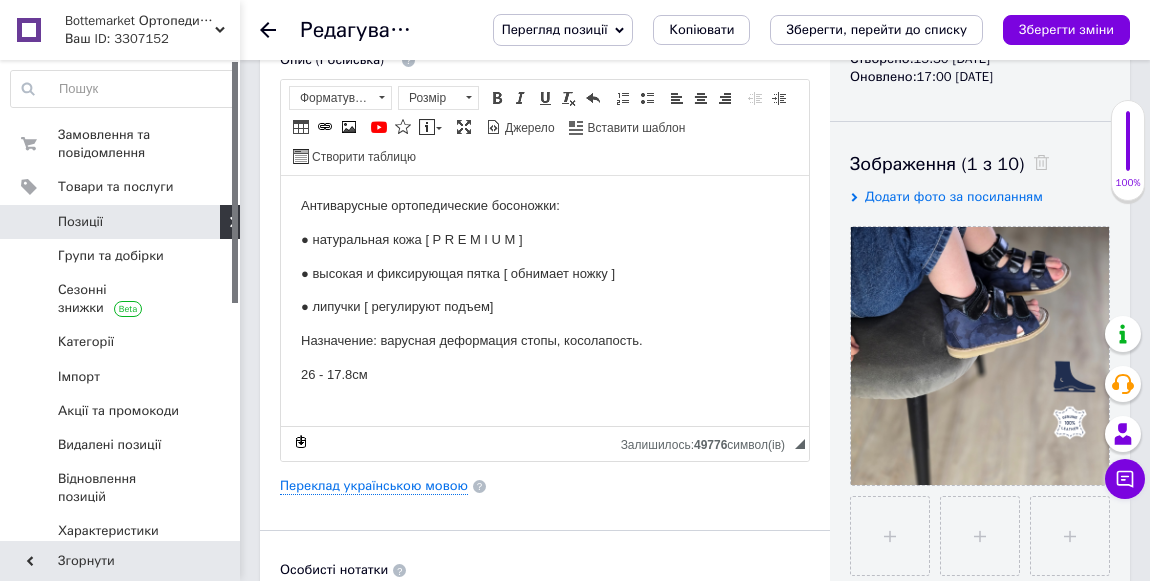 scroll, scrollTop: 272, scrollLeft: 0, axis: vertical 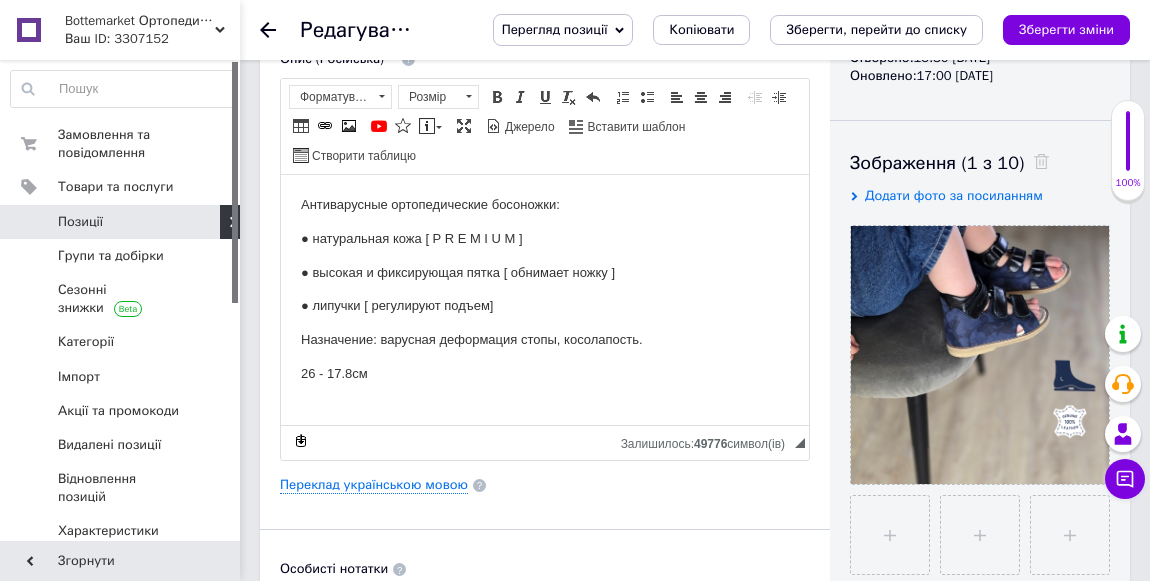 click 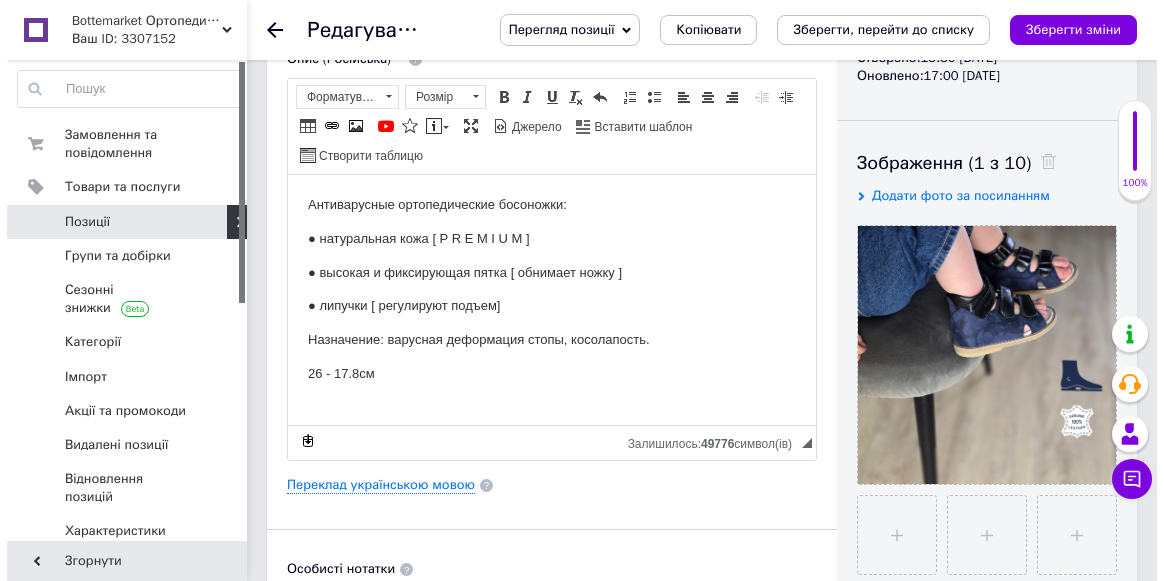scroll, scrollTop: 0, scrollLeft: 0, axis: both 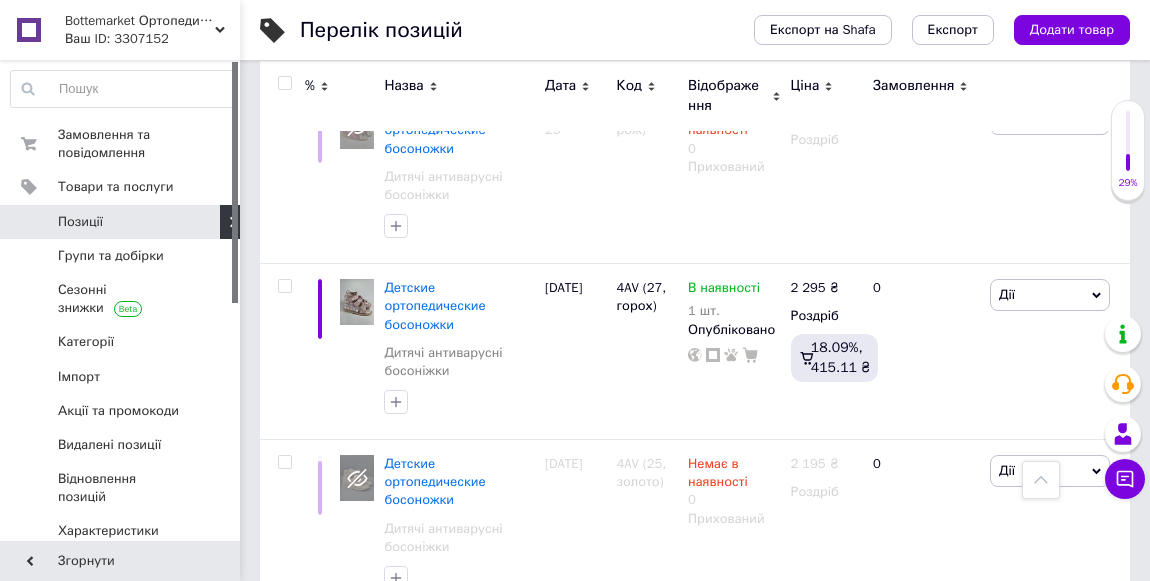 click on "Детские ортопедические босоножки" at bounding box center (434, 657) 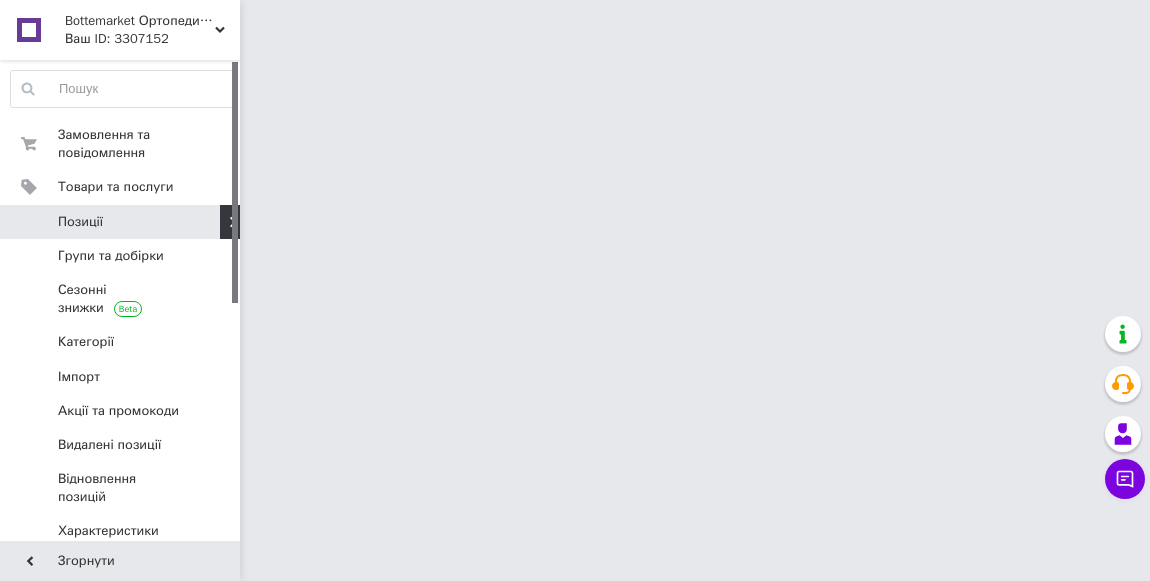 scroll, scrollTop: 0, scrollLeft: 0, axis: both 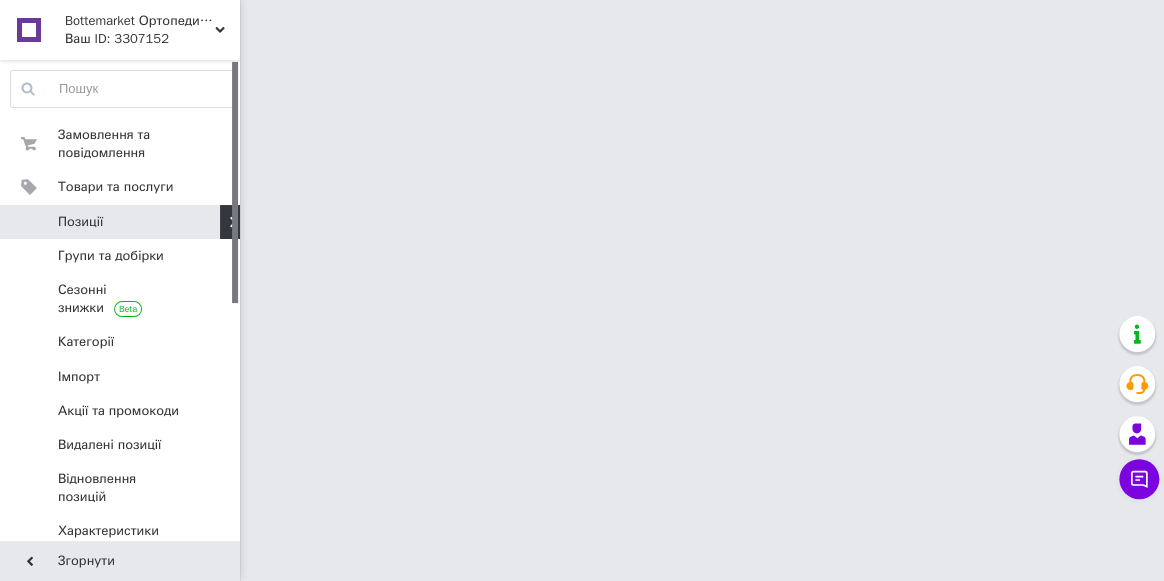 click on "Bottemarket Ортопедичне взуття №1 Ваш ID: 3307152 Сайт Bottemarket Ортопедичне взуття №1 Кабінет покупця Перевірити стан системи Сторінка на порталі Довідка Вийти Замовлення та повідомлення 0 0 Товари та послуги Позиції Групи та добірки Сезонні знижки Категорії Імпорт Акції та промокоди [GEOGRAPHIC_DATA] позиції Відновлення позицій Характеристики Сповіщення 1 19 Показники роботи компанії Панель управління Відгуки Покупці Каталог ProSale Аналітика Інструменти веб-майстра та SEO Управління сайтом Гаманець компанії Маркет" at bounding box center [582, 25] 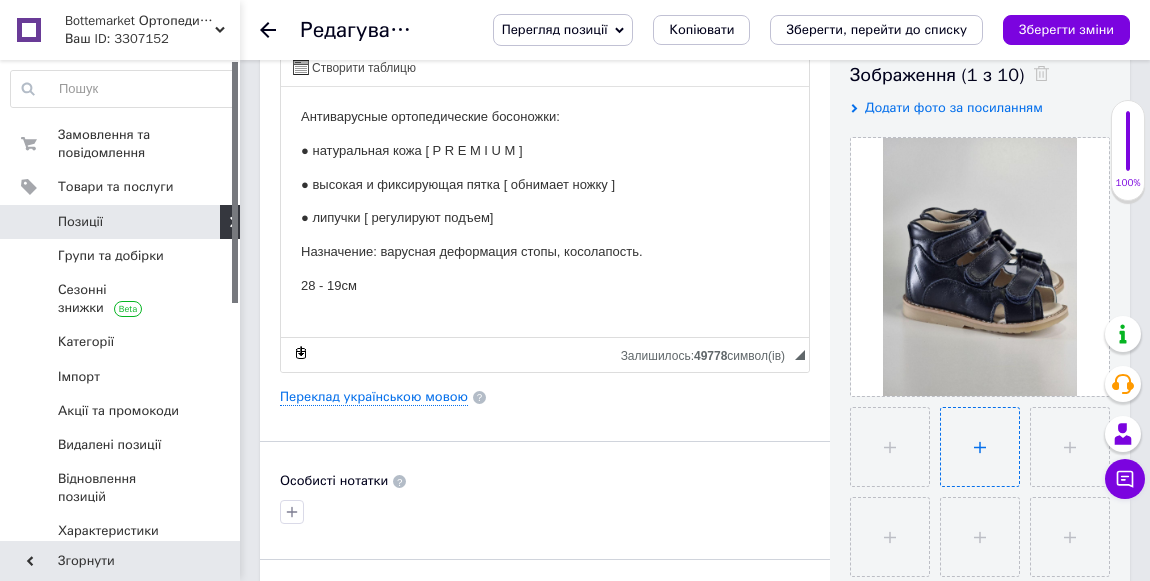 scroll, scrollTop: 363, scrollLeft: 0, axis: vertical 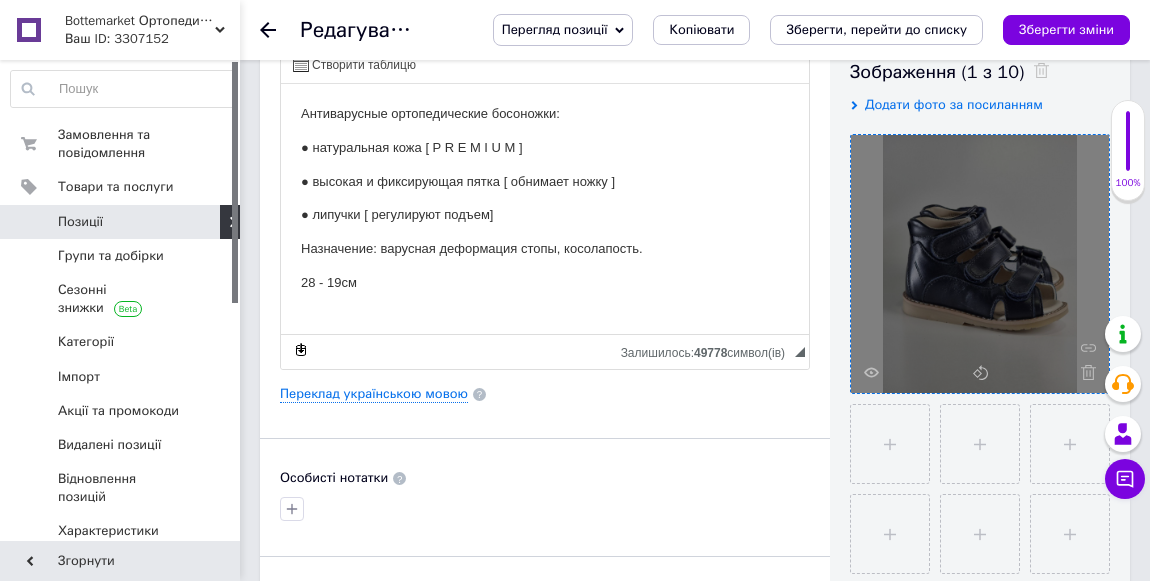 click 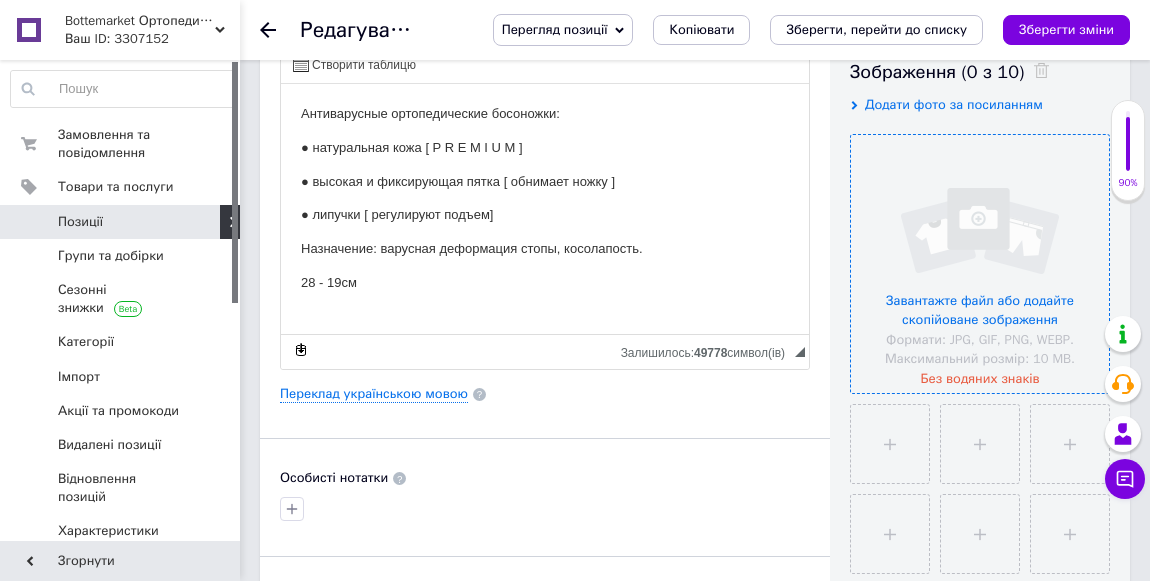 click at bounding box center (980, 264) 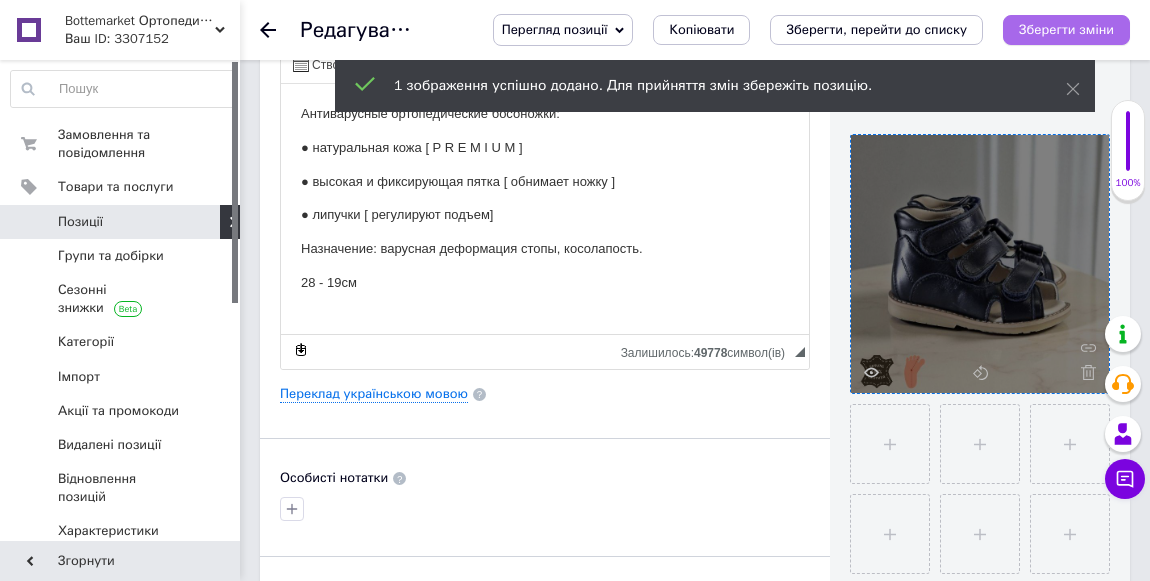 click on "Зберегти зміни" at bounding box center (1066, 29) 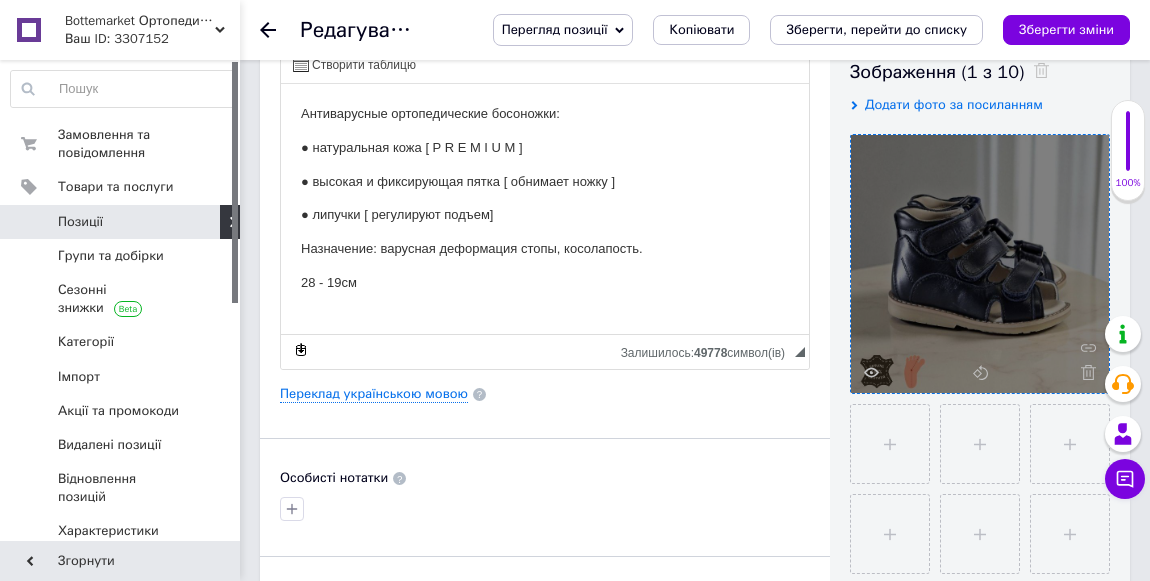 click 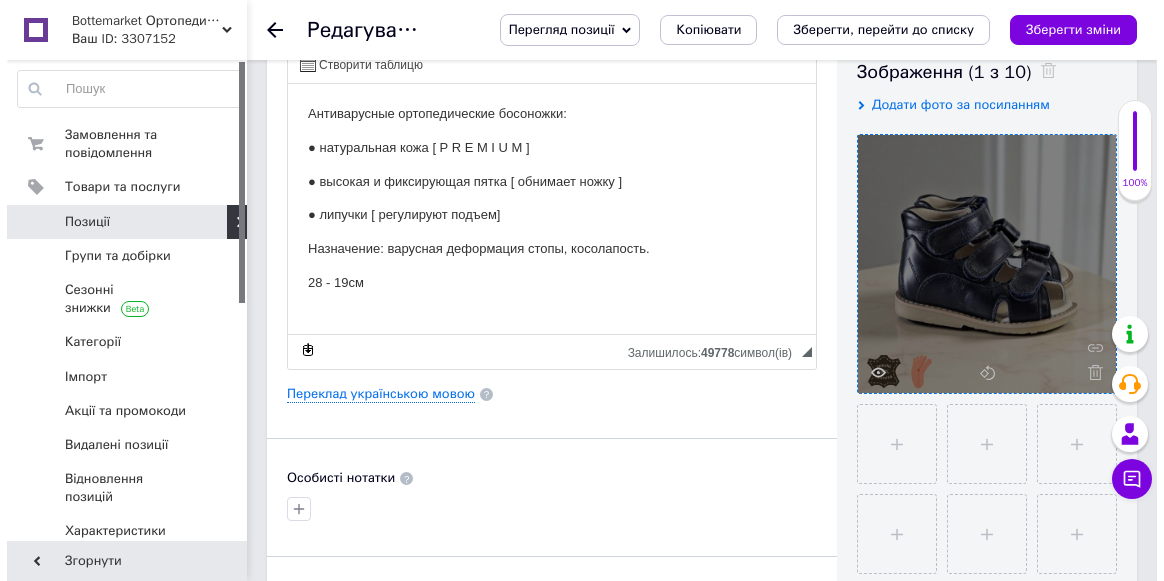 scroll, scrollTop: 0, scrollLeft: 0, axis: both 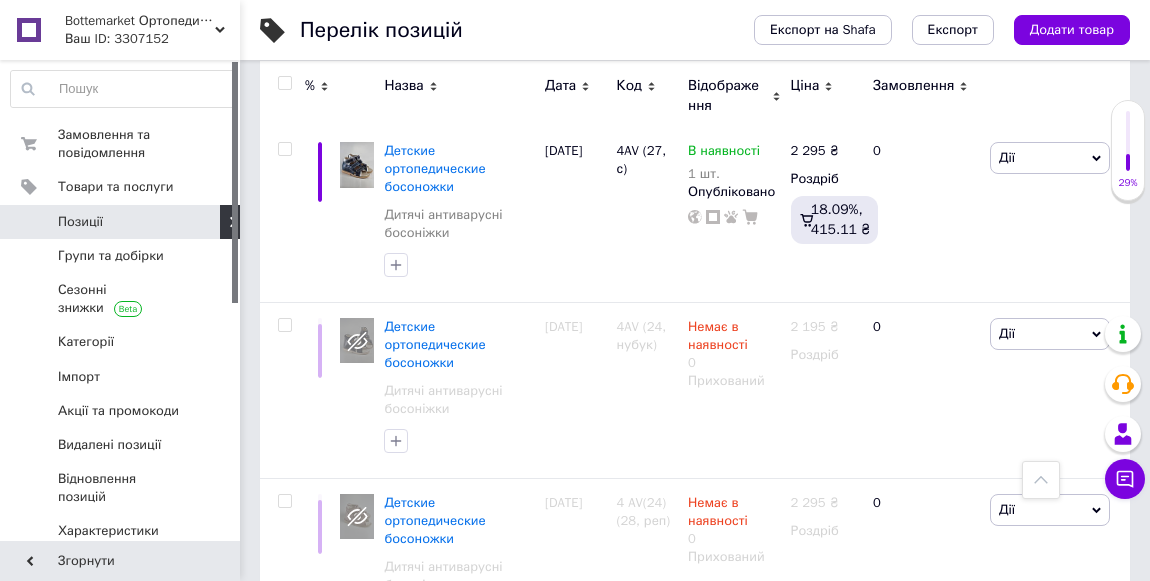 click on "Детские ортопедические босоножки" at bounding box center [434, 695] 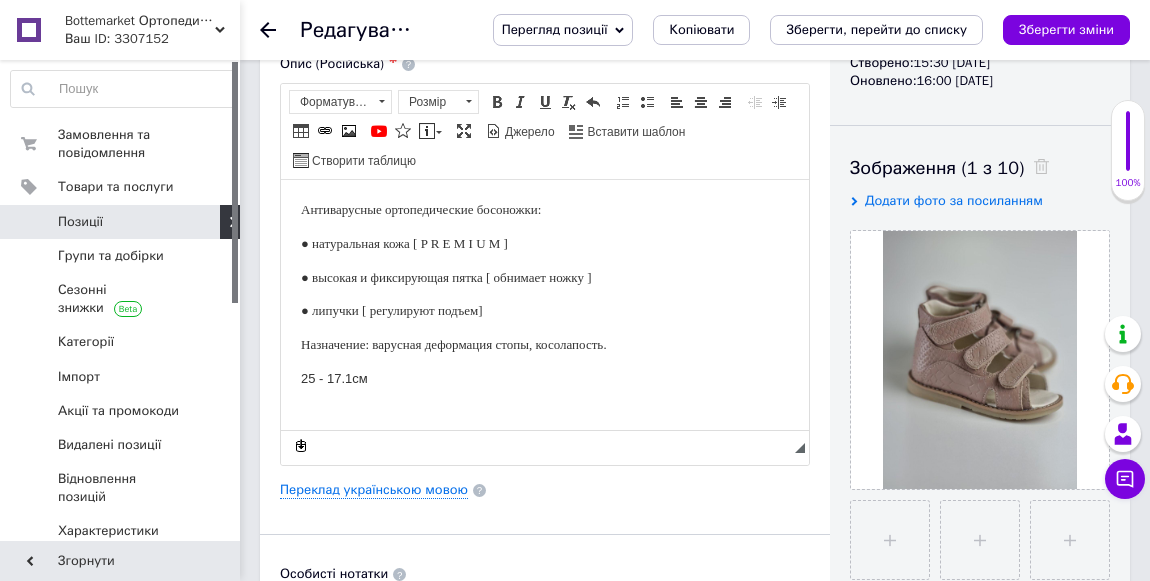 scroll, scrollTop: 0, scrollLeft: 0, axis: both 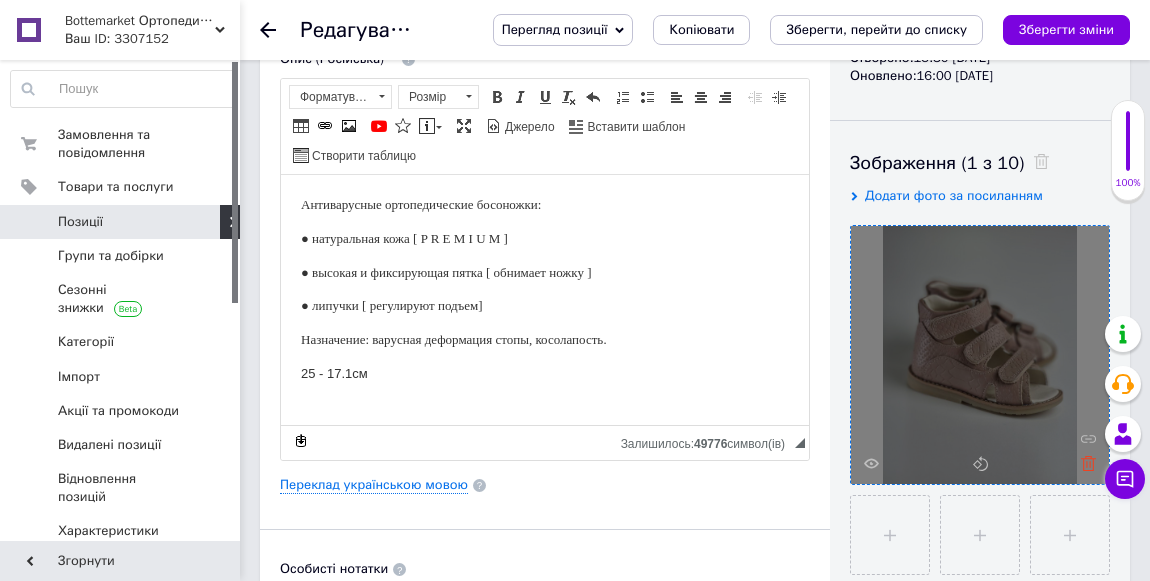 click 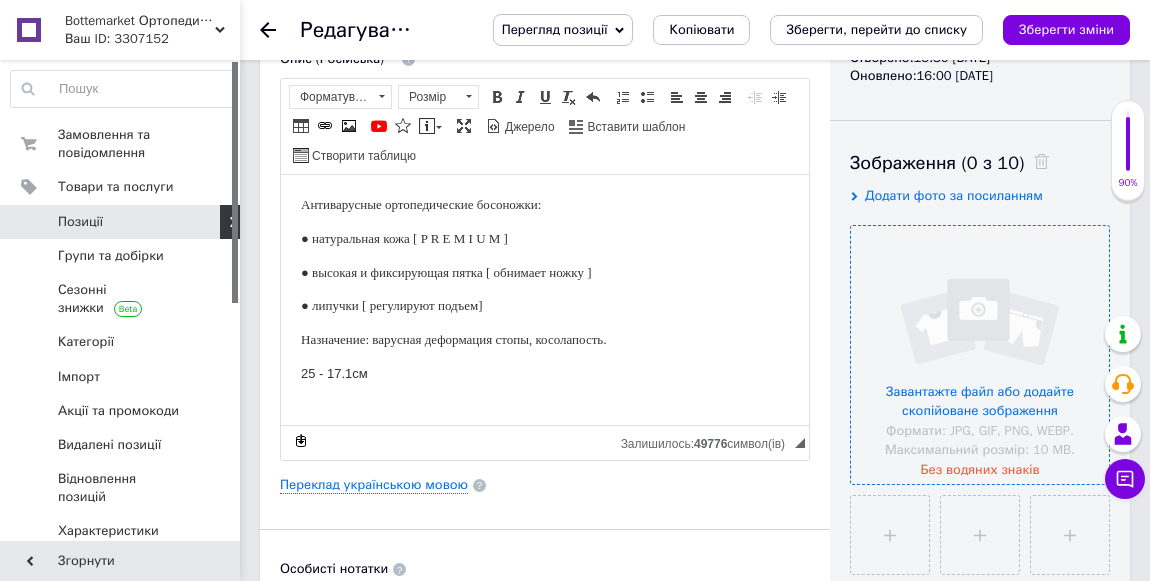 click at bounding box center [980, 355] 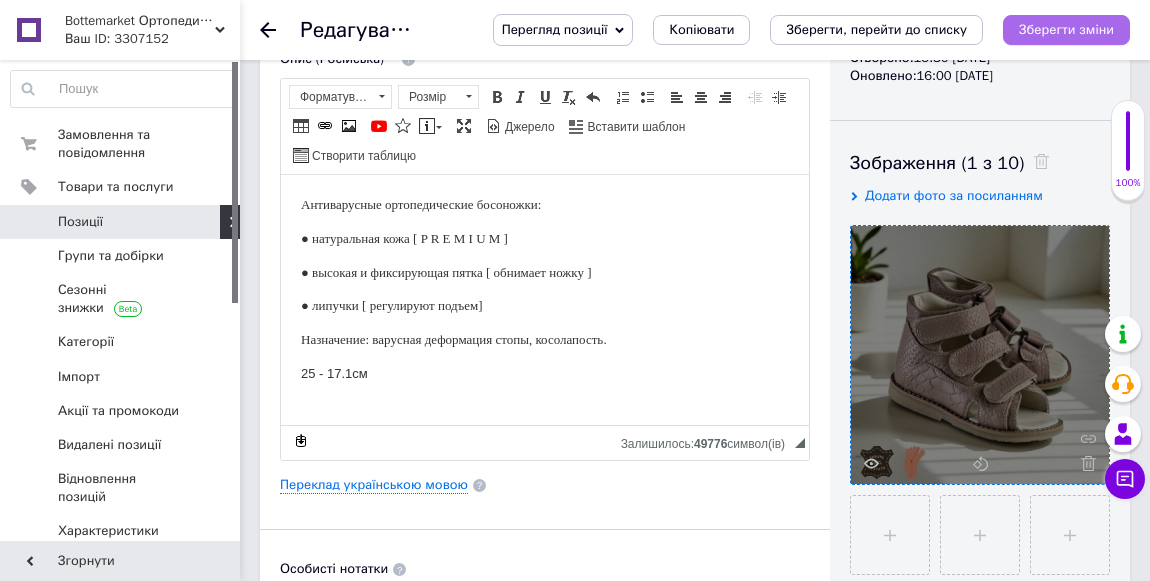 click on "Зберегти зміни" at bounding box center [1066, 29] 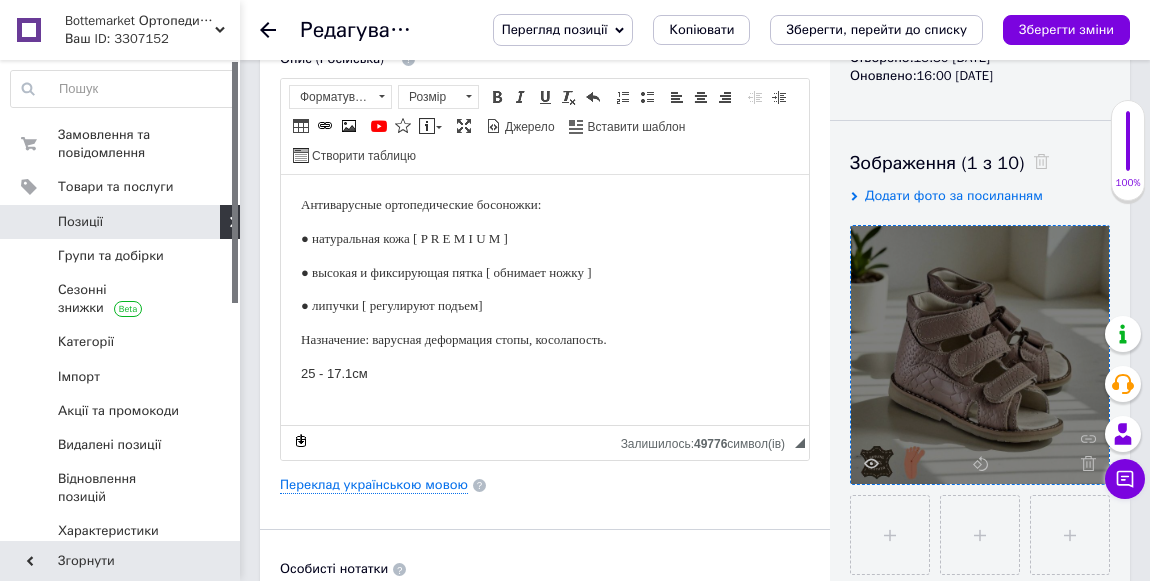 click 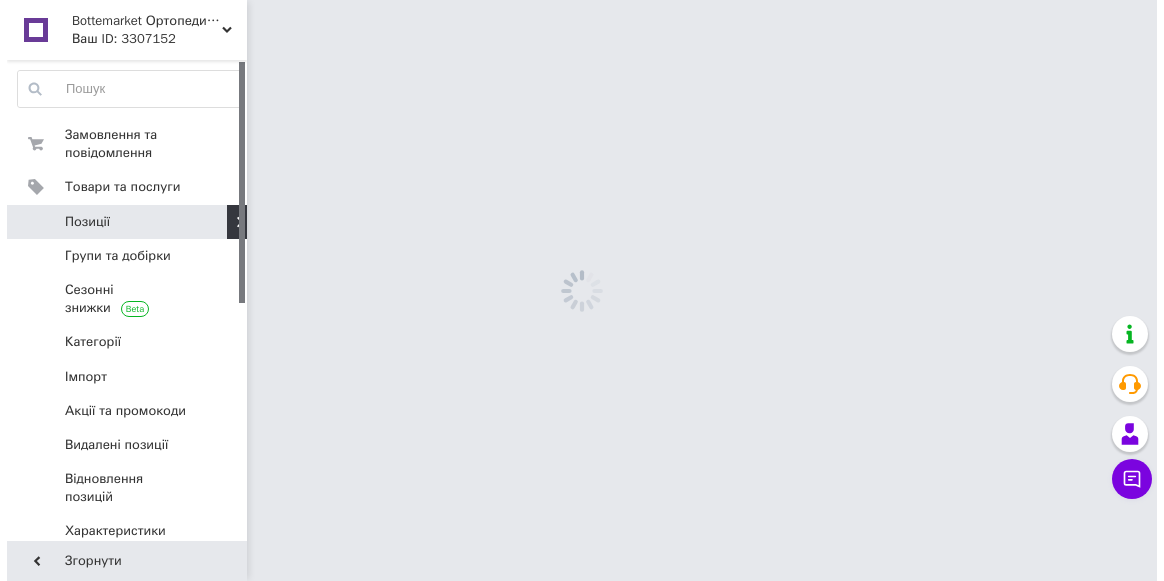 scroll, scrollTop: 0, scrollLeft: 0, axis: both 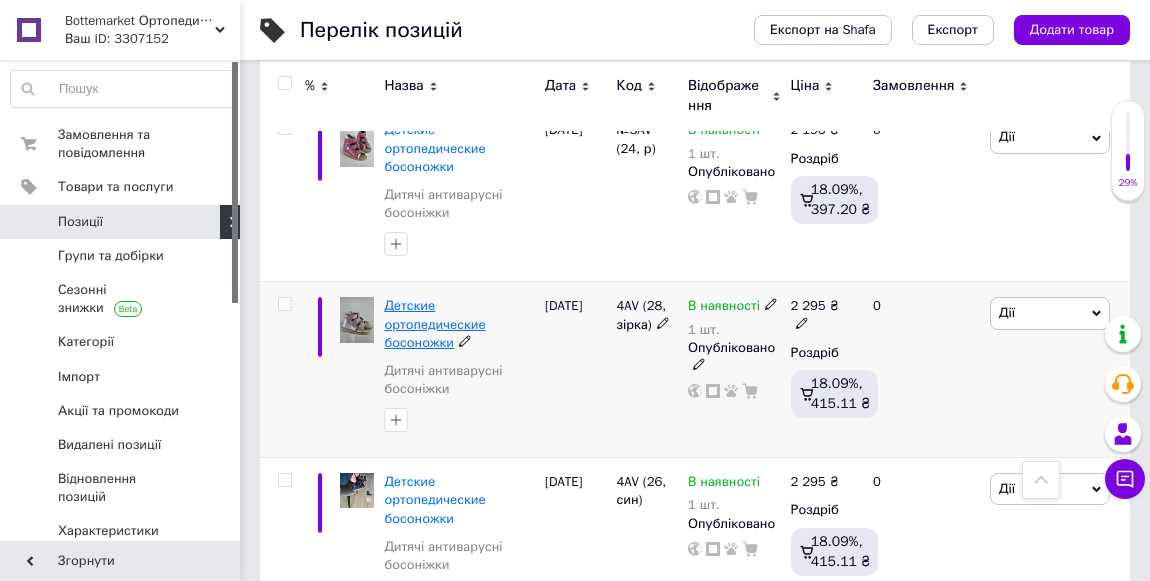 click on "Детские ортопедические босоножки" at bounding box center [434, 323] 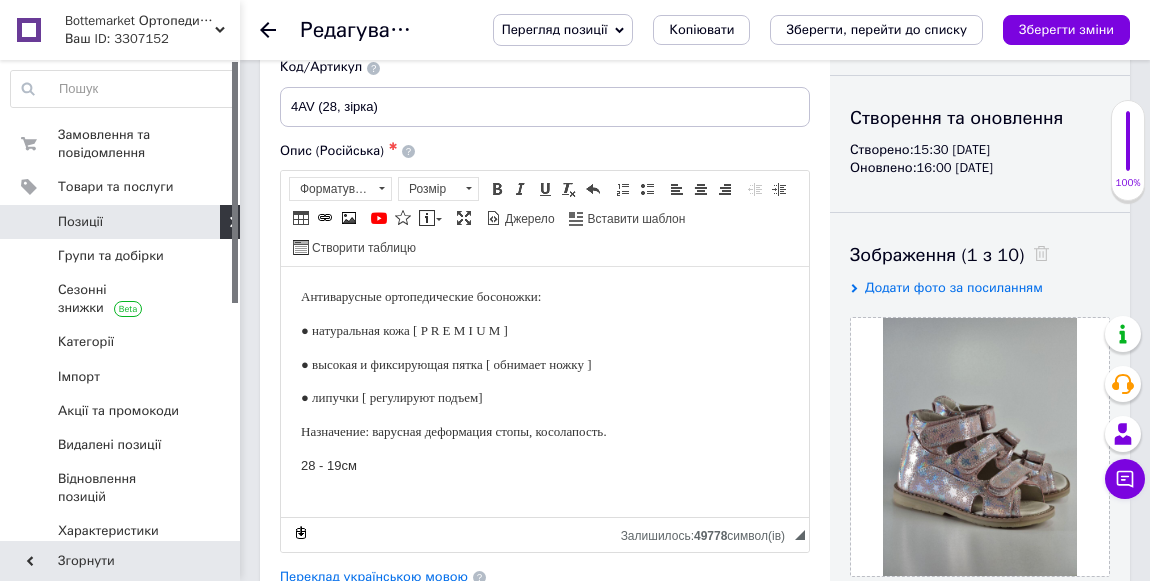 scroll, scrollTop: 181, scrollLeft: 0, axis: vertical 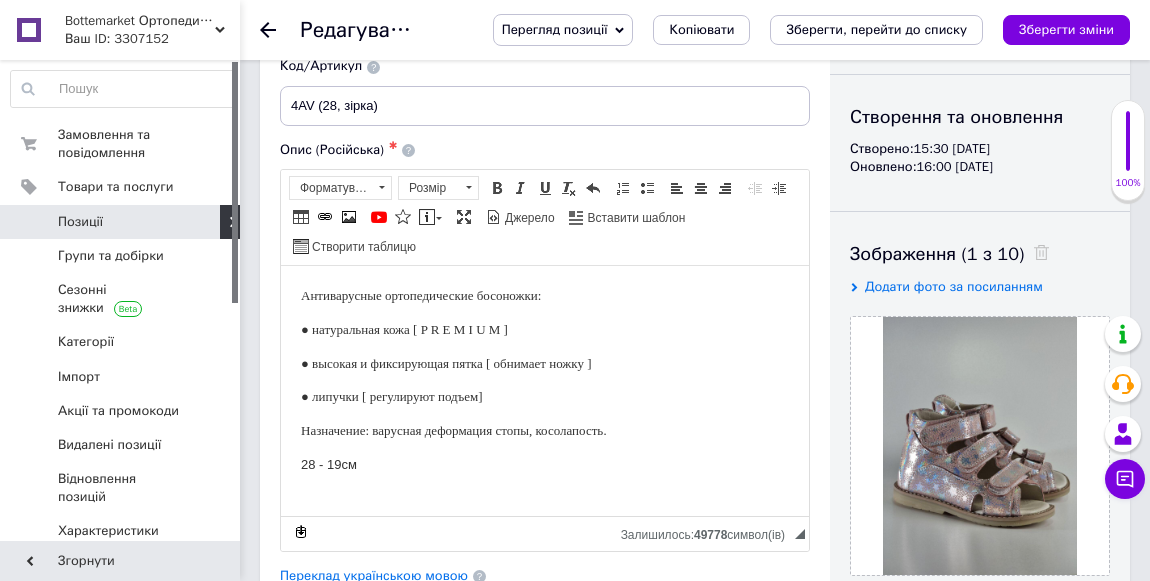 click 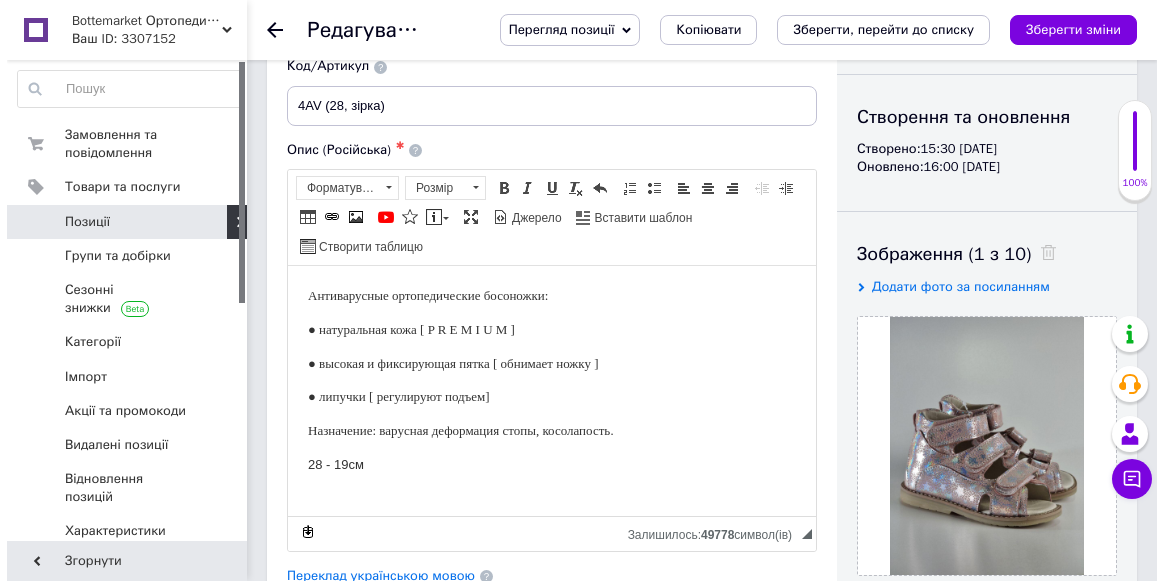 scroll, scrollTop: 0, scrollLeft: 0, axis: both 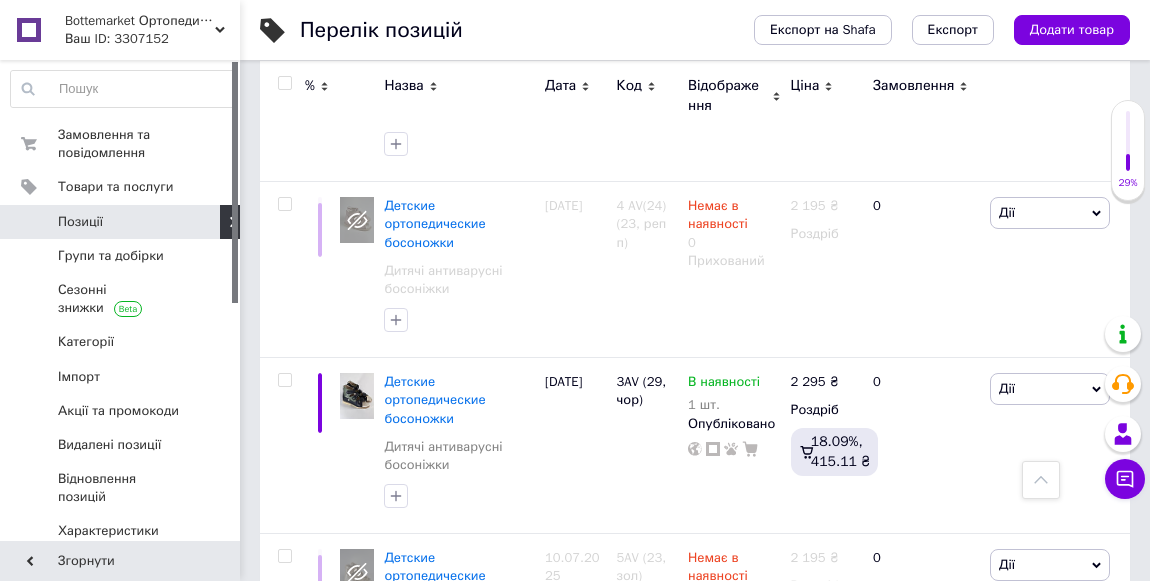 click on "Детские ортопедические босоножки" at bounding box center (434, 927) 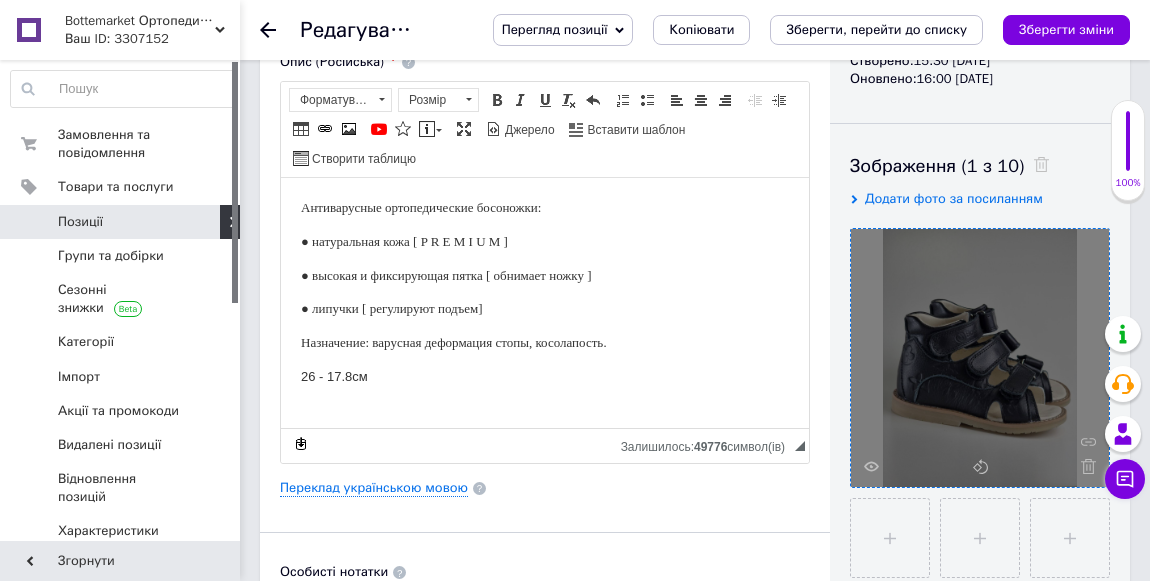 scroll, scrollTop: 272, scrollLeft: 0, axis: vertical 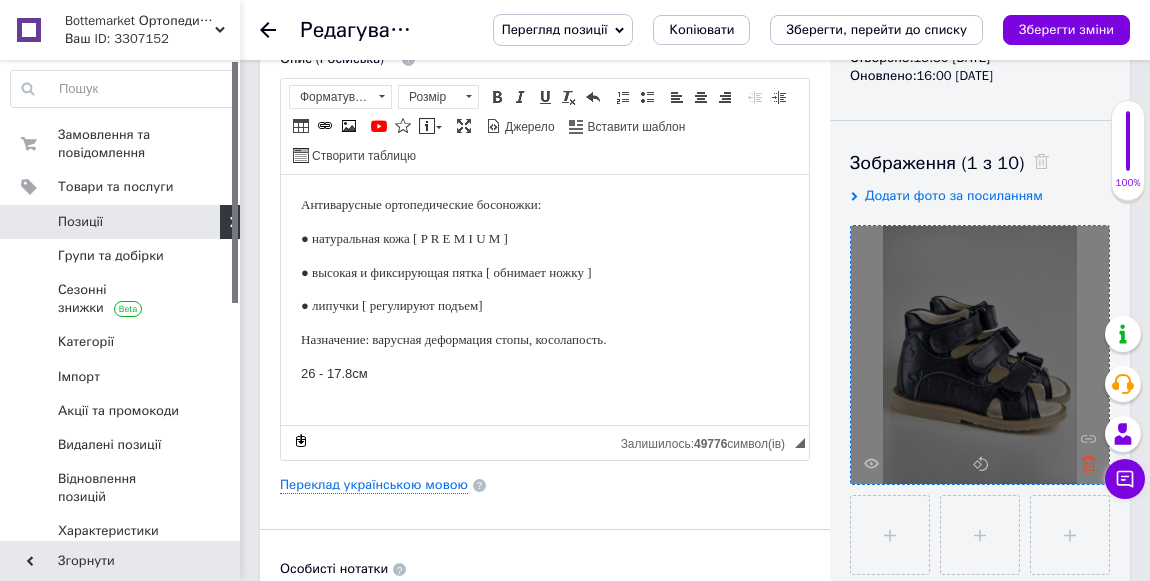 click 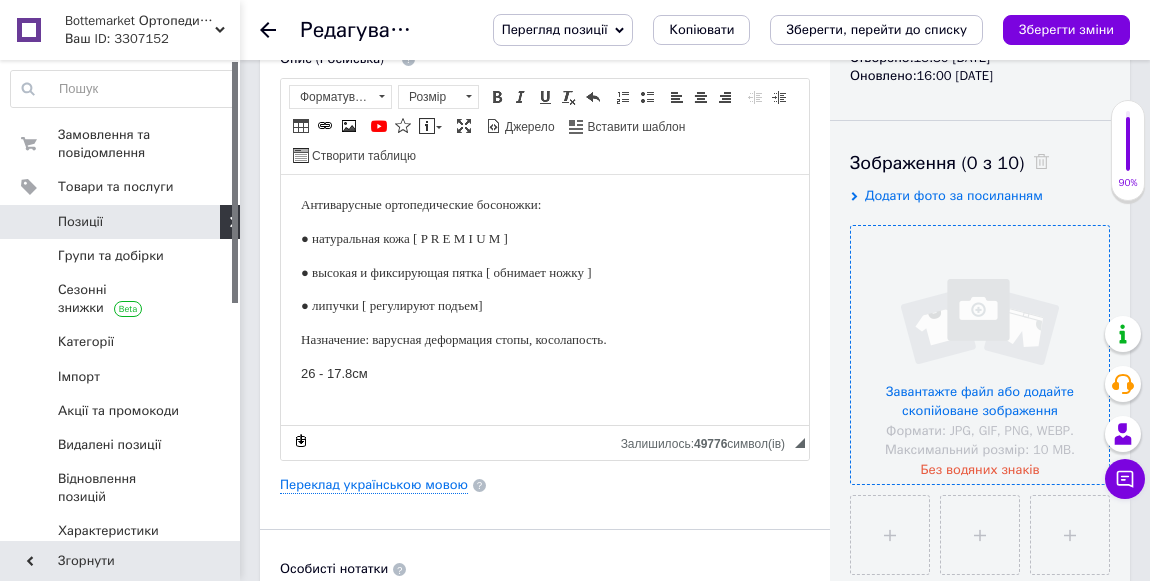 click at bounding box center [980, 355] 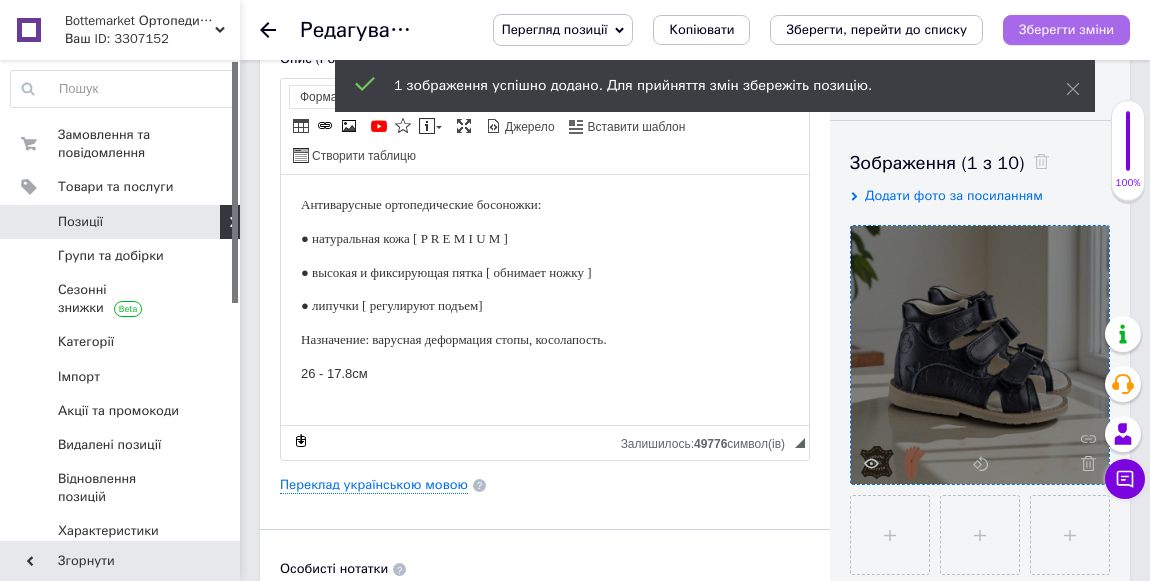 click on "Зберегти зміни" at bounding box center [1066, 29] 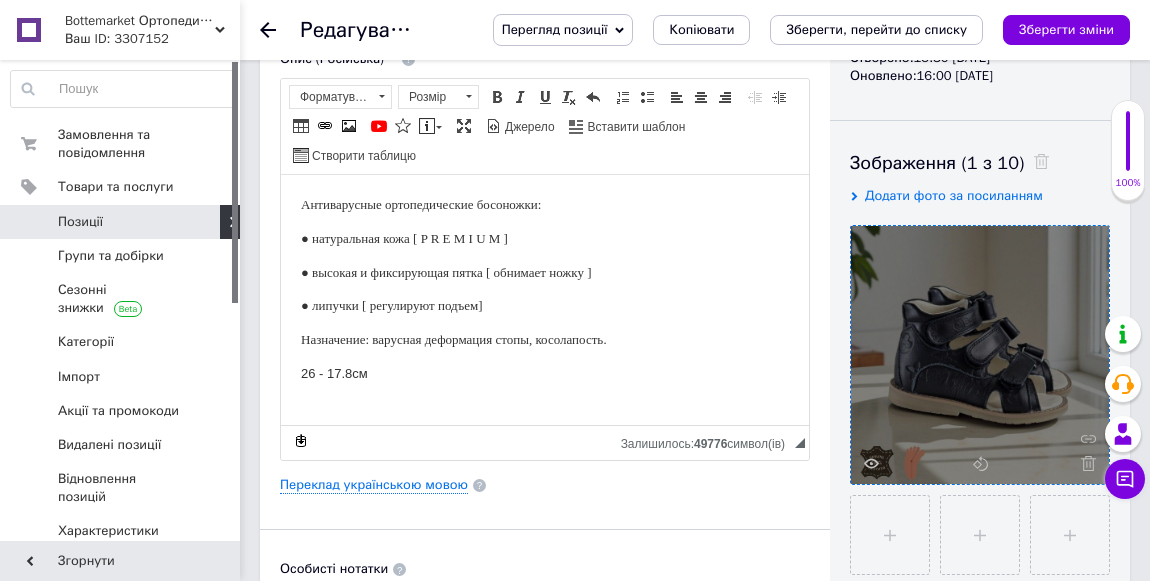 click 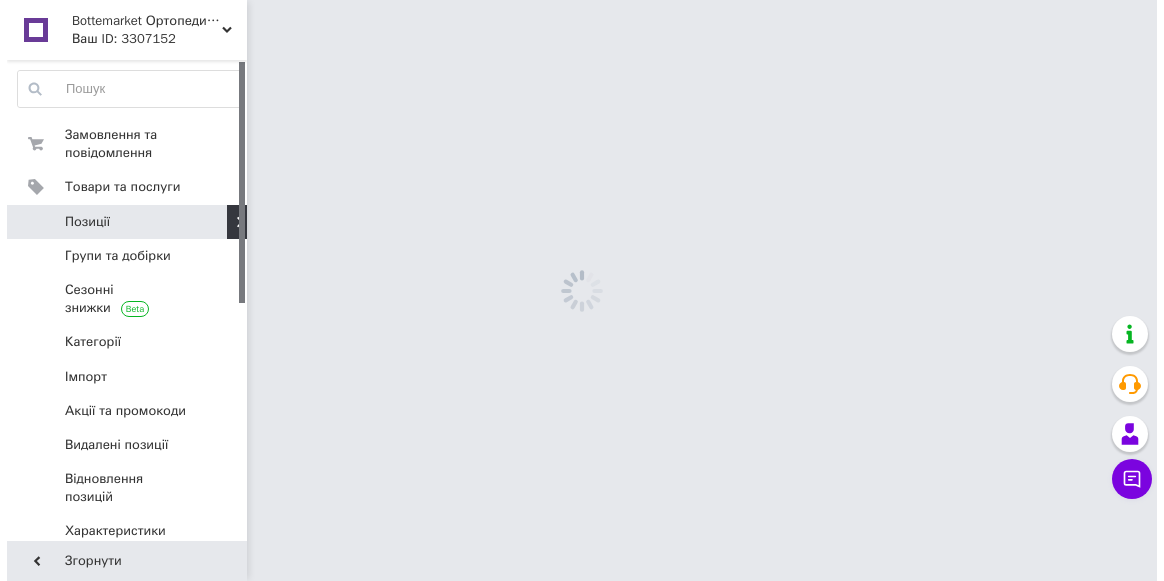 scroll, scrollTop: 0, scrollLeft: 0, axis: both 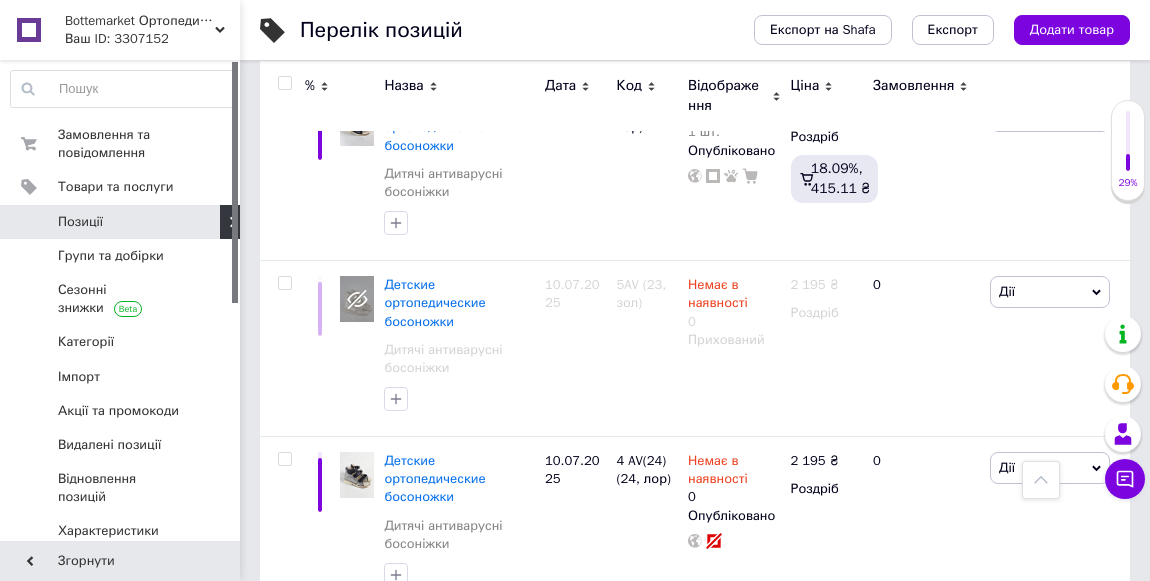 click on "Детские ортопедические босоножки" at bounding box center [434, 830] 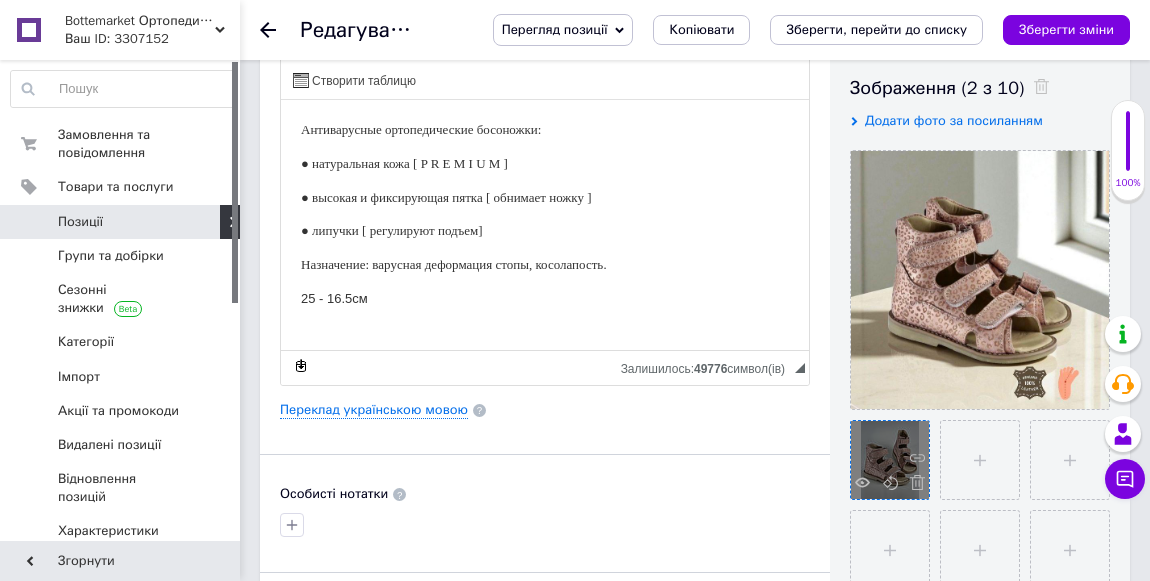 scroll, scrollTop: 363, scrollLeft: 0, axis: vertical 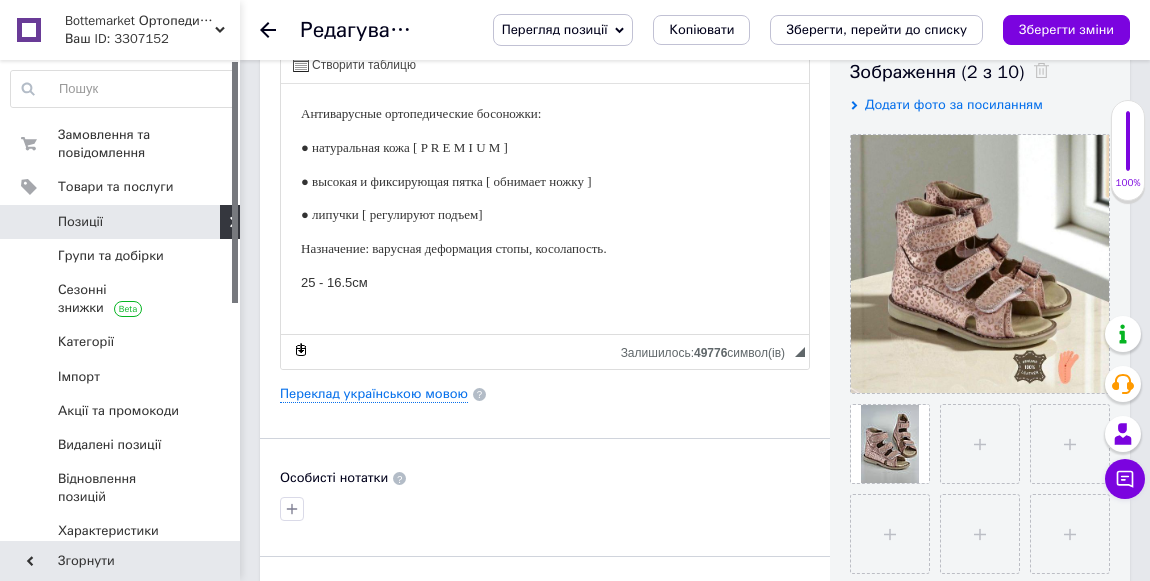 click 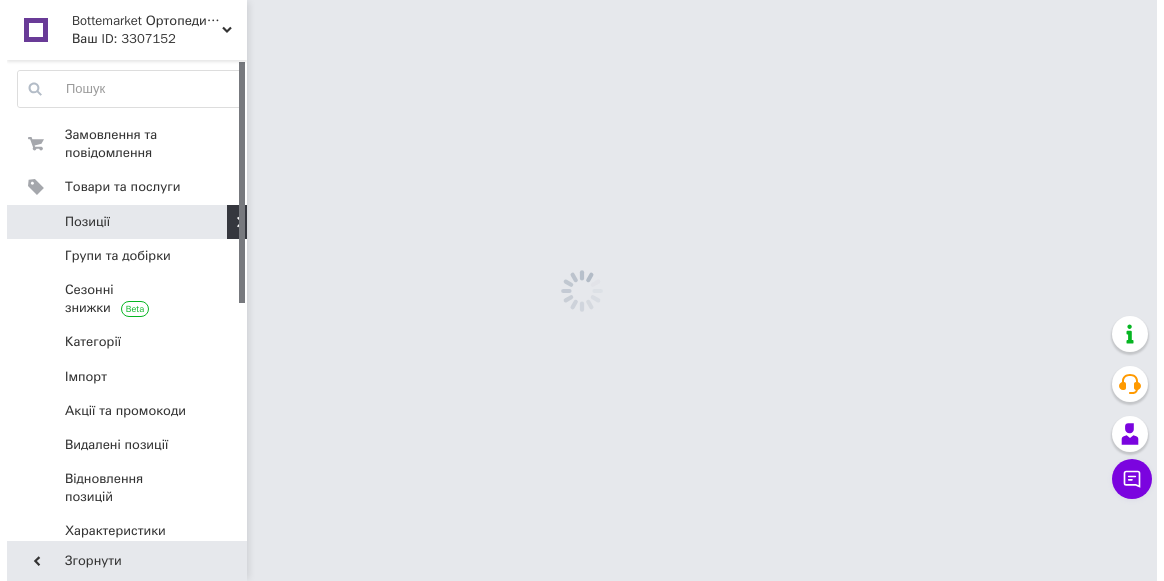 scroll, scrollTop: 0, scrollLeft: 0, axis: both 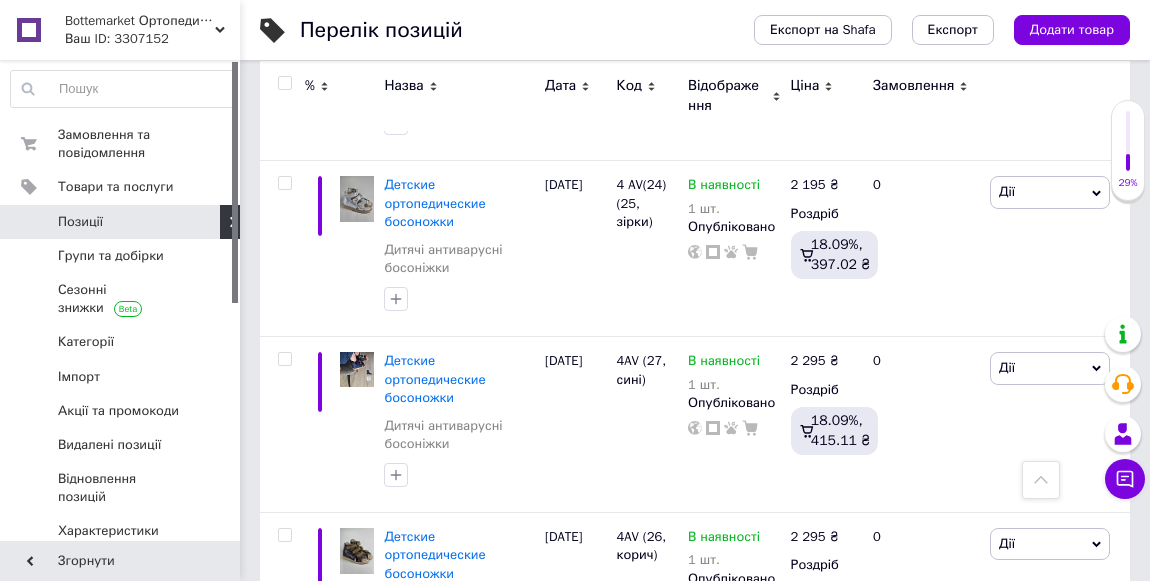 click on "Детские ортопедические босоножки" at bounding box center [434, 1962] 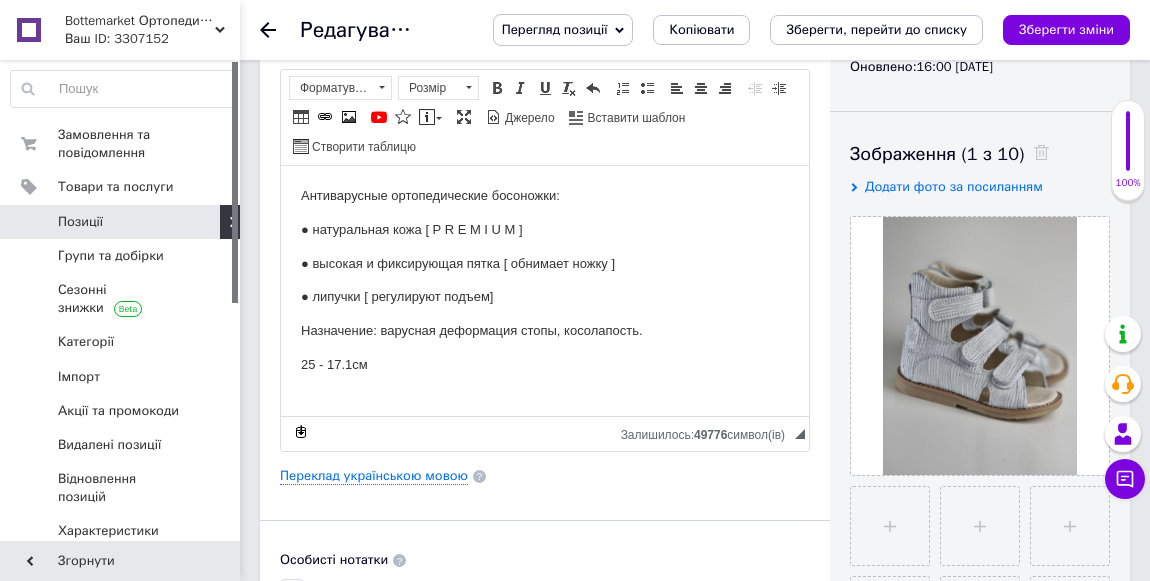 scroll, scrollTop: 363, scrollLeft: 0, axis: vertical 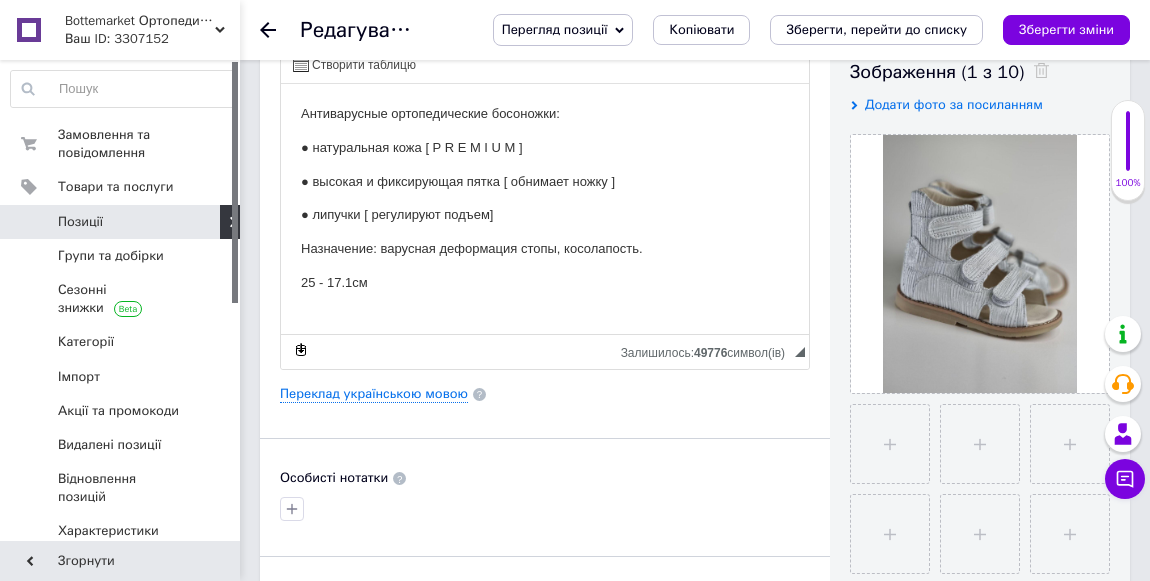 click 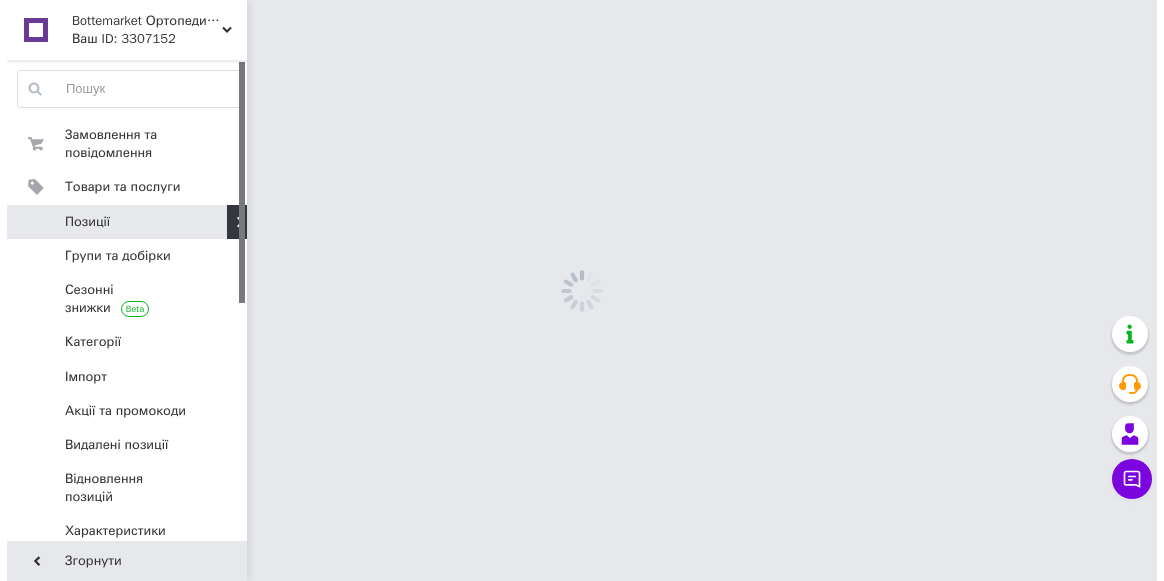 scroll, scrollTop: 0, scrollLeft: 0, axis: both 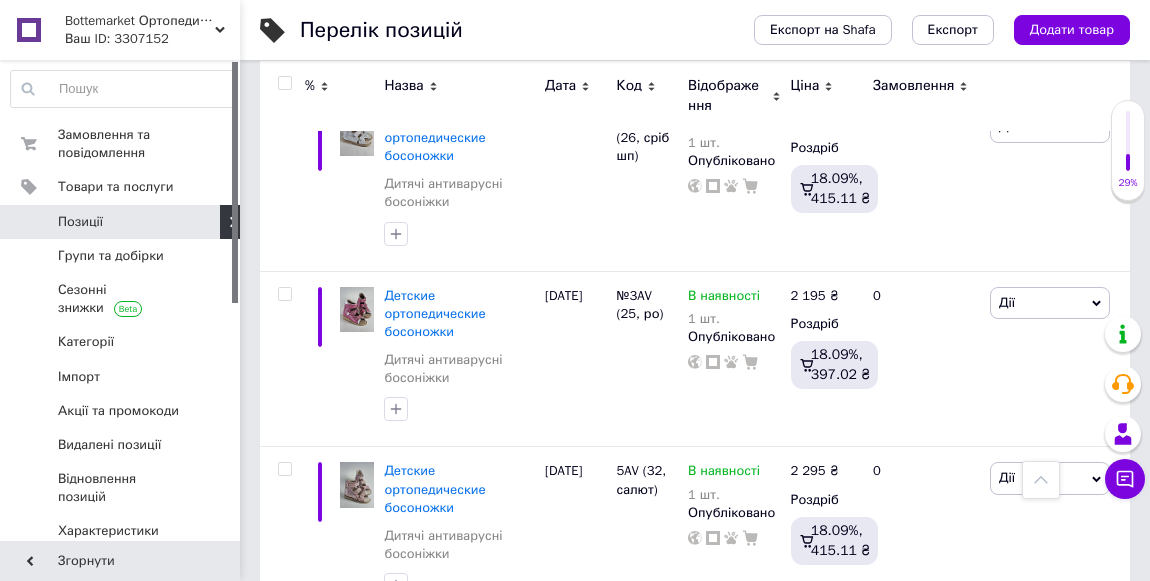 click on "Детские ортопедические босоножки" at bounding box center [434, 1192] 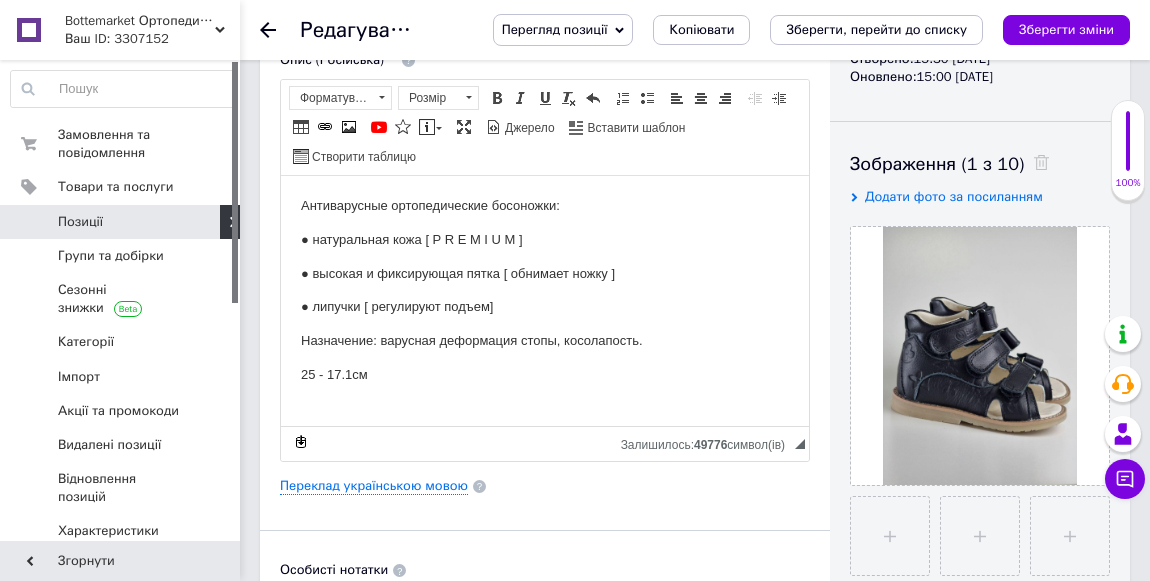 scroll, scrollTop: 272, scrollLeft: 0, axis: vertical 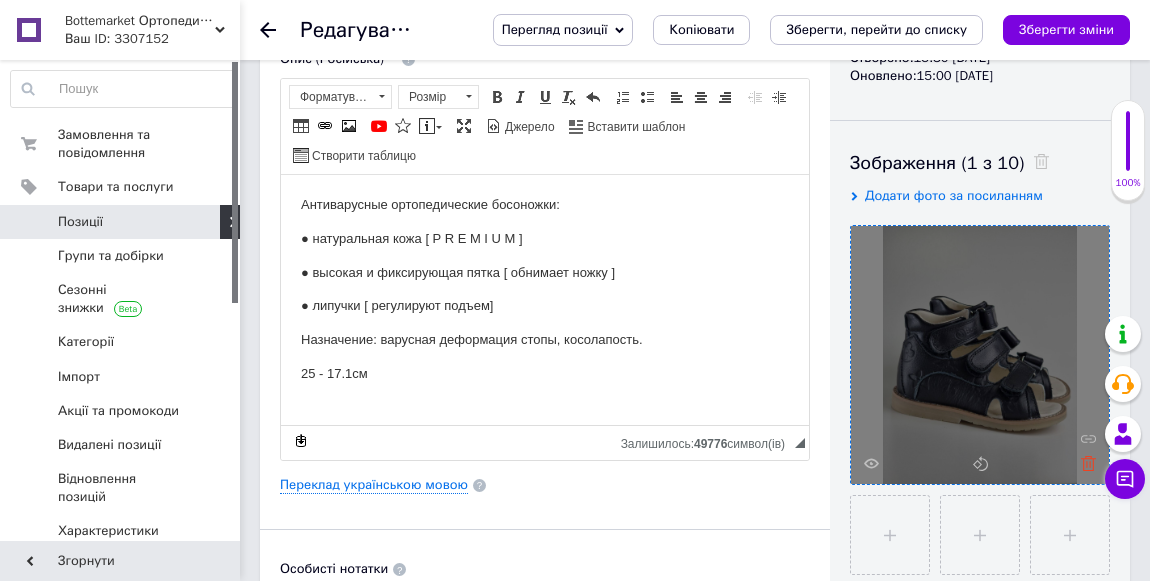 click 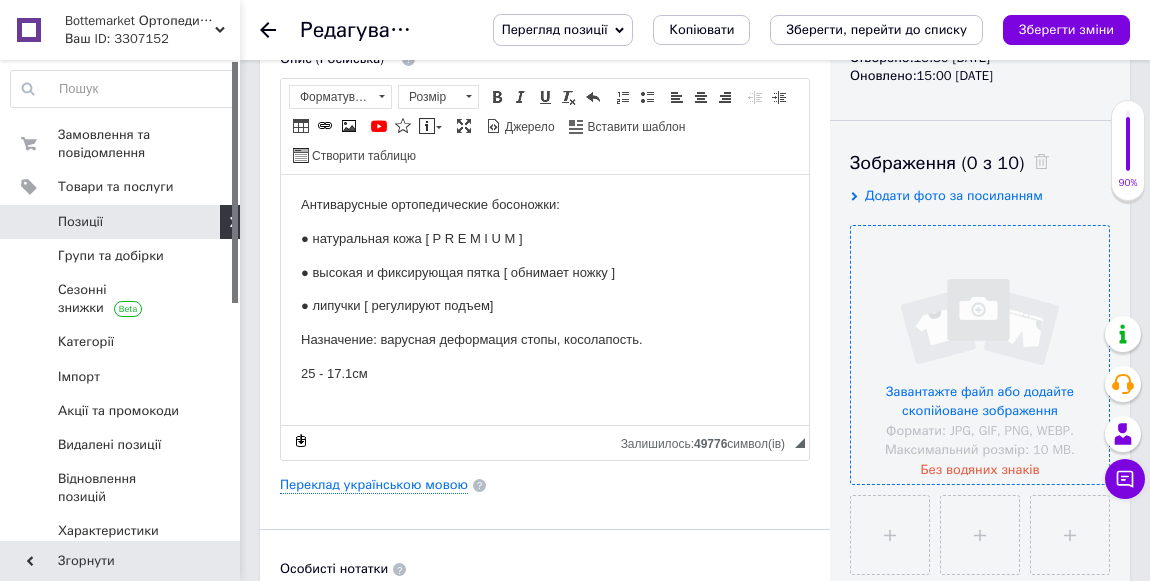 click at bounding box center [980, 355] 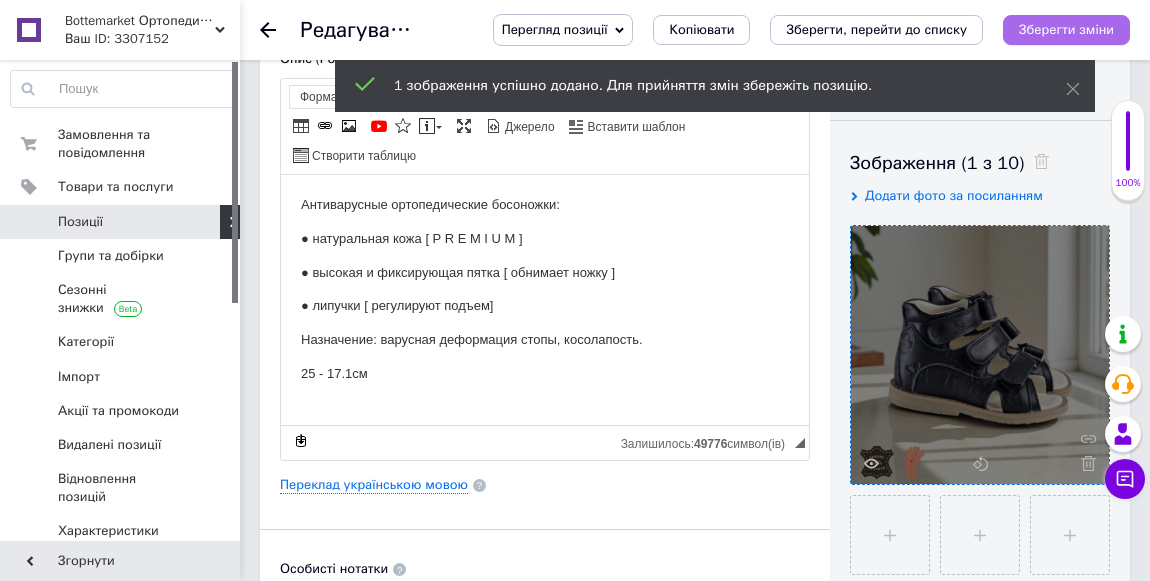 click on "Зберегти зміни" at bounding box center [1066, 29] 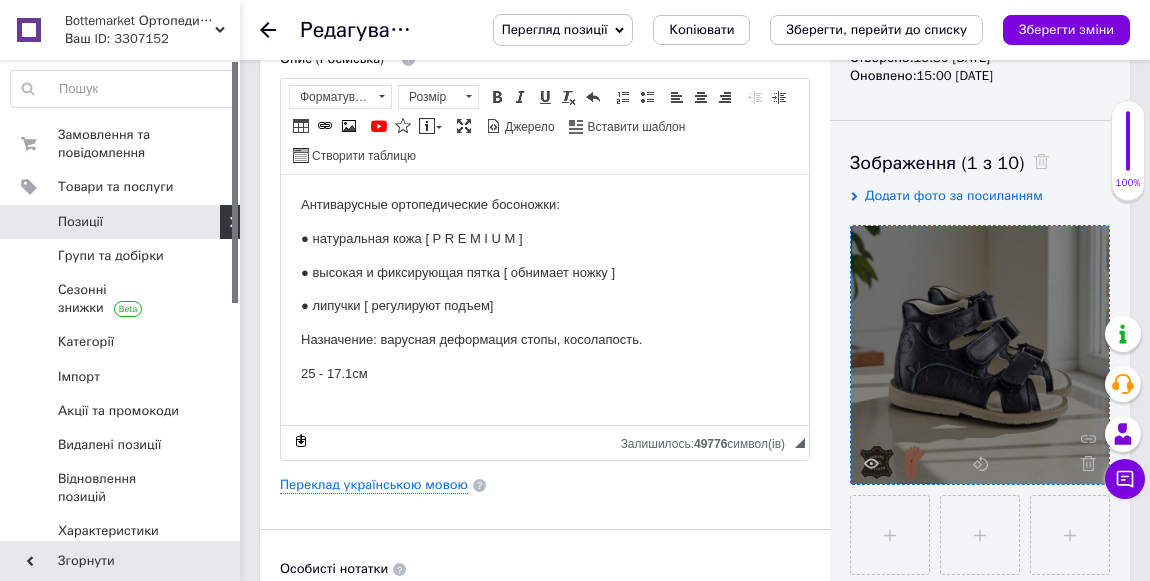 click 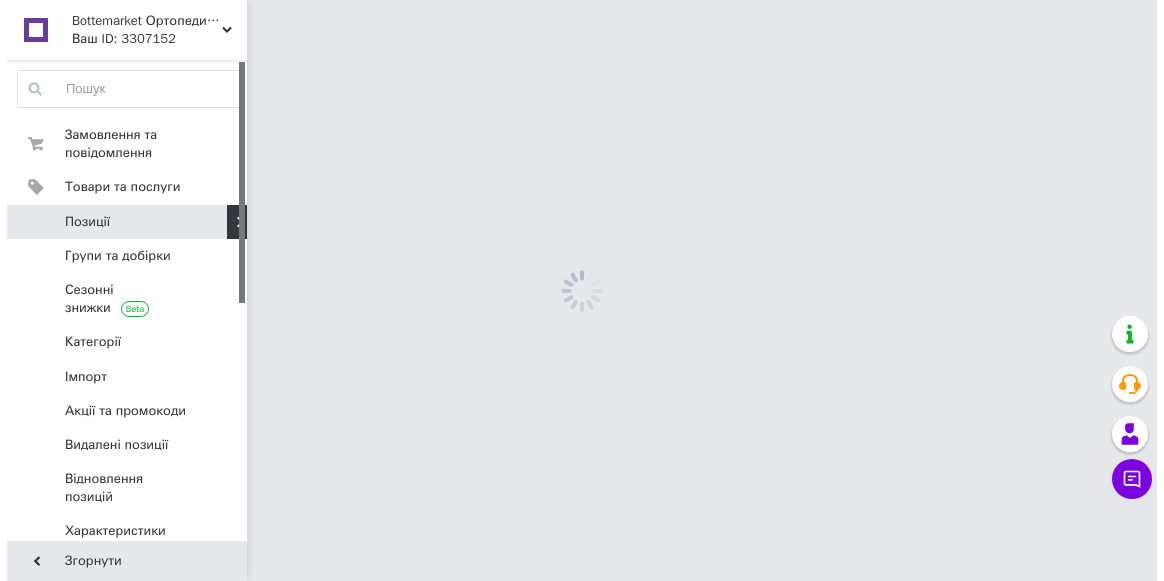 scroll, scrollTop: 0, scrollLeft: 0, axis: both 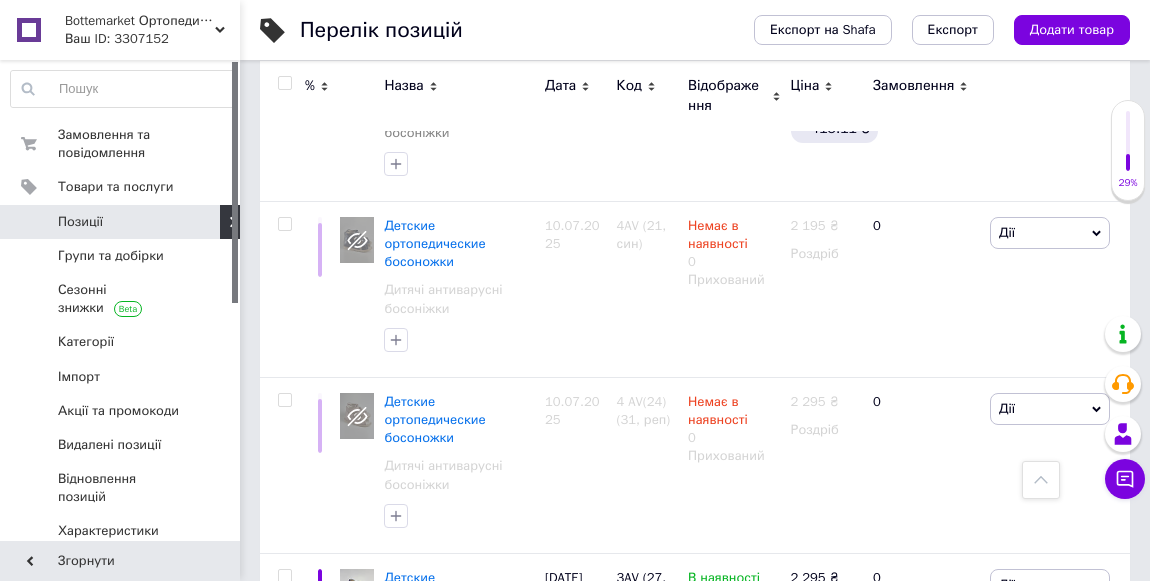 click on "Детские ортопедические босоножки" at bounding box center (434, 1826) 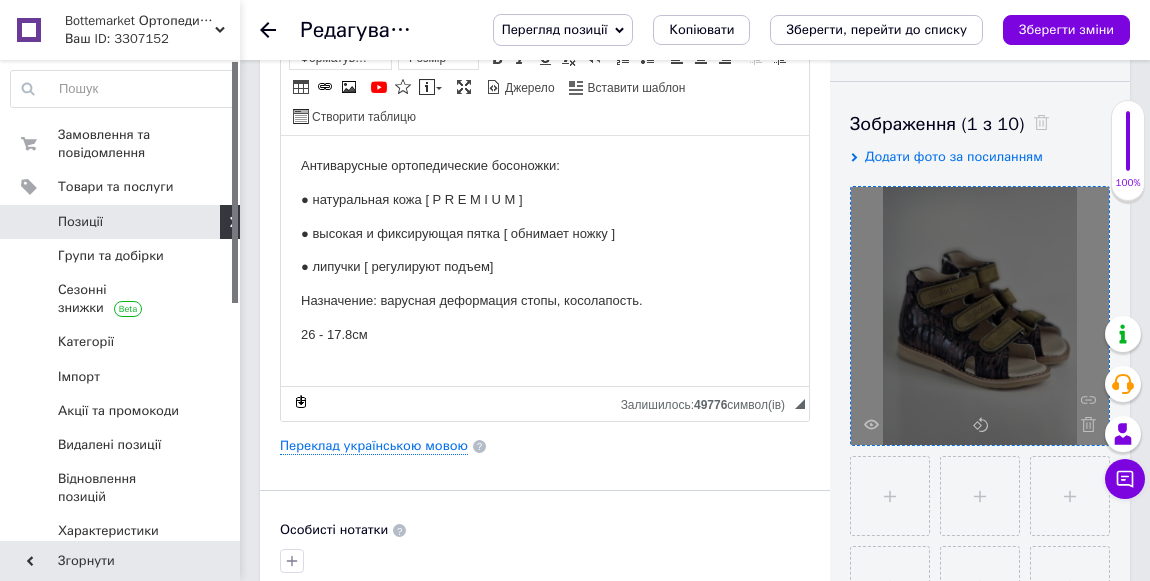 scroll, scrollTop: 363, scrollLeft: 0, axis: vertical 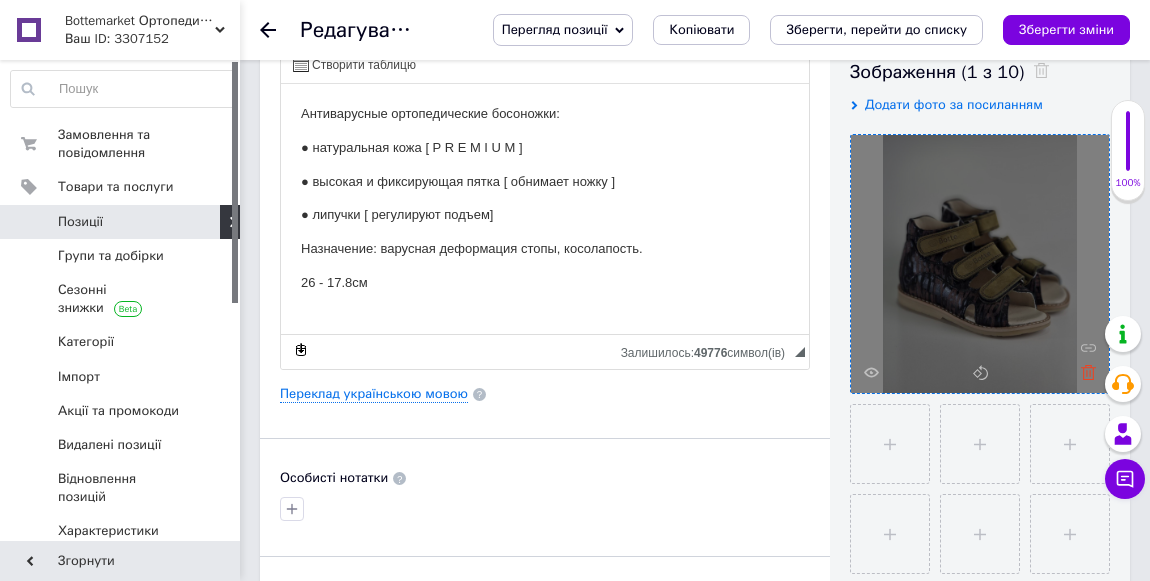 click 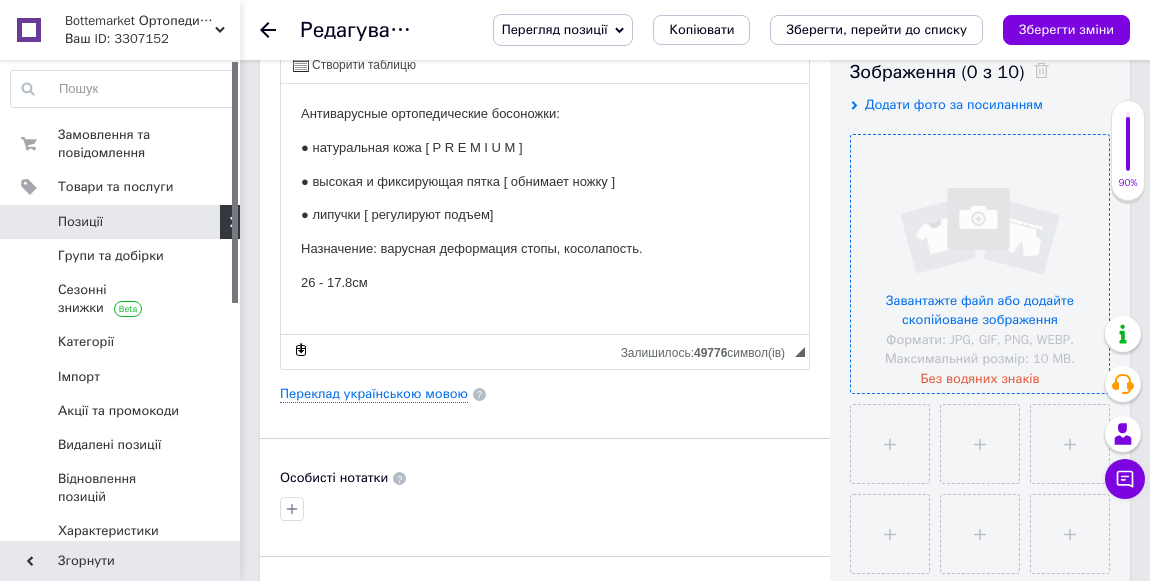 click at bounding box center [980, 264] 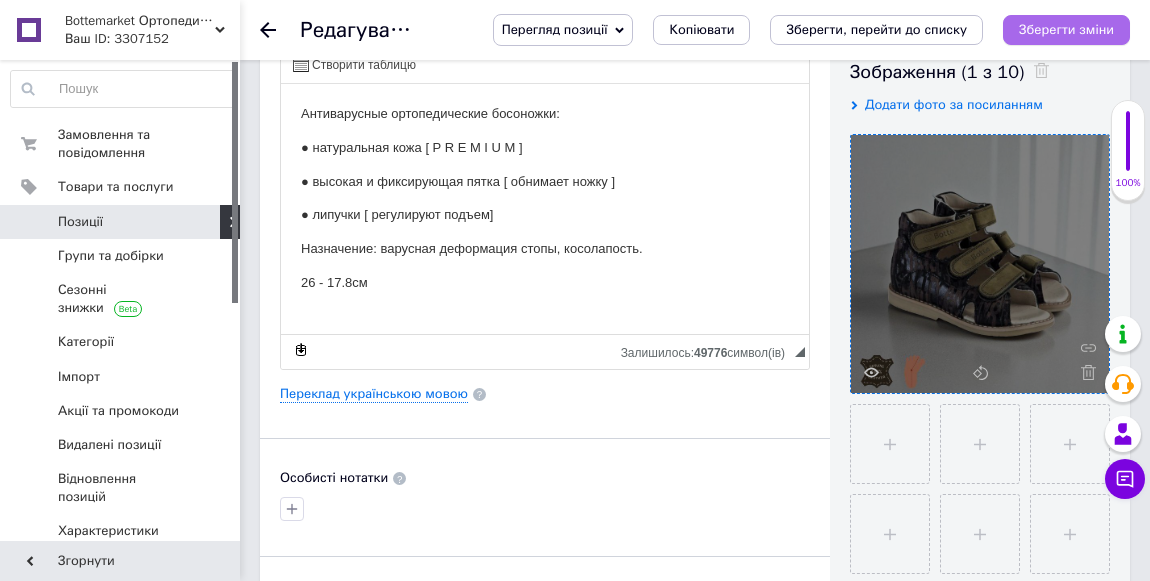 click on "Зберегти зміни" at bounding box center [1066, 29] 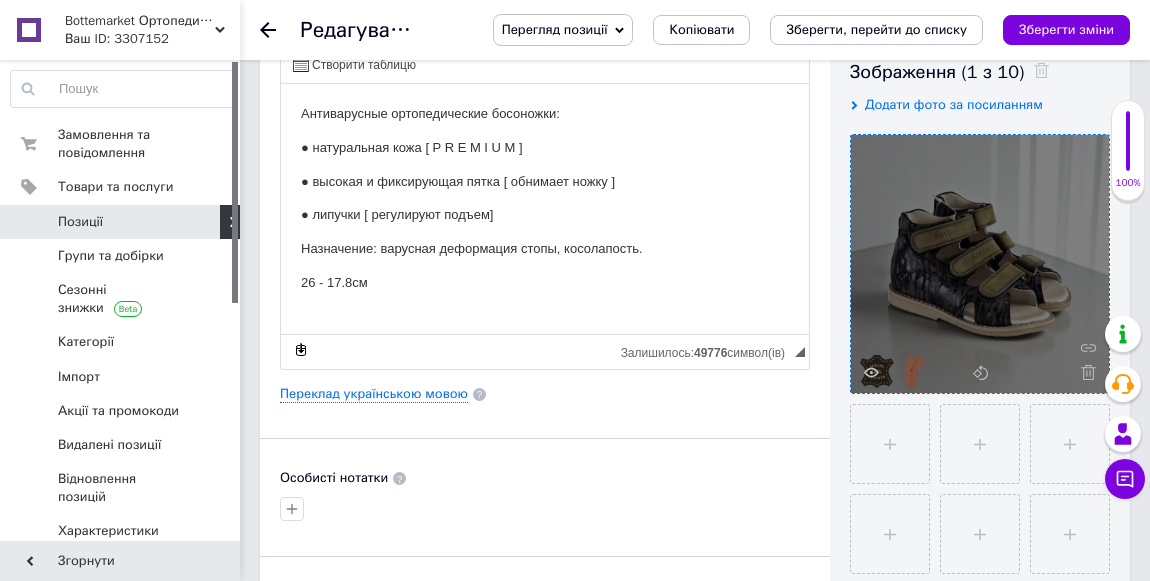 click 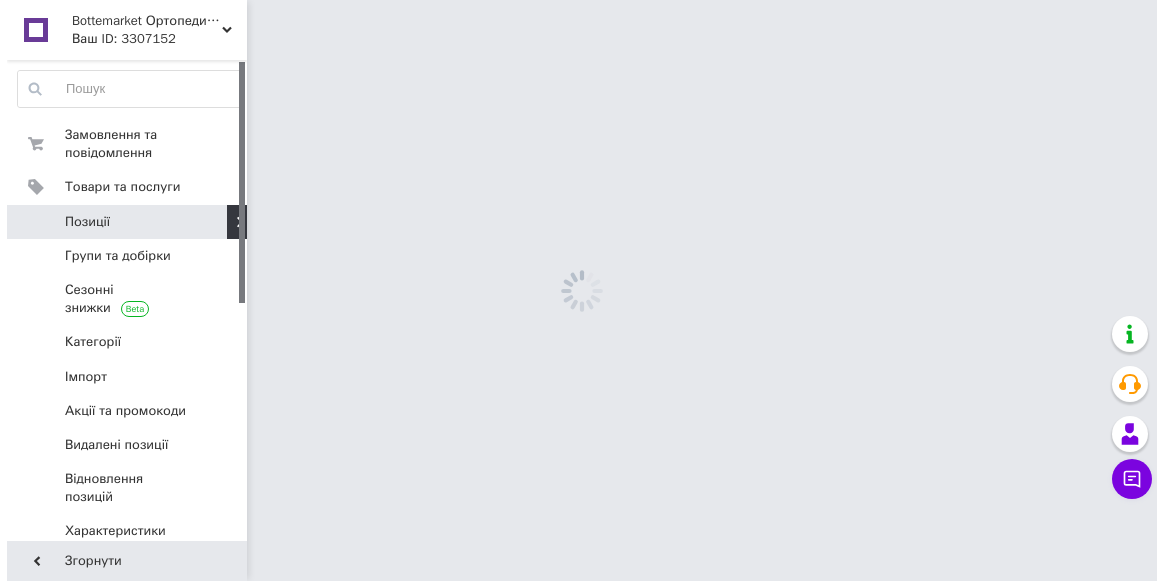 scroll, scrollTop: 0, scrollLeft: 0, axis: both 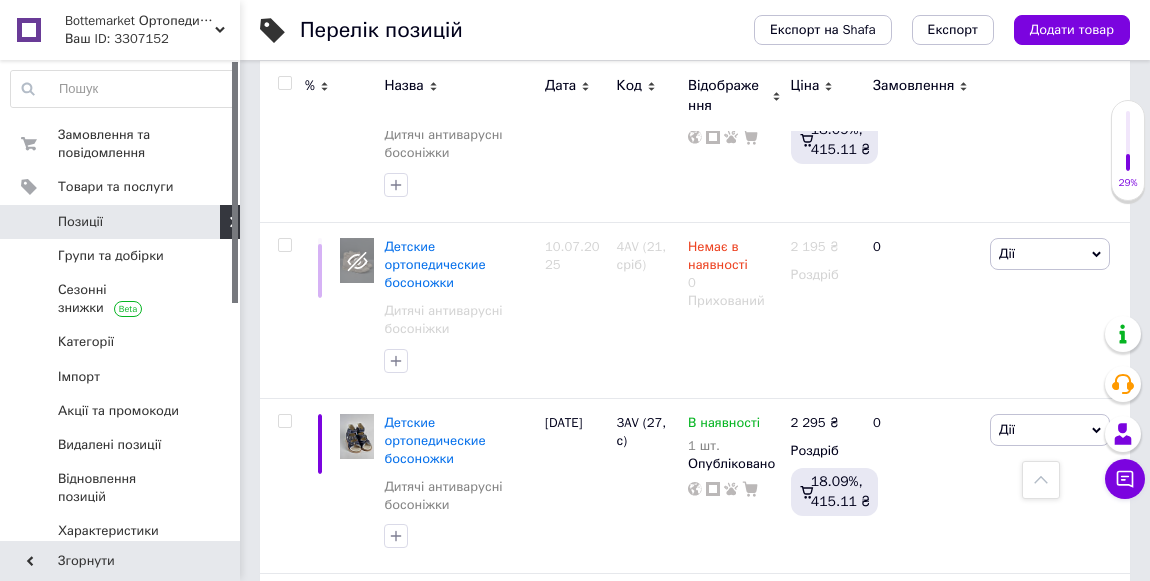 click on "Детские ортопедические босоножки" at bounding box center (434, 1495) 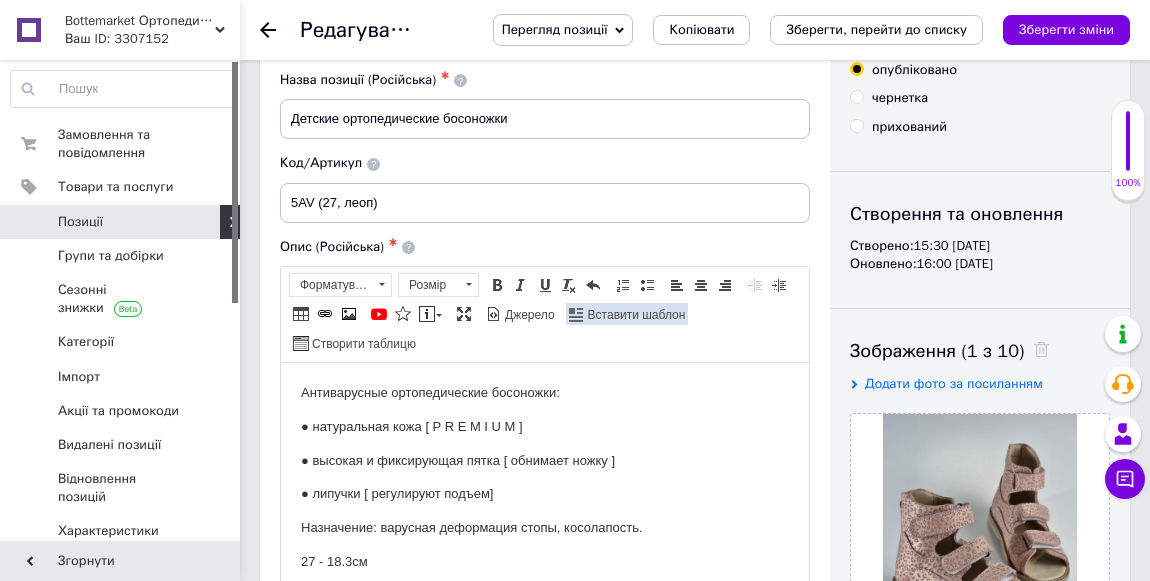scroll, scrollTop: 363, scrollLeft: 0, axis: vertical 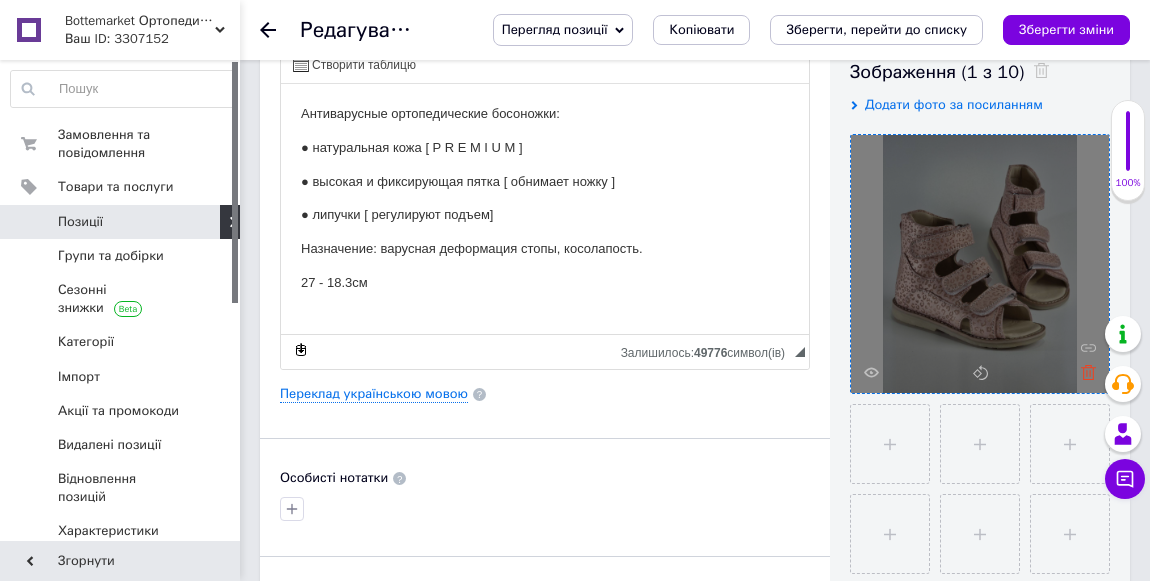 click 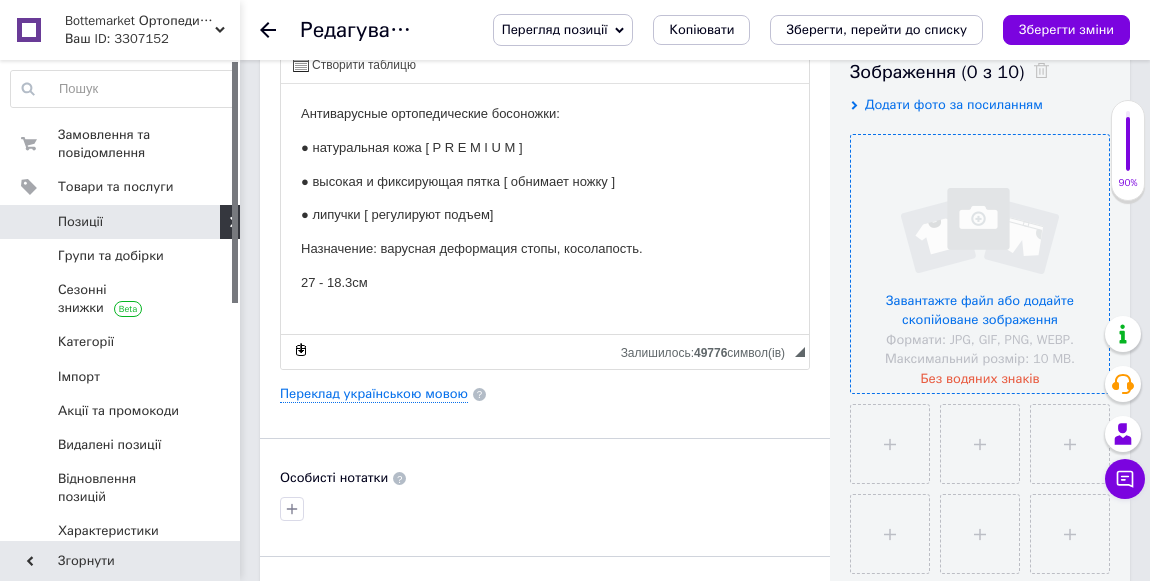 click at bounding box center [980, 264] 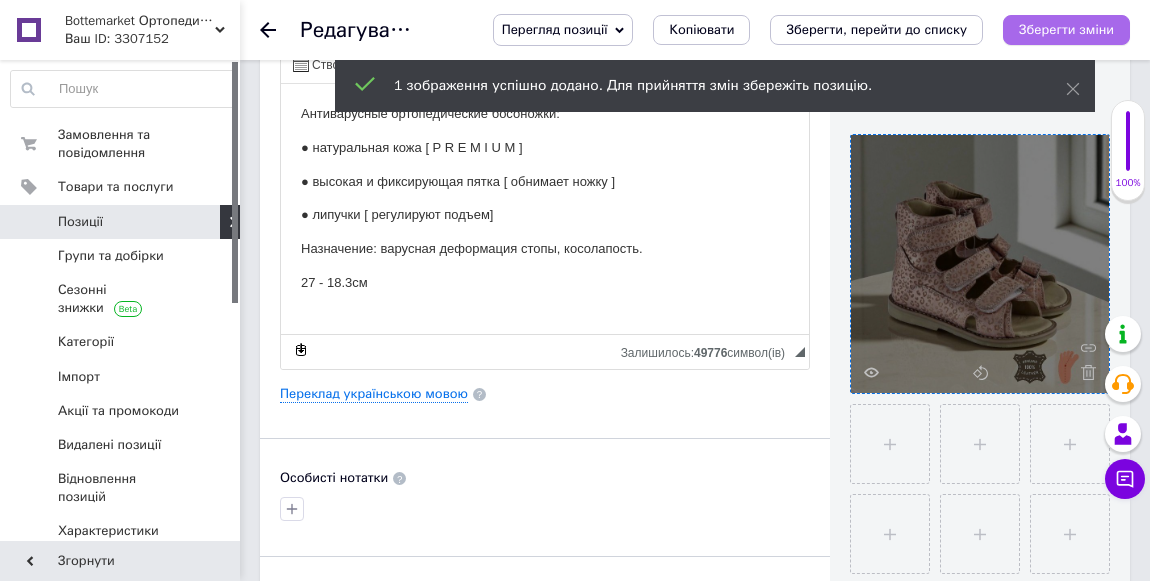 click on "Зберегти зміни" at bounding box center (1066, 29) 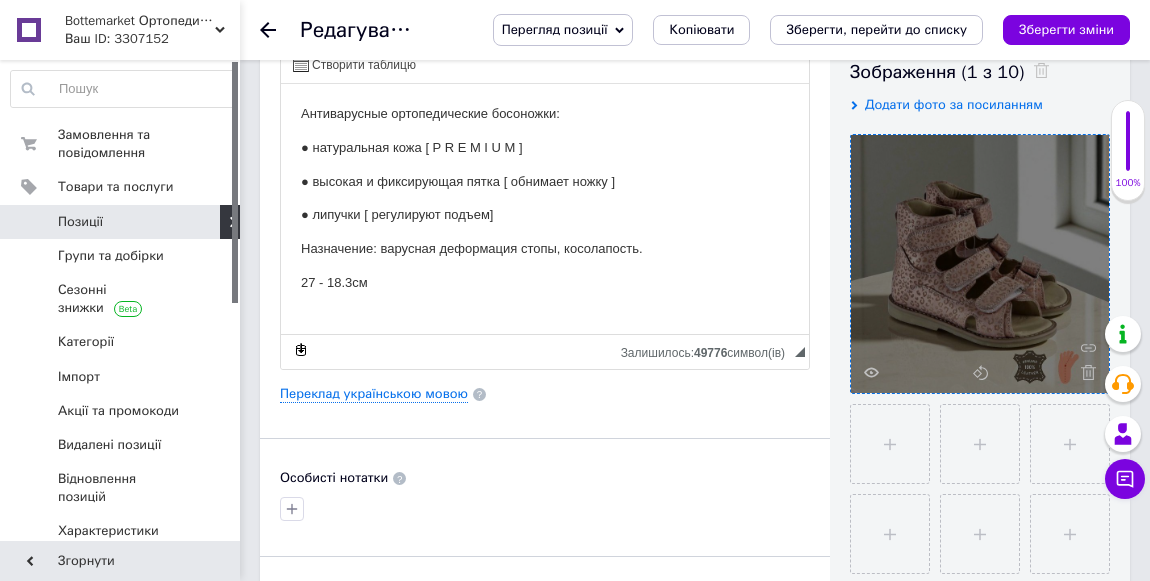 click 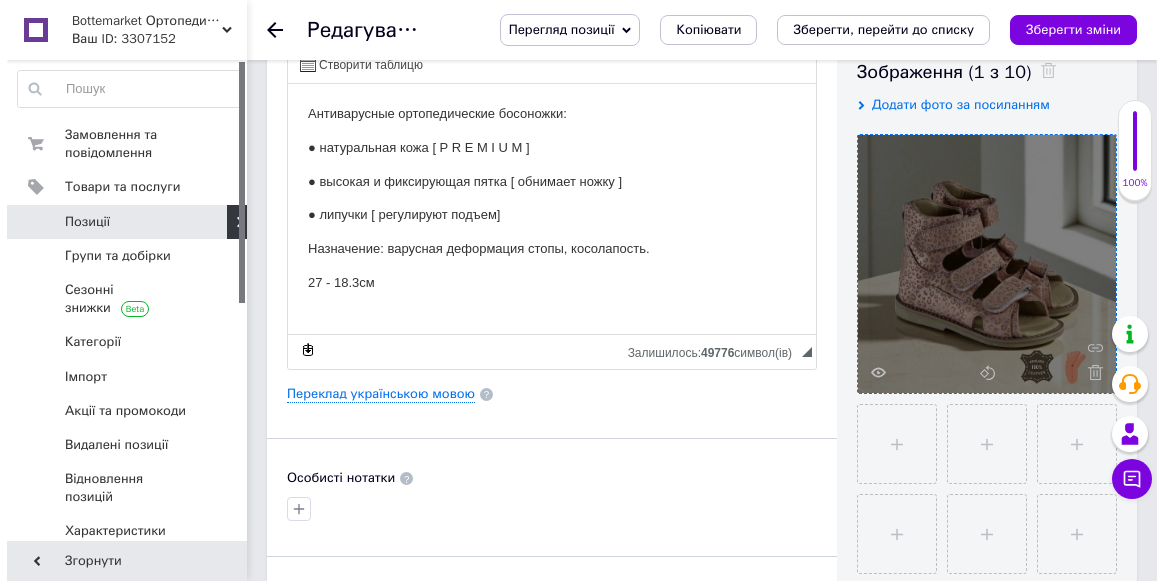 scroll, scrollTop: 0, scrollLeft: 0, axis: both 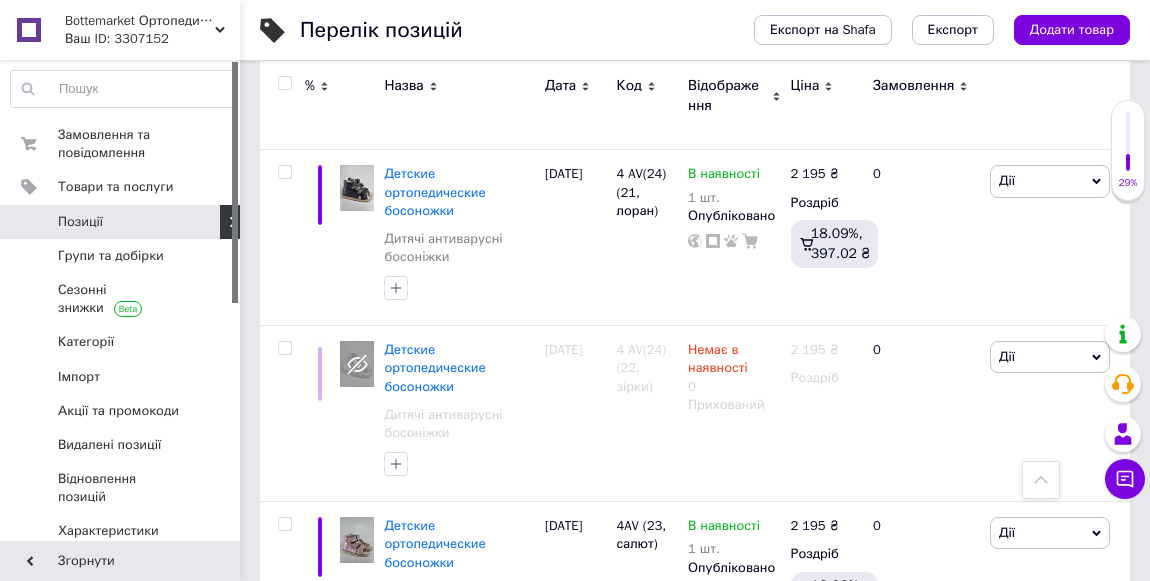 click on "Детские ортопедические босоножки" at bounding box center [434, 1599] 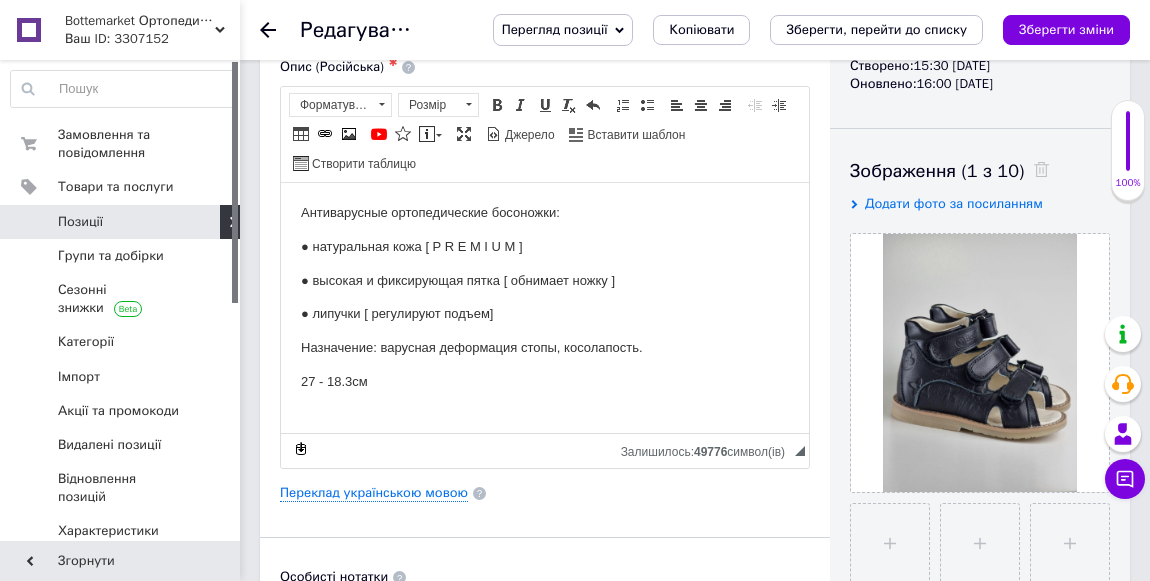 scroll, scrollTop: 363, scrollLeft: 0, axis: vertical 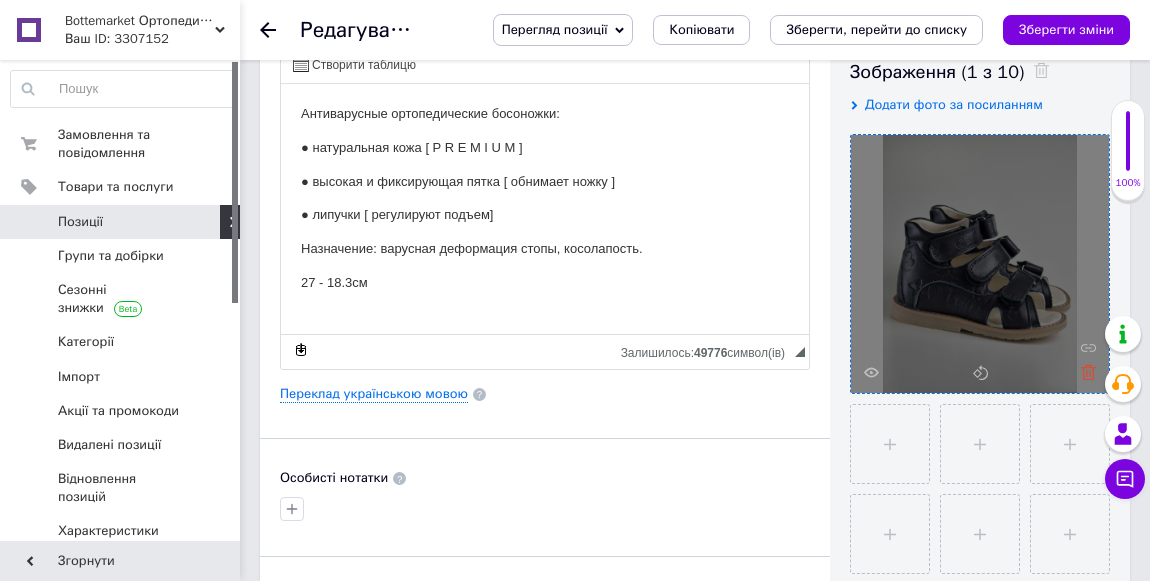 click 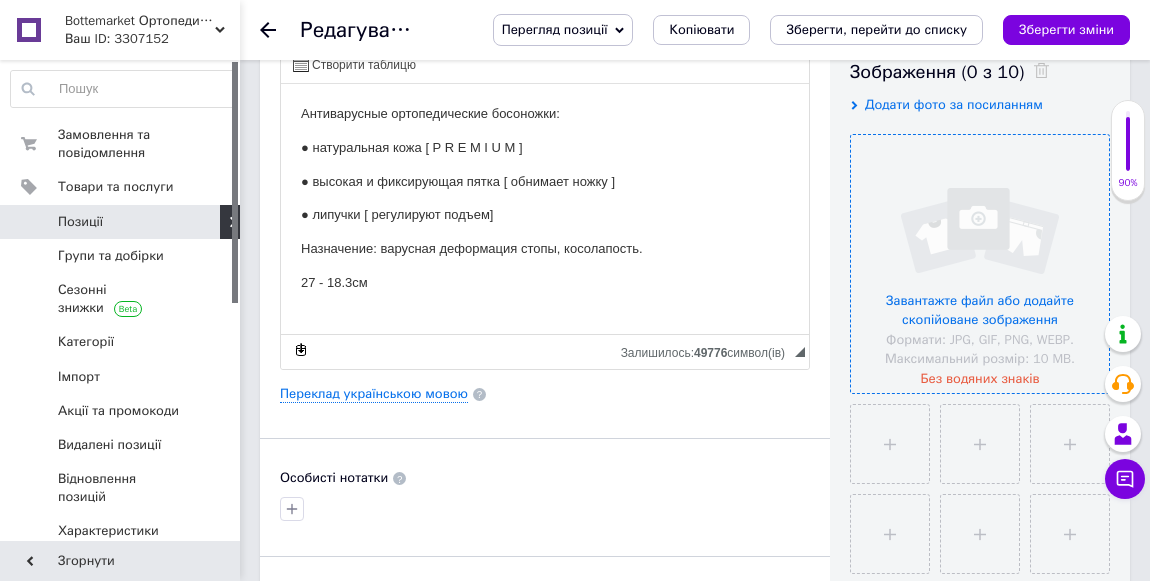 click at bounding box center [980, 264] 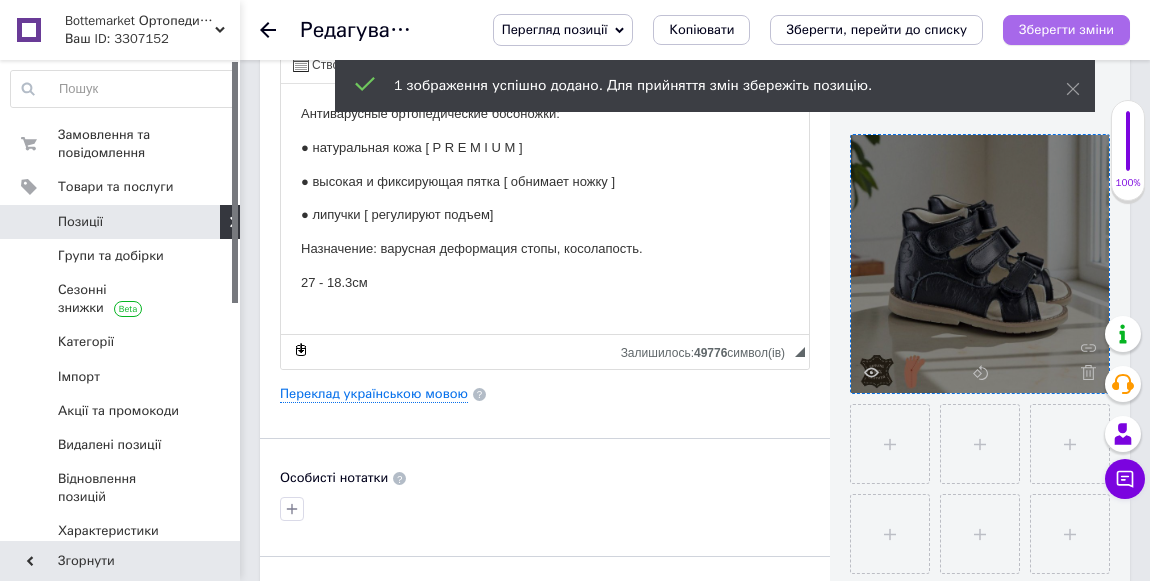 click on "Зберегти зміни" at bounding box center (1066, 29) 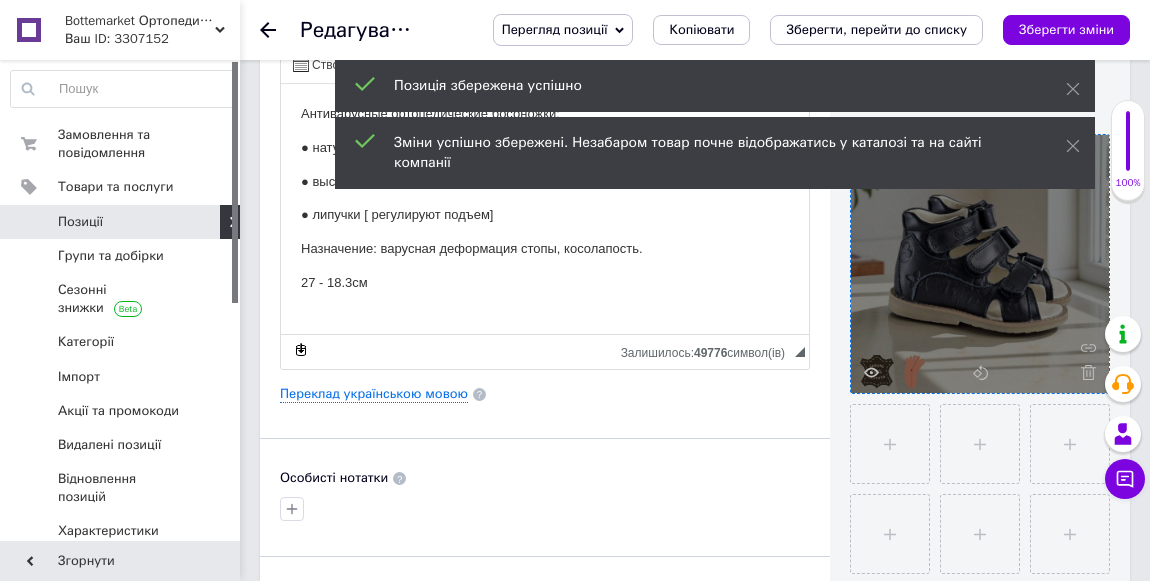 click 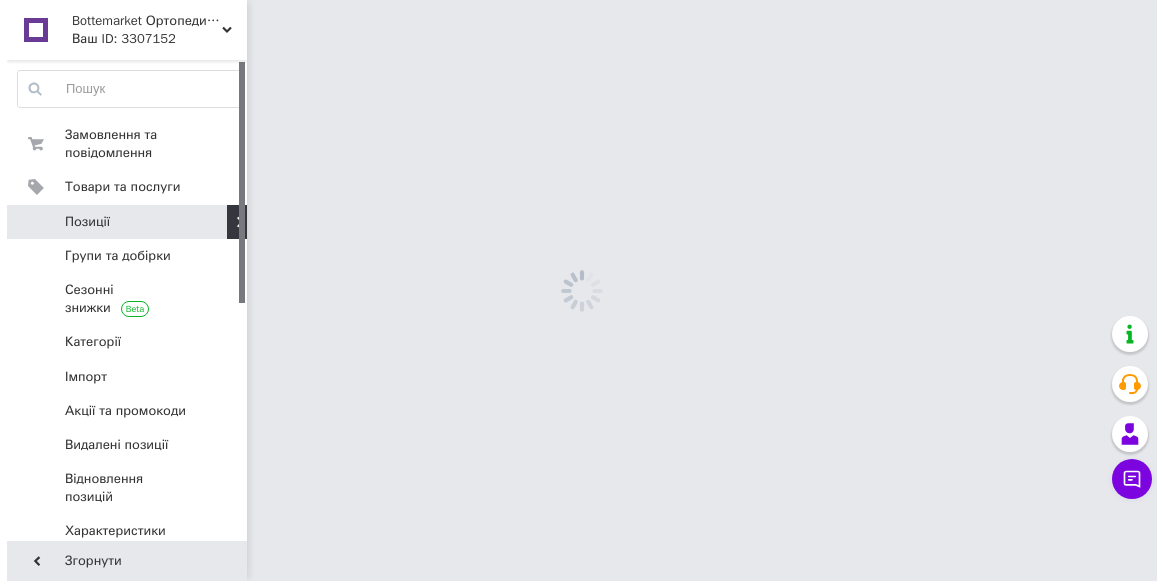scroll, scrollTop: 0, scrollLeft: 0, axis: both 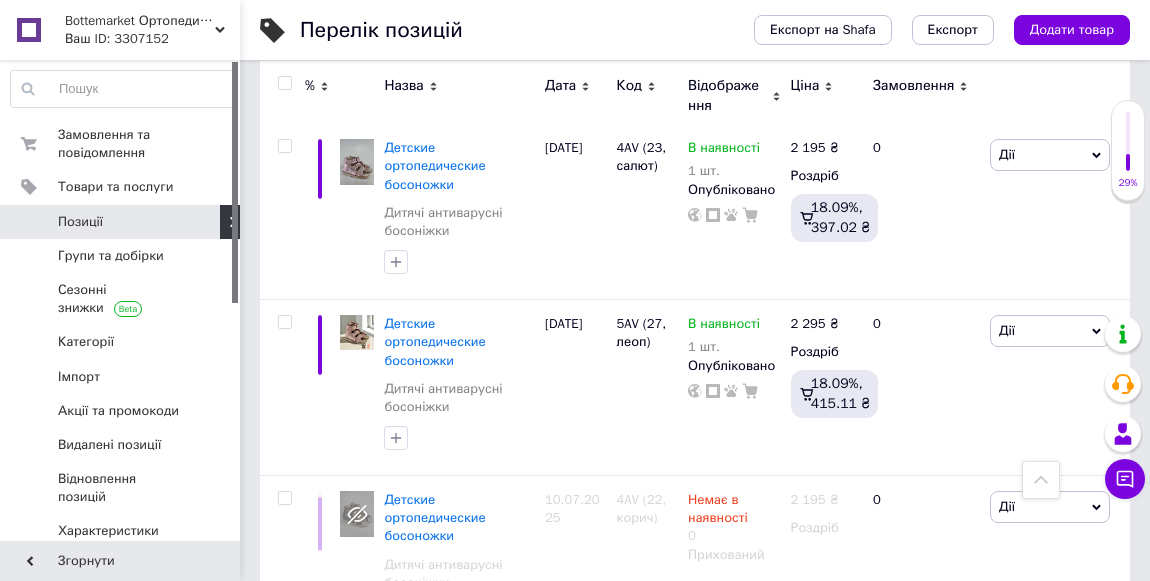 click on "Детские ортопедические босоножки" at bounding box center [434, 1397] 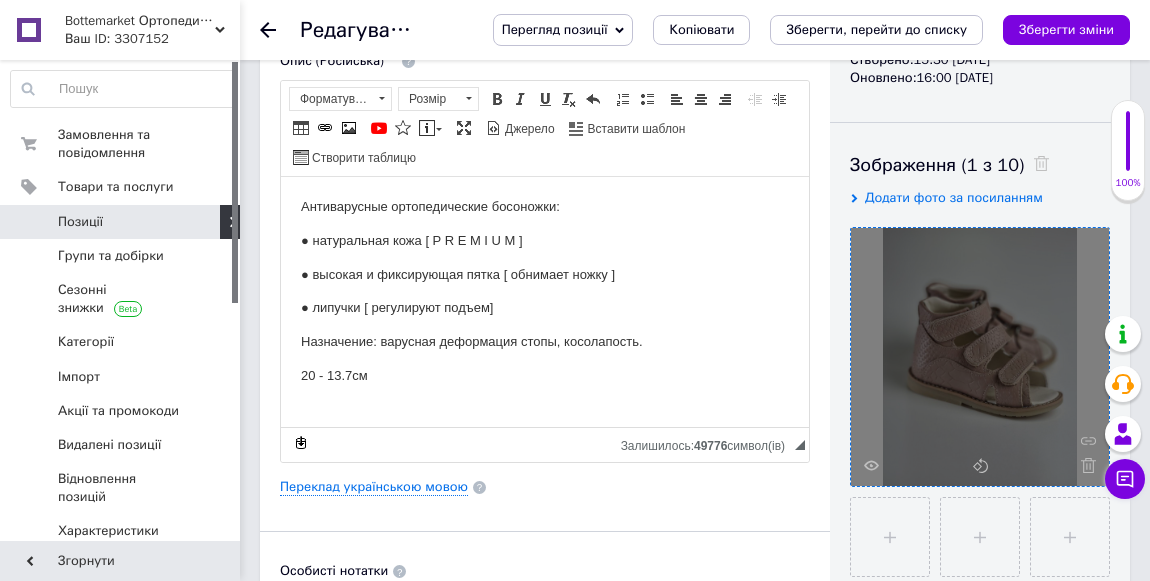 scroll, scrollTop: 272, scrollLeft: 0, axis: vertical 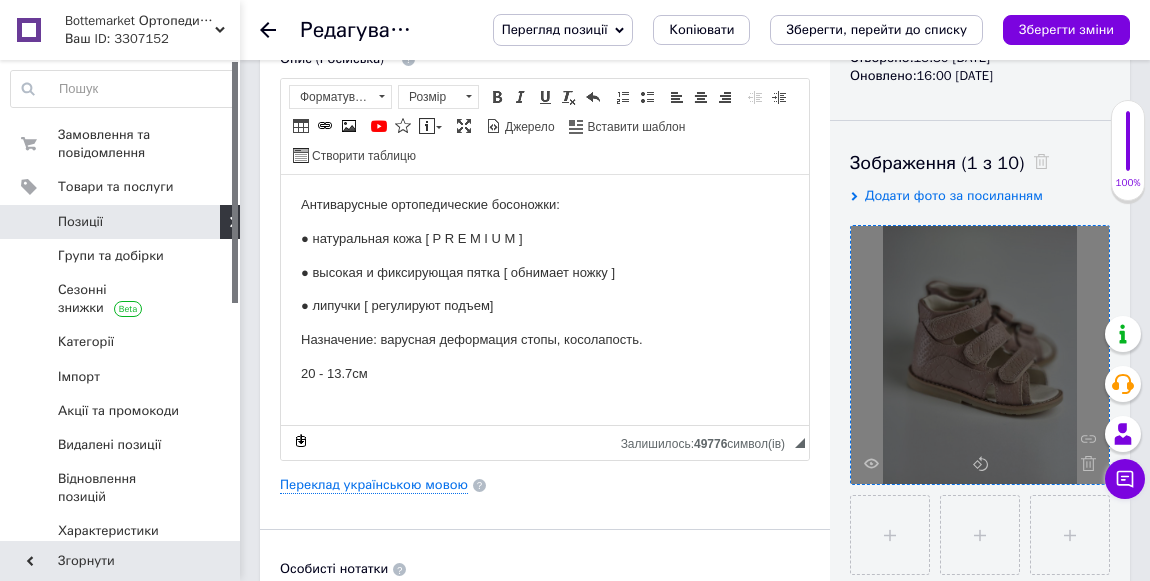 drag, startPoint x: 1088, startPoint y: 464, endPoint x: 1040, endPoint y: 422, distance: 63.780876 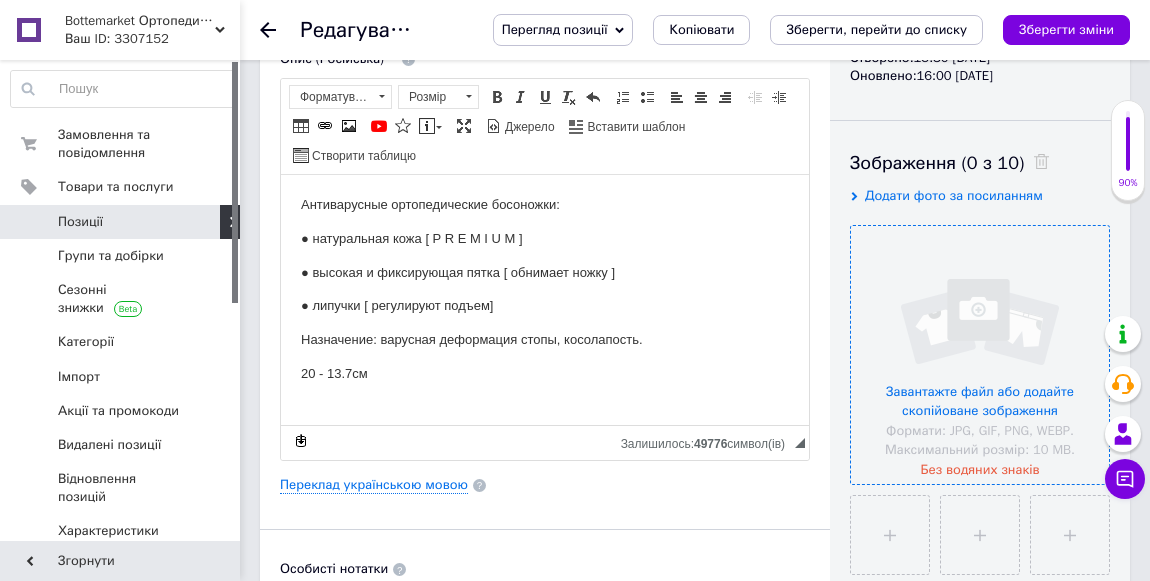click at bounding box center [980, 355] 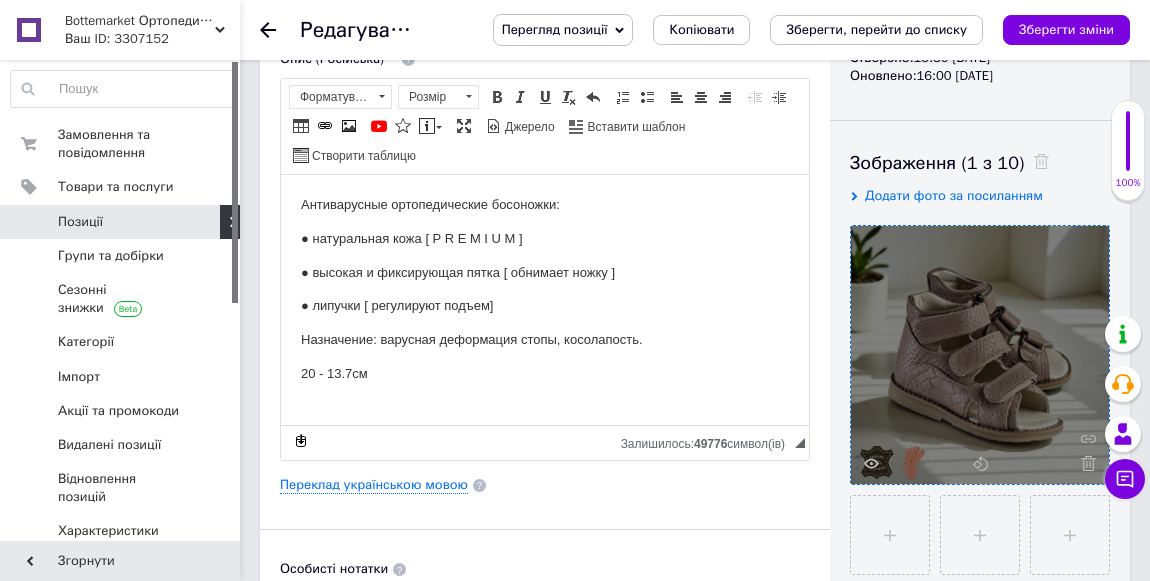 click 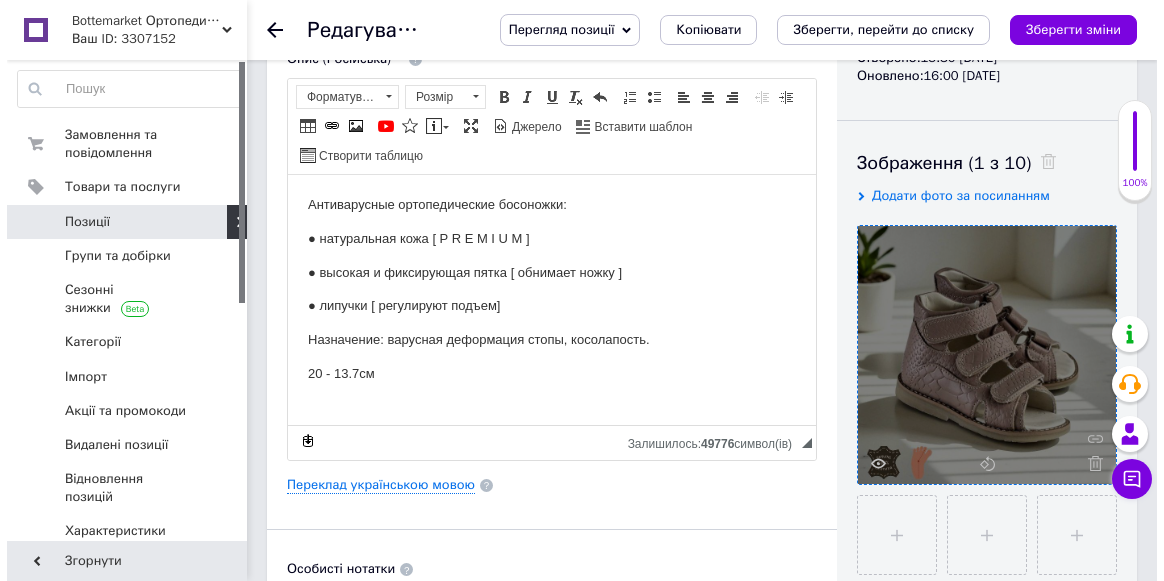 scroll, scrollTop: 0, scrollLeft: 0, axis: both 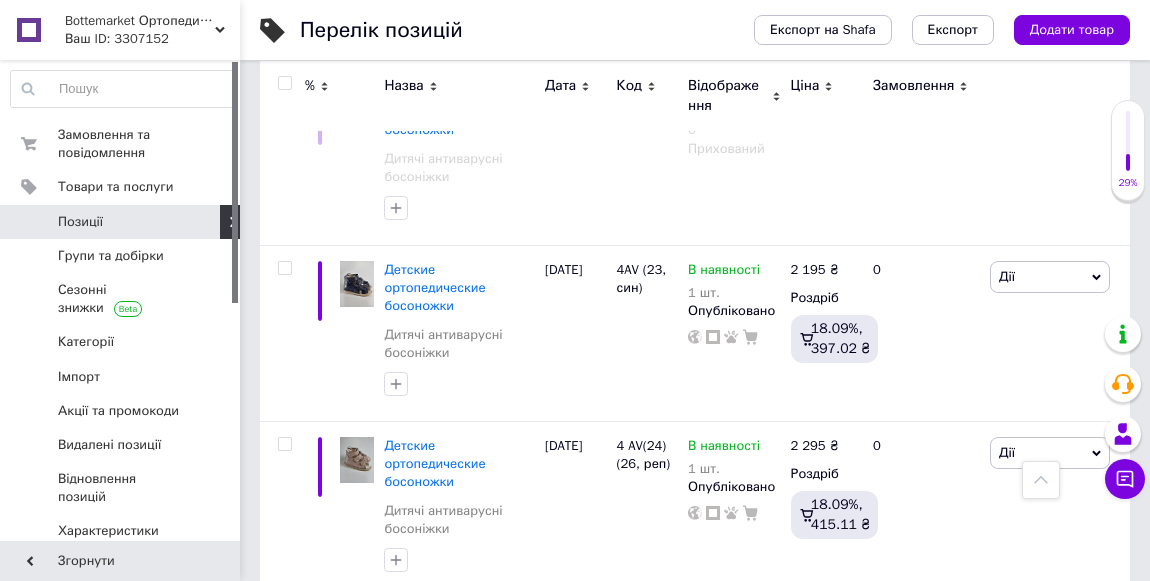 click on "Детские ортопедические босоножки" at bounding box center (434, 1695) 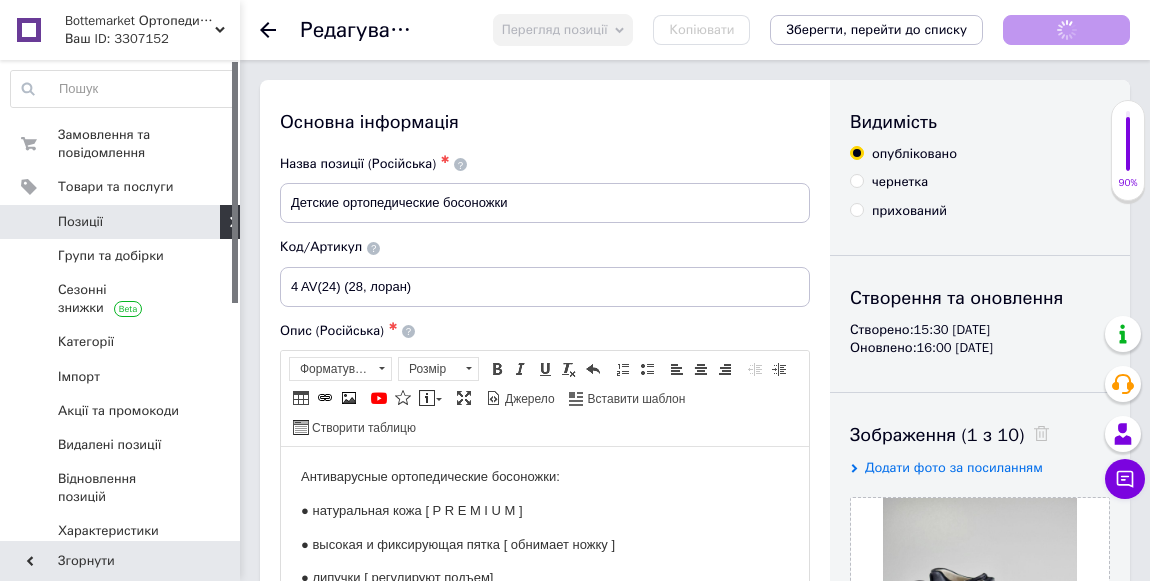 scroll, scrollTop: 272, scrollLeft: 0, axis: vertical 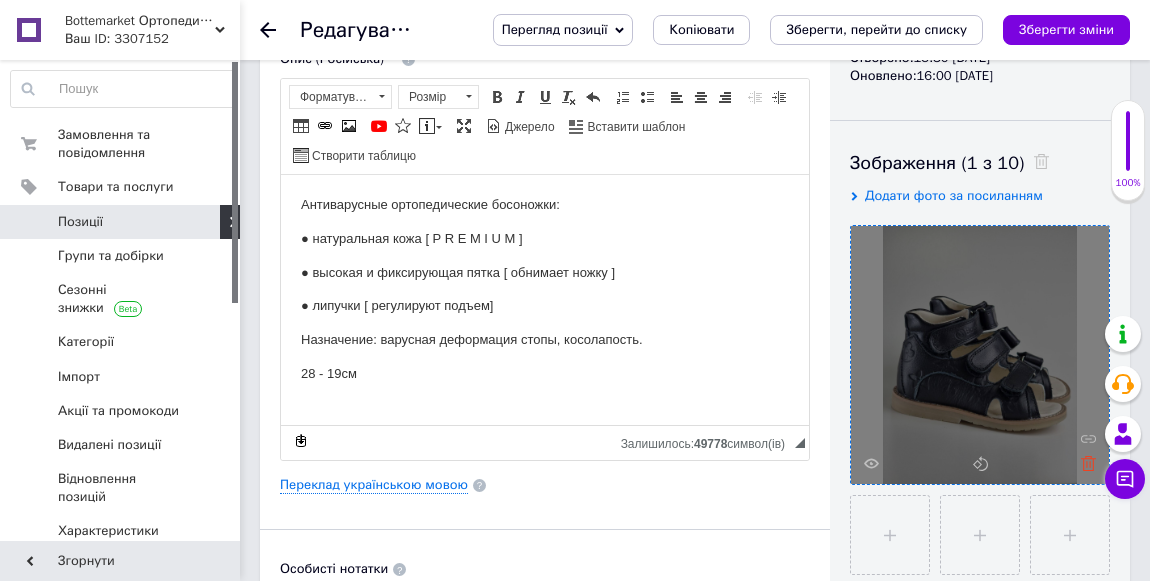 click 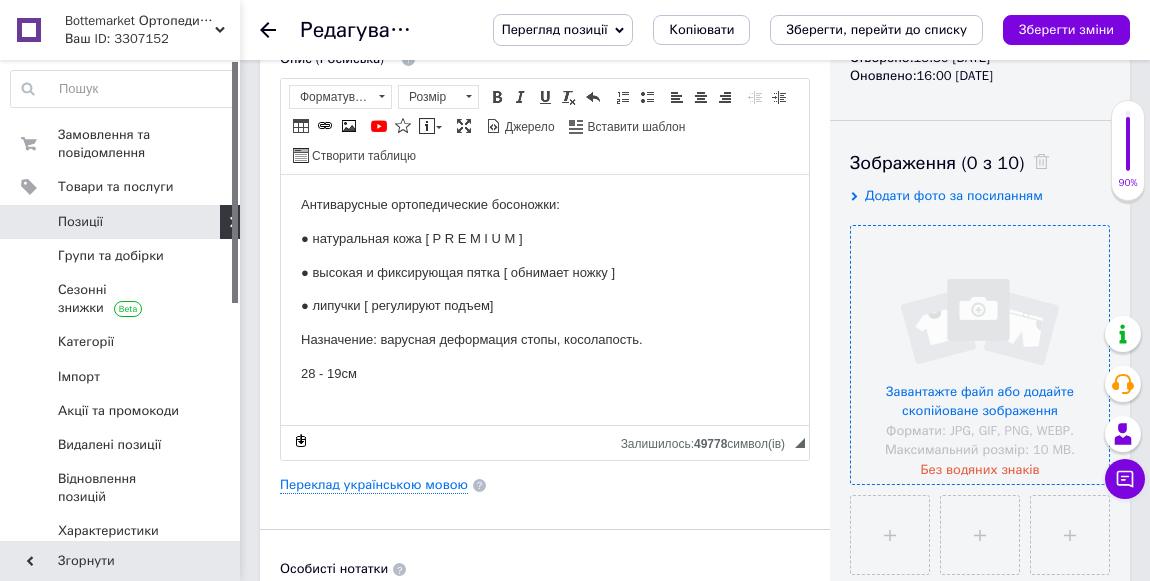 click at bounding box center [980, 355] 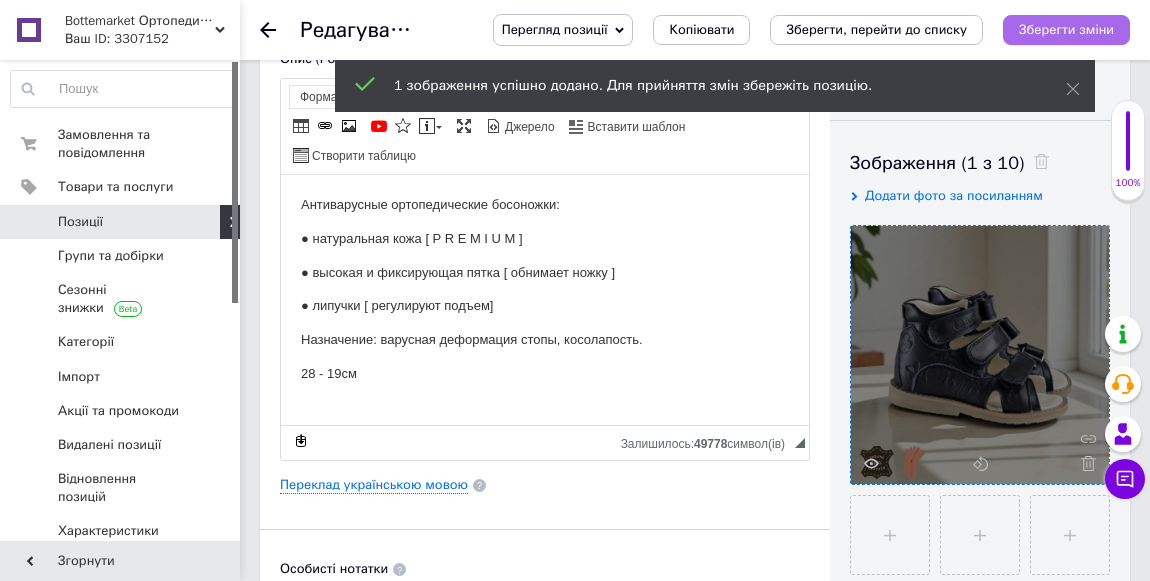 click on "Зберегти зміни" at bounding box center [1066, 29] 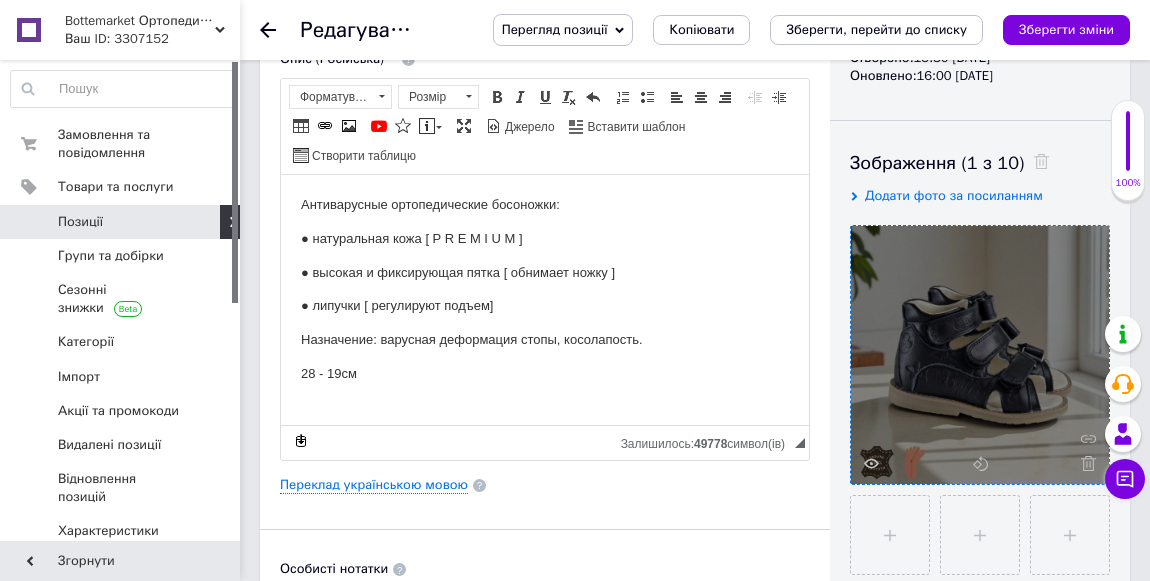 click on "Редагування позиції: Детские ортопедические босоножки Перегляд позиції Зберегти та переглянути на сайті Зберегти та переглянути на маркетплейсі [DOMAIN_NAME] Копіювати Зберегти, перейти до списку Зберегти зміни" at bounding box center (695, 30) 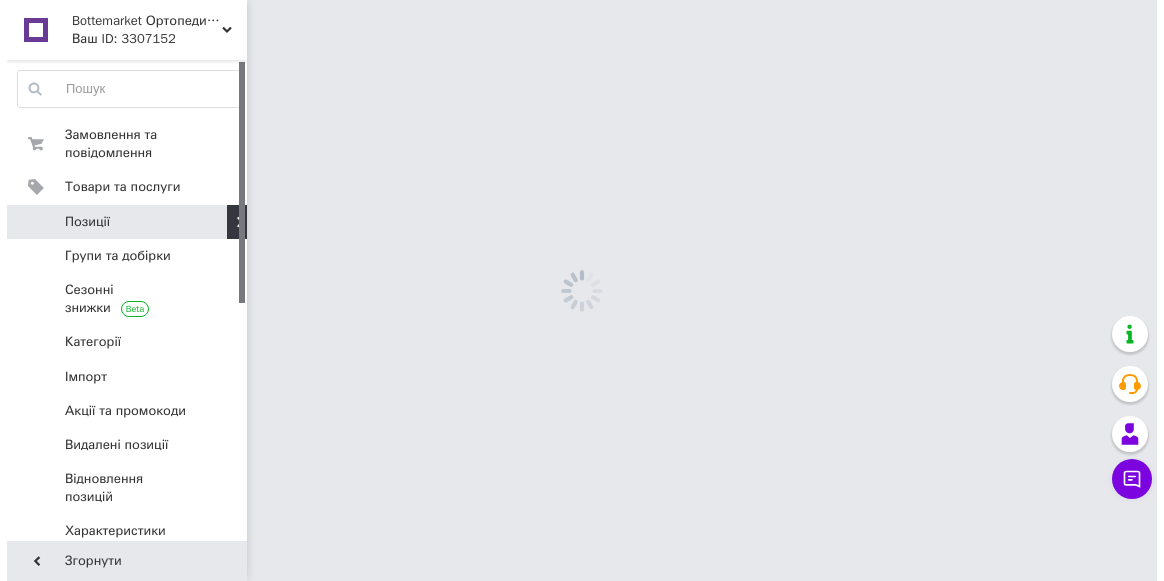 scroll, scrollTop: 0, scrollLeft: 0, axis: both 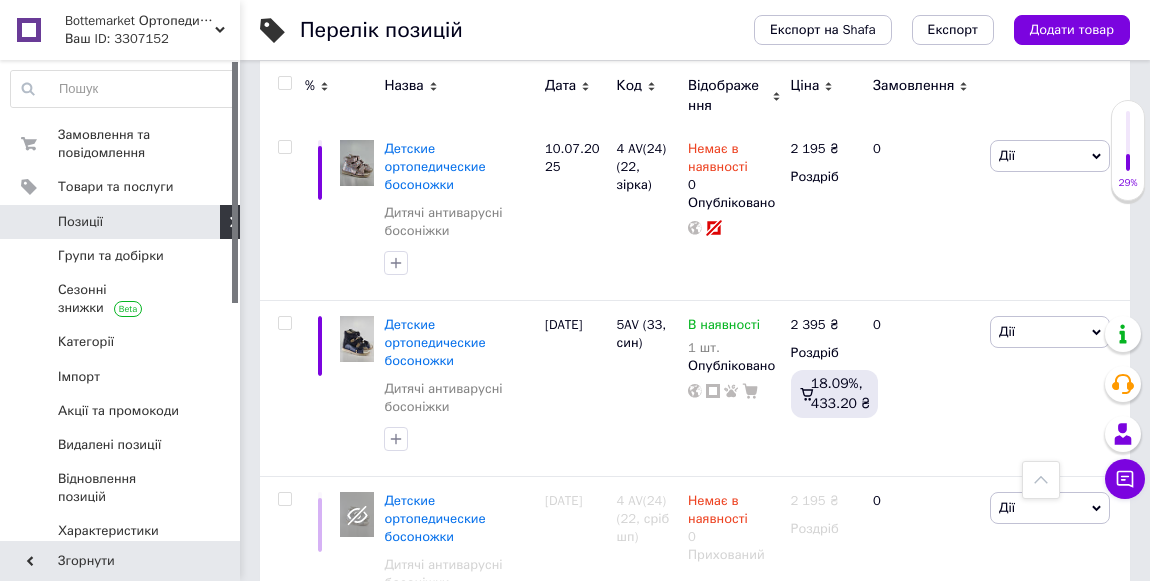 click on "Детские ортопедические босоножки" at bounding box center [434, 1573] 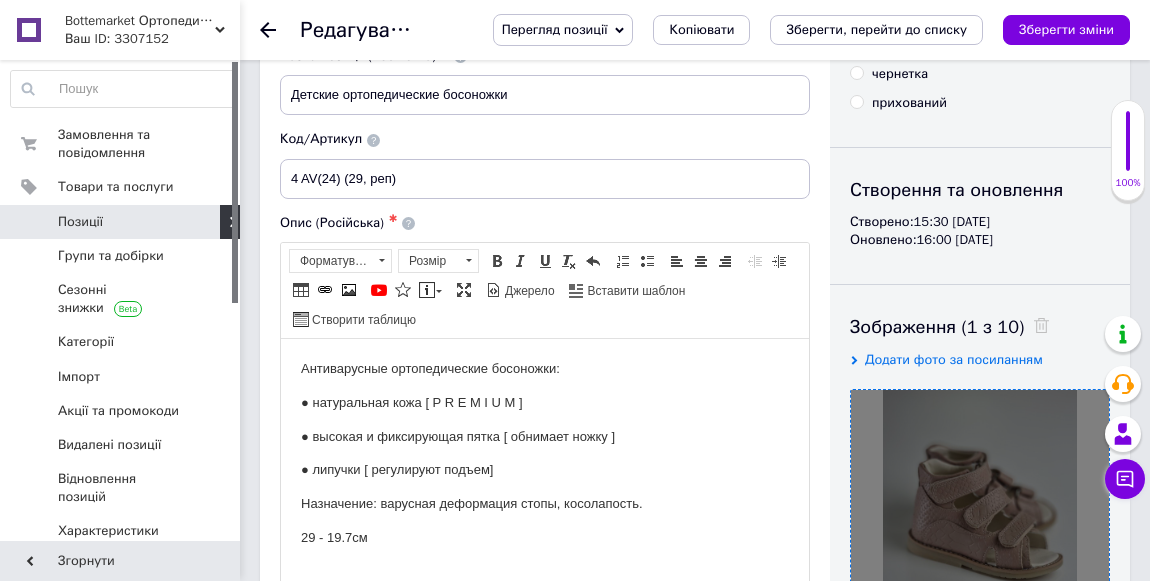 scroll, scrollTop: 272, scrollLeft: 0, axis: vertical 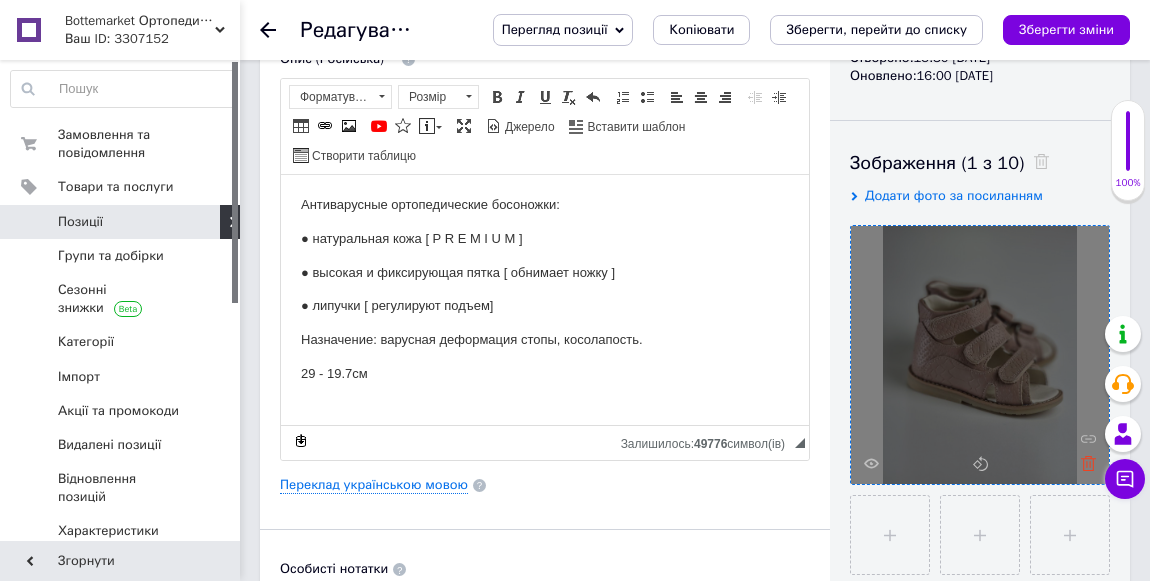 click 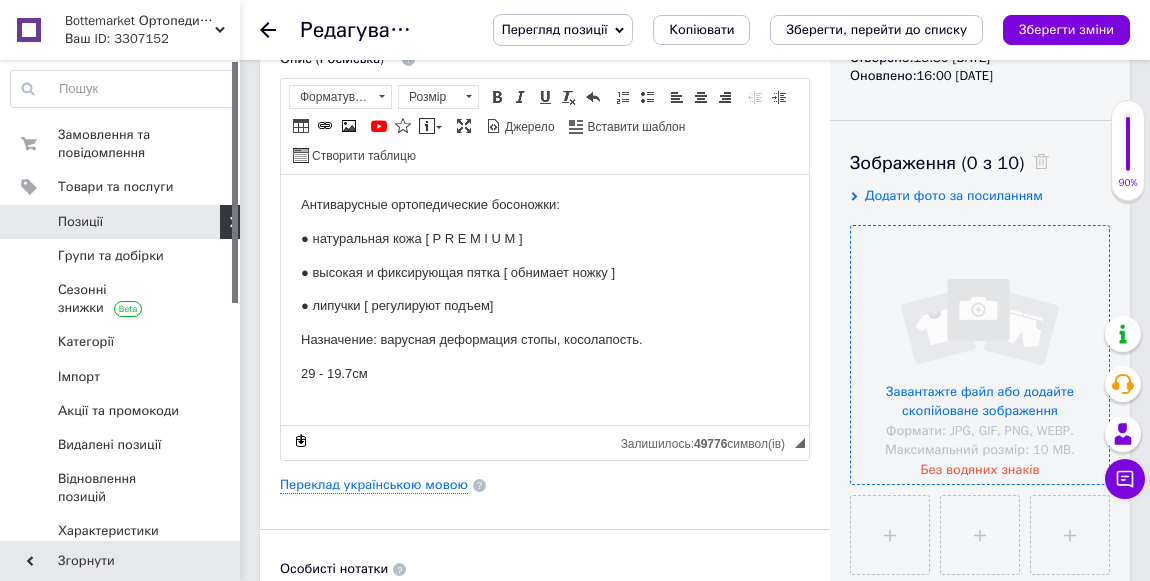 click at bounding box center (980, 355) 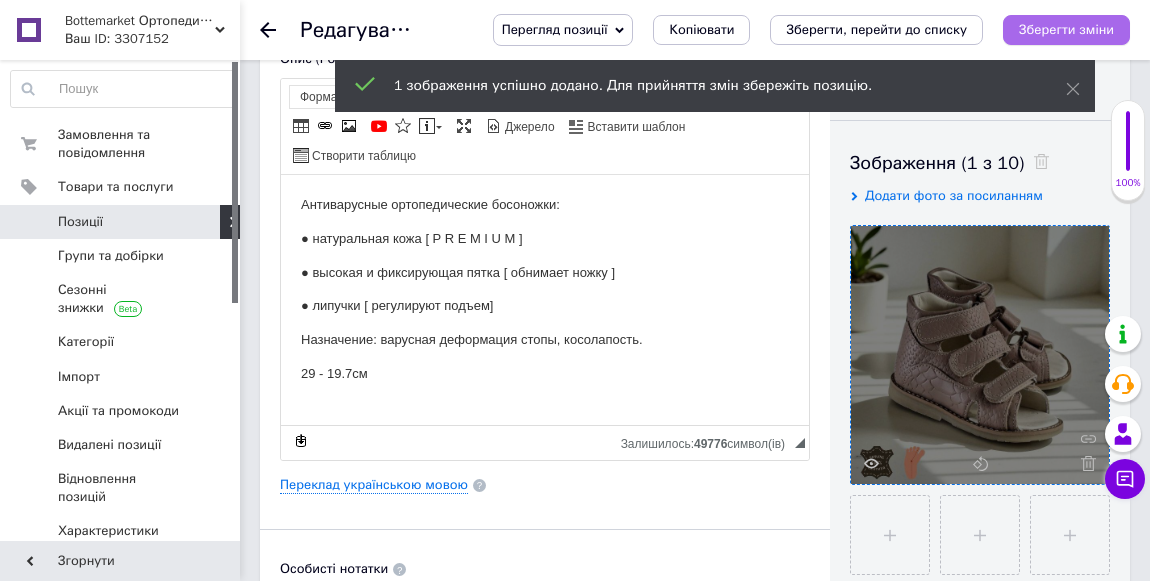 click on "Зберегти зміни" at bounding box center [1066, 29] 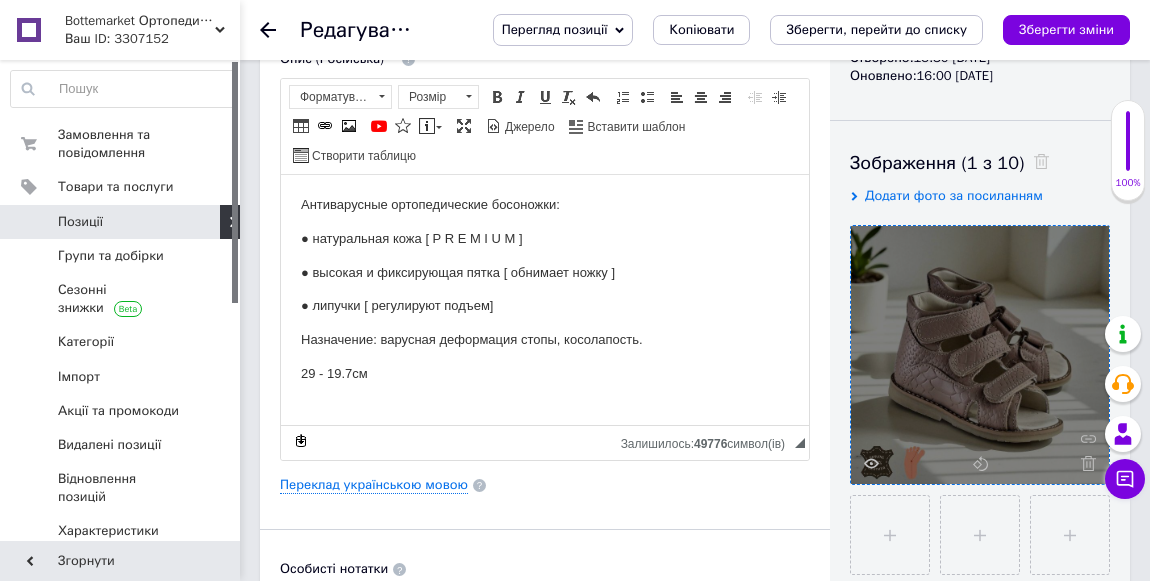 click on "Редагування позиції: Детские ортопедические босоножки Перегляд позиції Зберегти та переглянути на сайті Зберегти та переглянути на маркетплейсі [DOMAIN_NAME] Копіювати Зберегти, перейти до списку Зберегти зміни" at bounding box center (695, 30) 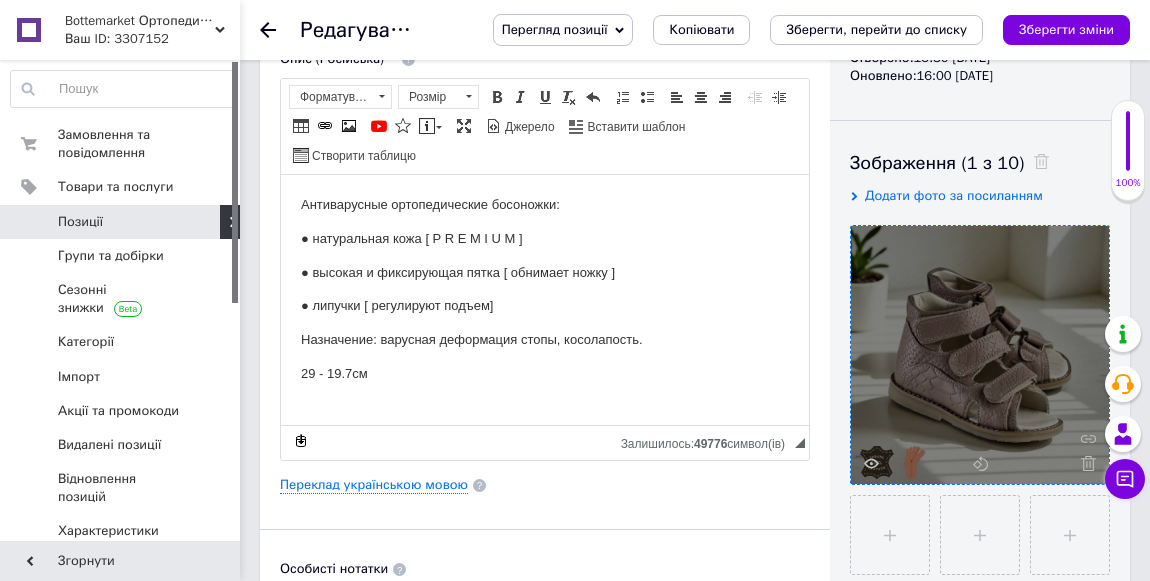 click 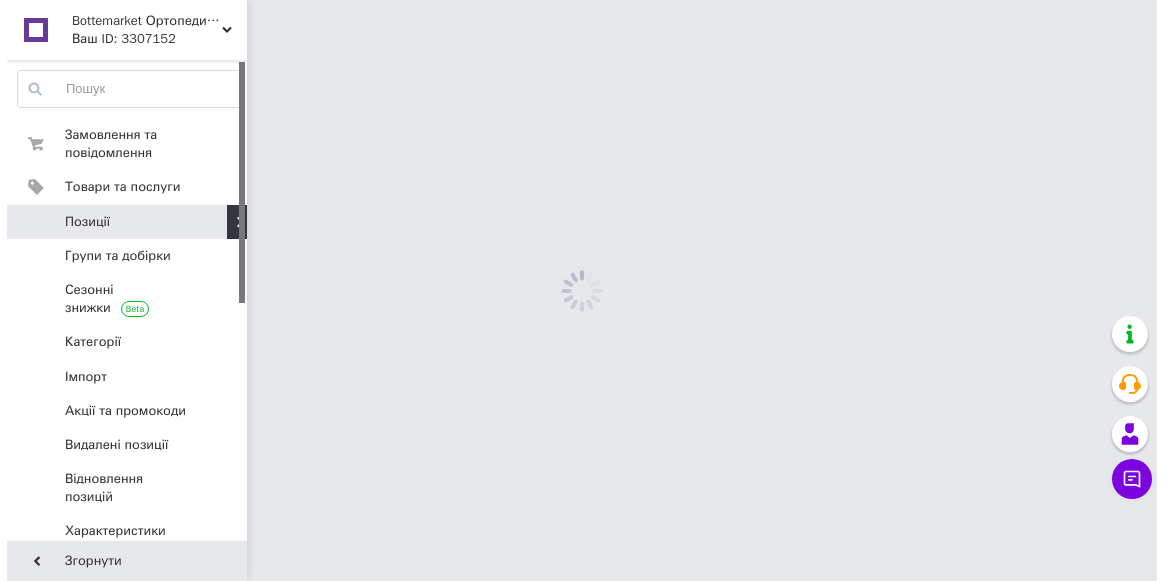 scroll, scrollTop: 0, scrollLeft: 0, axis: both 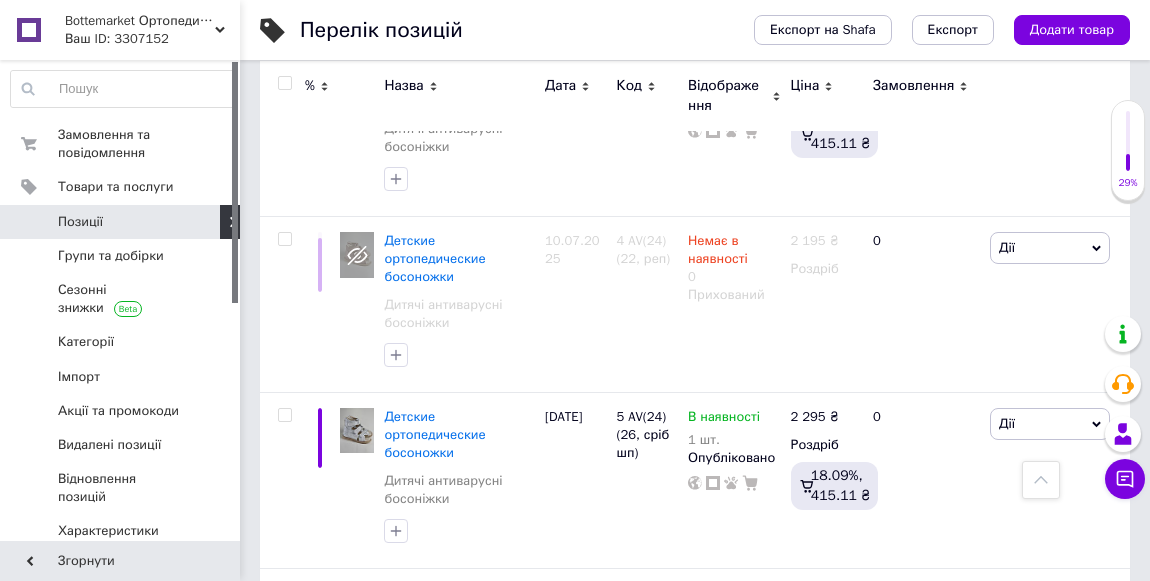 click on "Детские ортопедические босоножки" at bounding box center [434, 961] 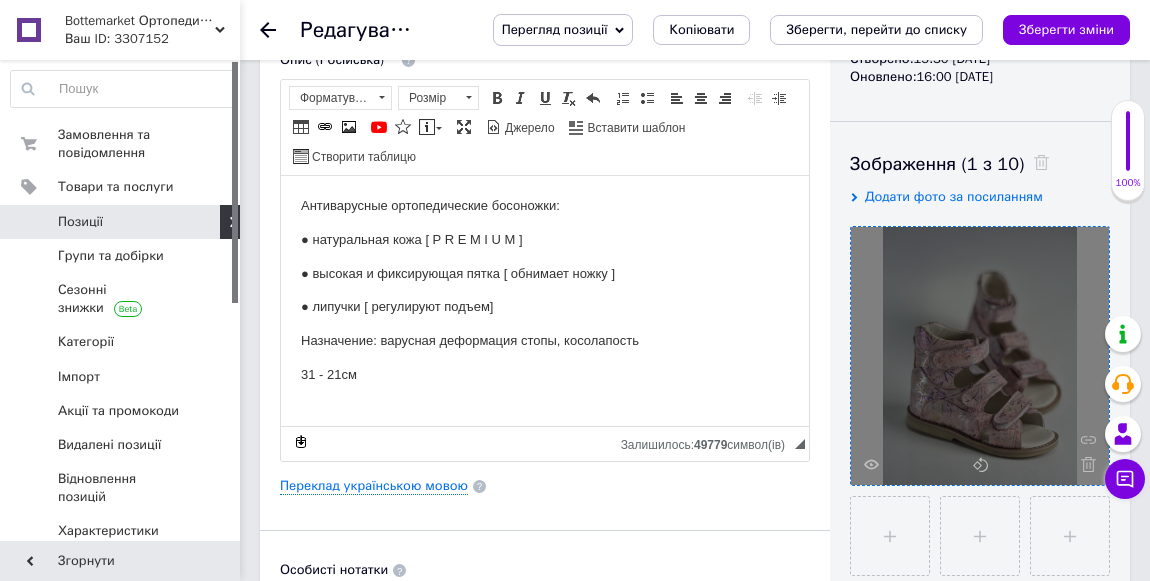 scroll, scrollTop: 272, scrollLeft: 0, axis: vertical 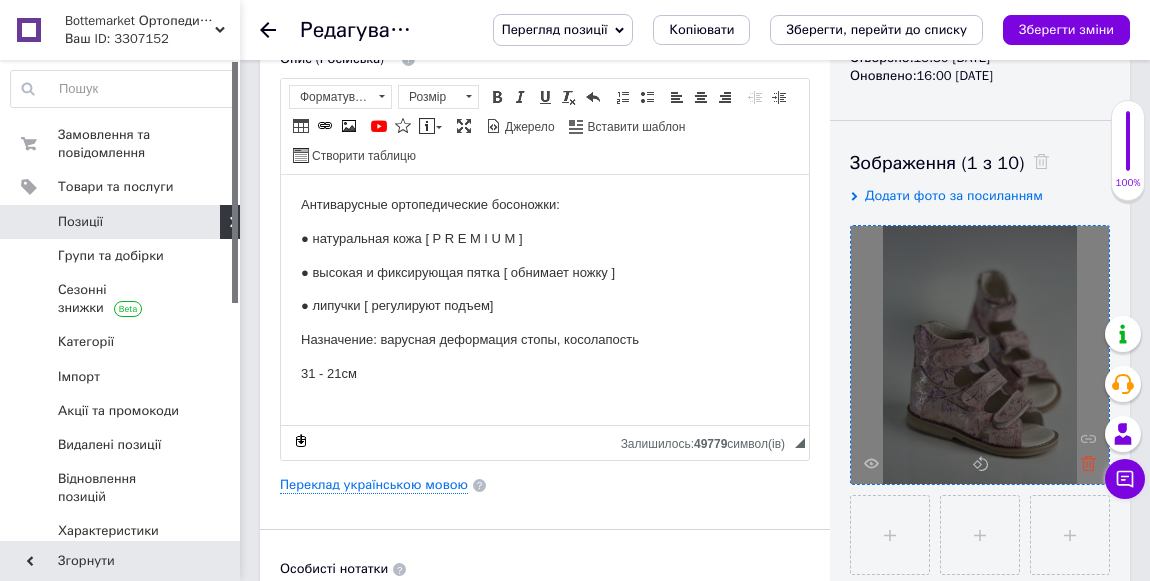 click 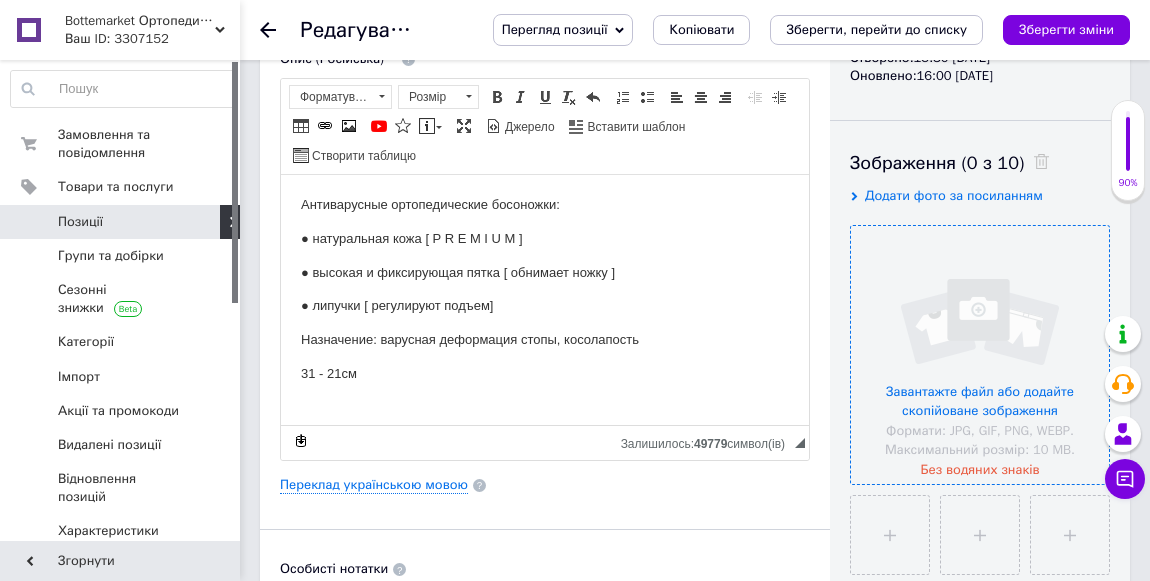 click at bounding box center [980, 355] 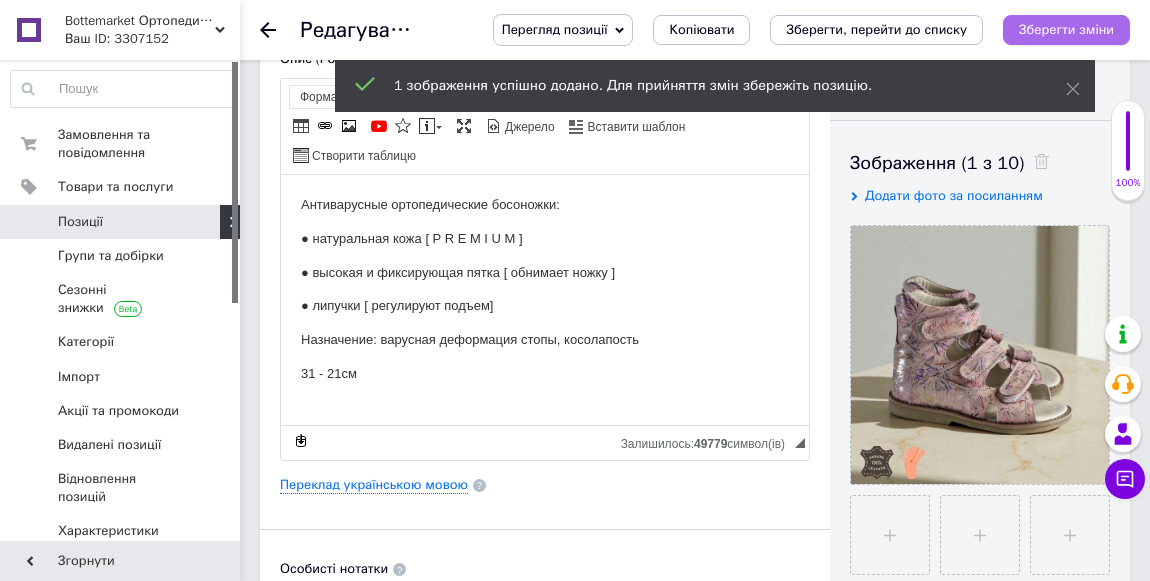 click on "Зберегти зміни" at bounding box center [1066, 29] 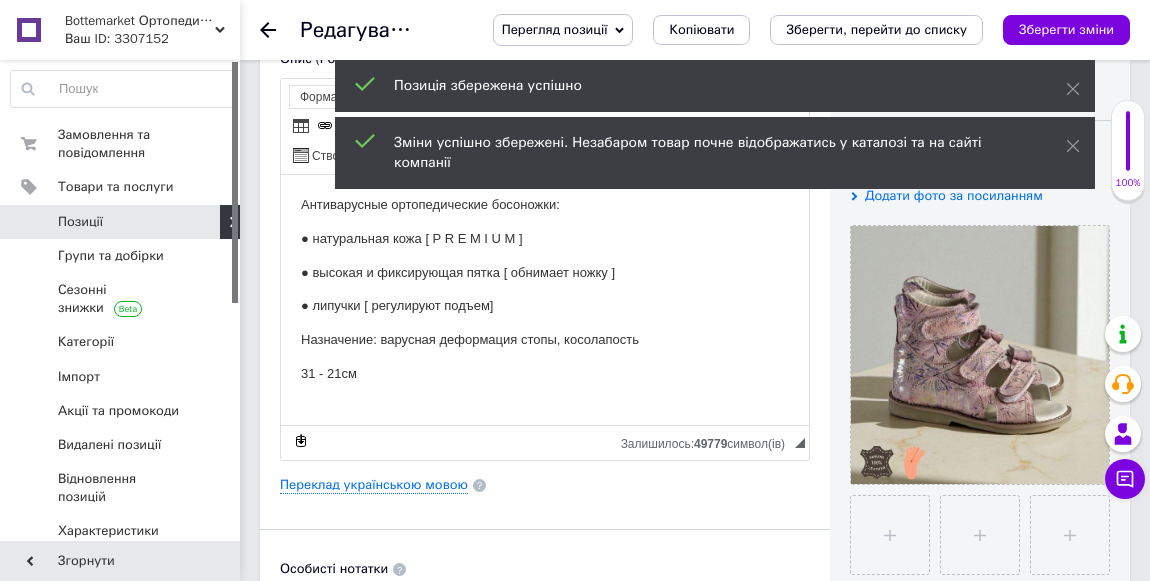 click 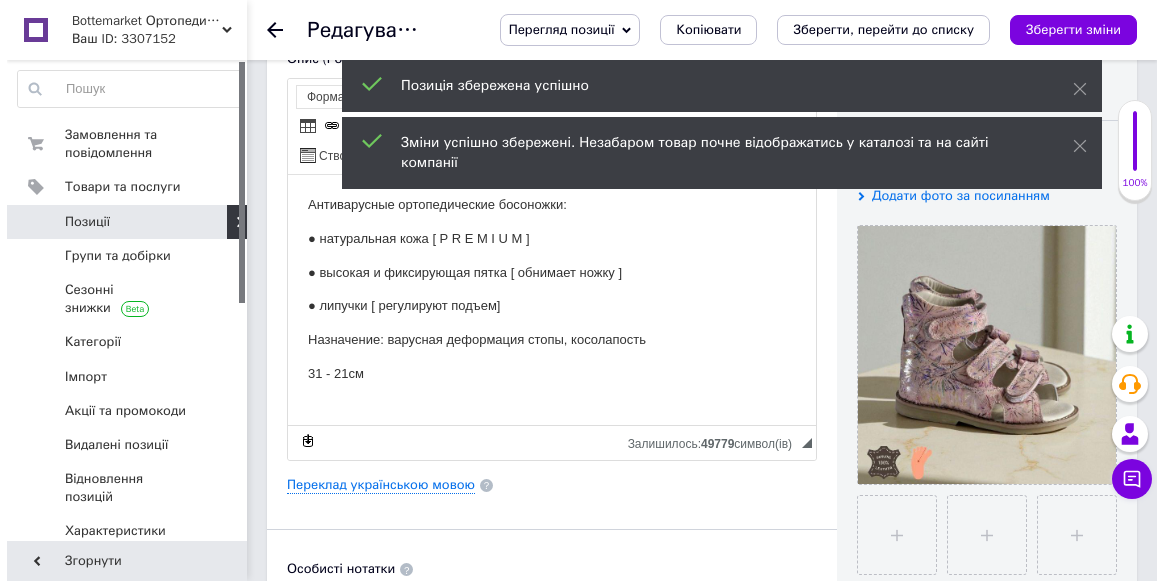 scroll, scrollTop: 0, scrollLeft: 0, axis: both 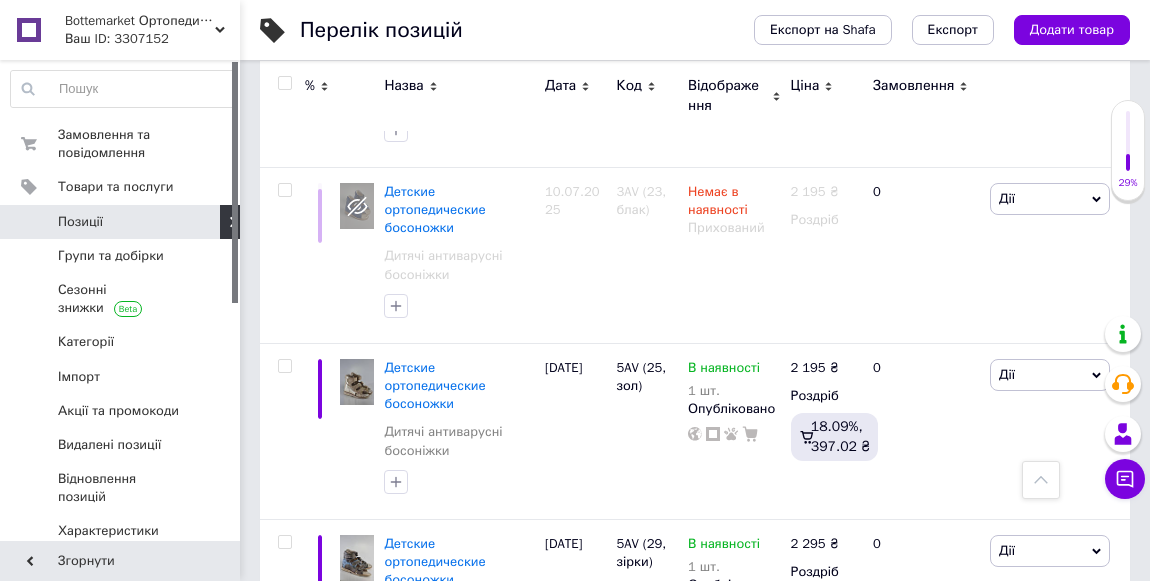 click on "Детские ортопедические босоножки" at bounding box center (434, 1440) 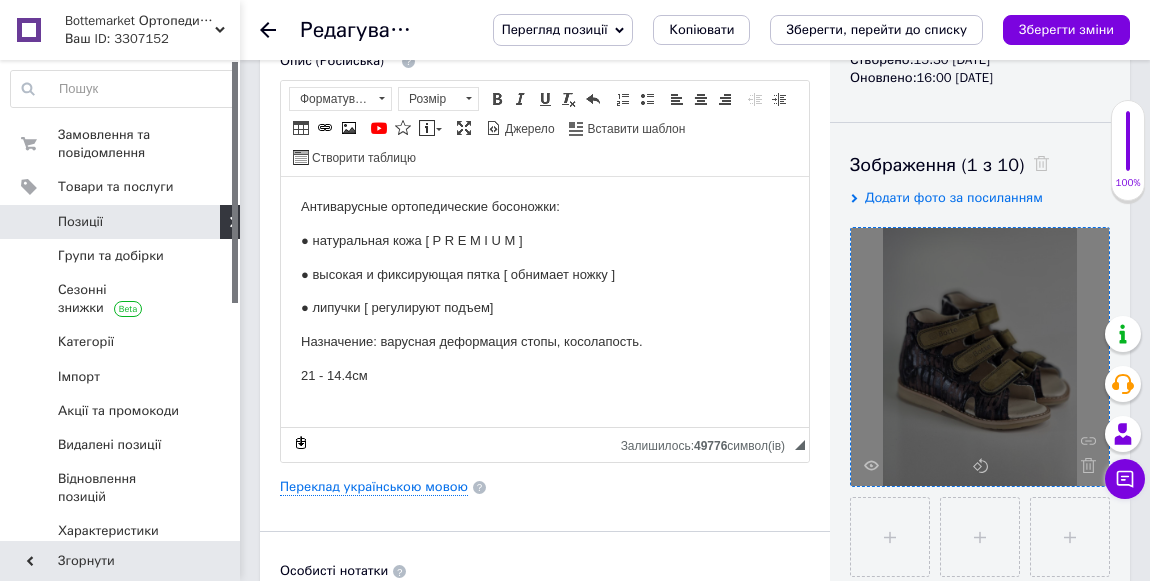 scroll, scrollTop: 272, scrollLeft: 0, axis: vertical 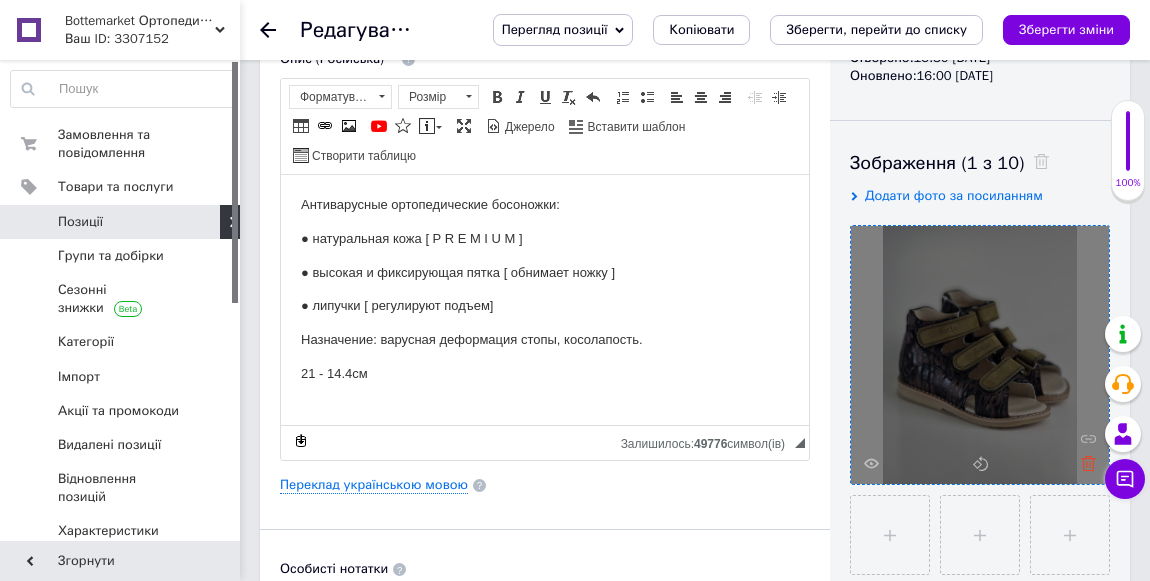 click 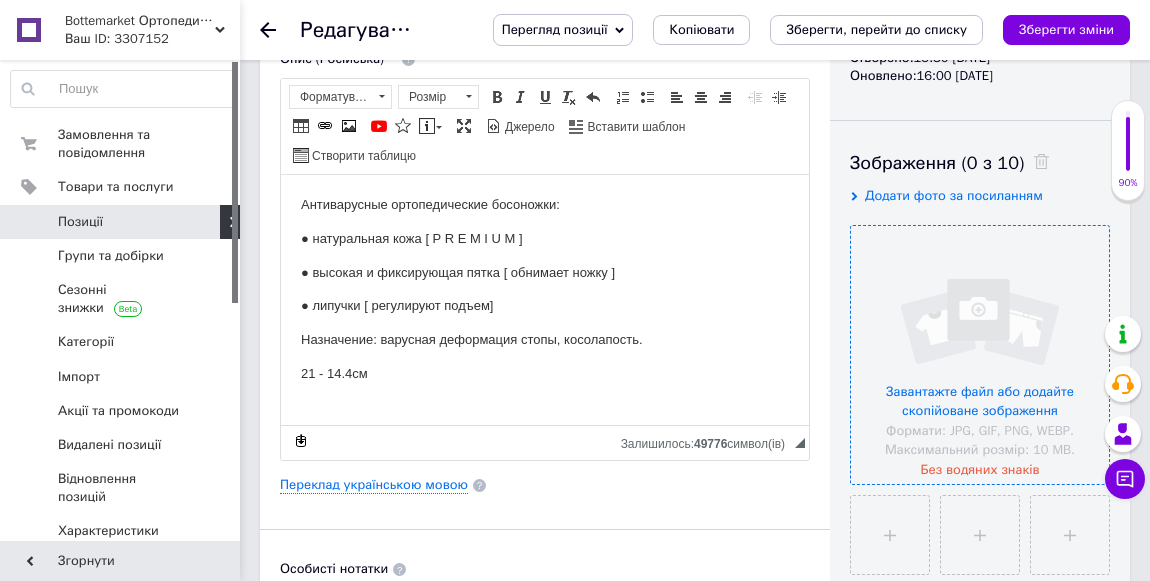 click at bounding box center (980, 355) 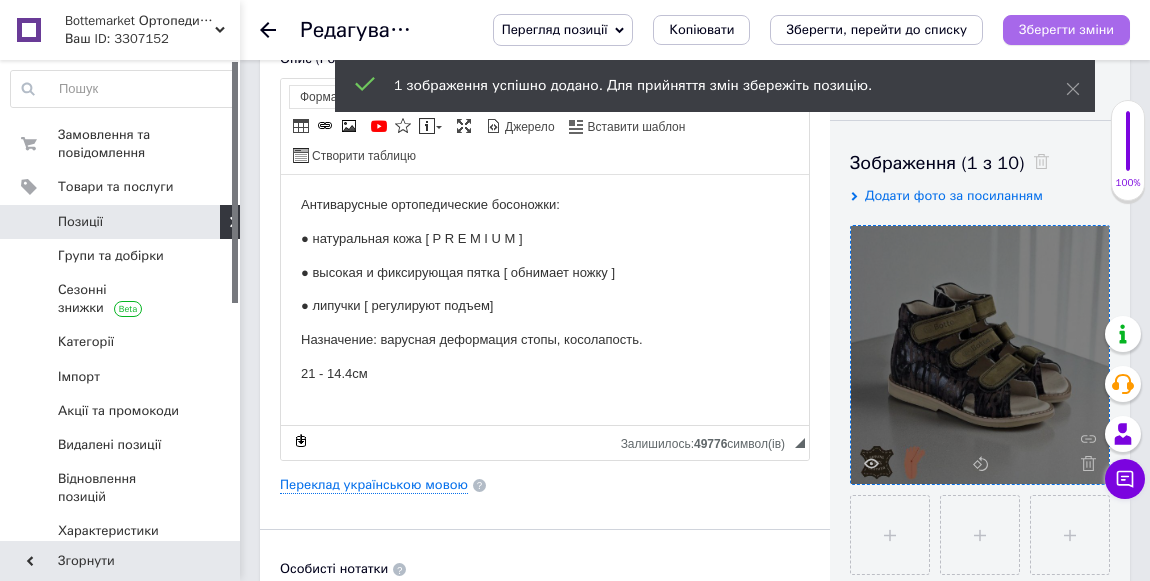 click on "Зберегти зміни" at bounding box center [1066, 29] 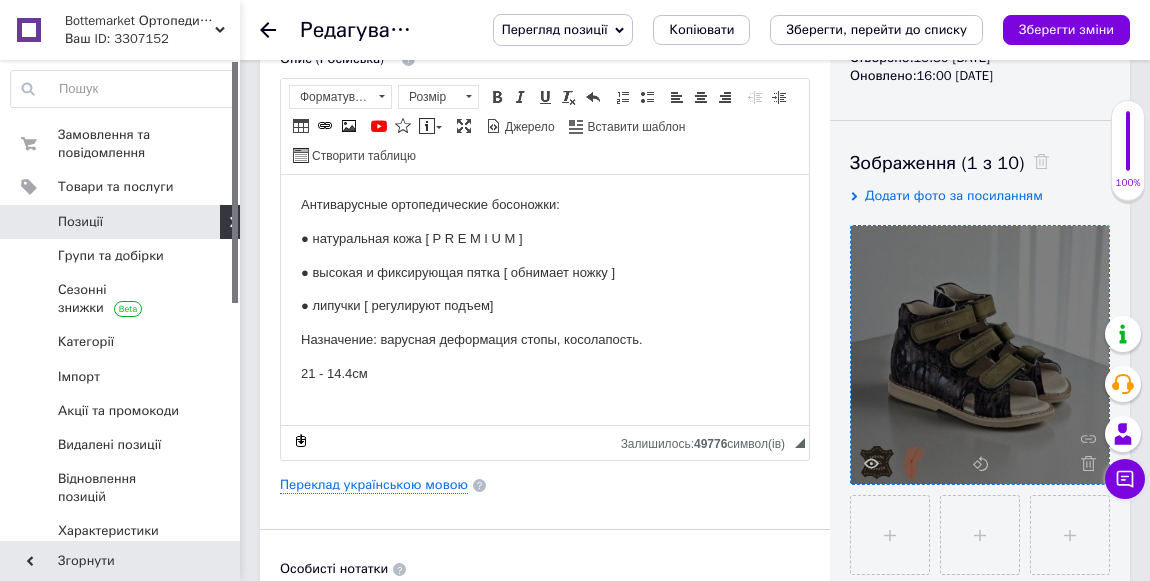 click 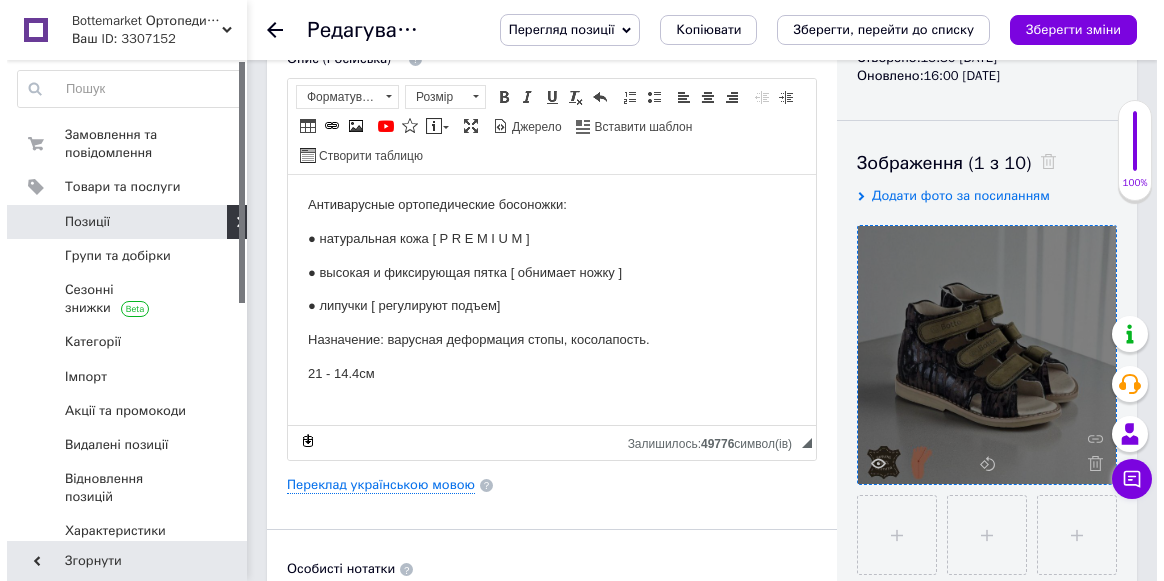 scroll, scrollTop: 0, scrollLeft: 0, axis: both 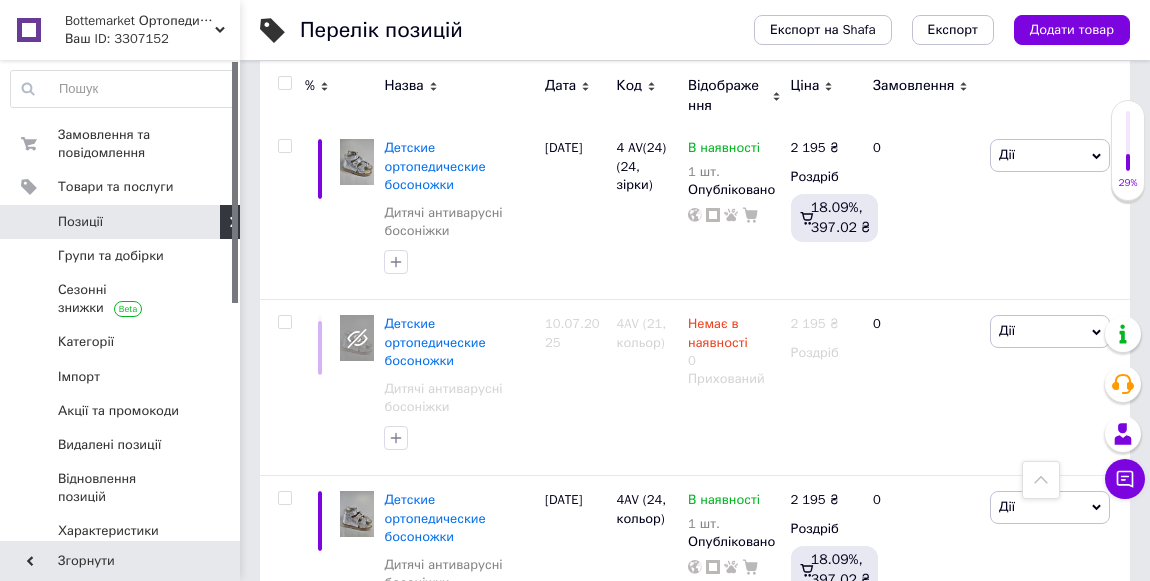 click on "Детские ортопедические босоножки" at bounding box center (434, 1573) 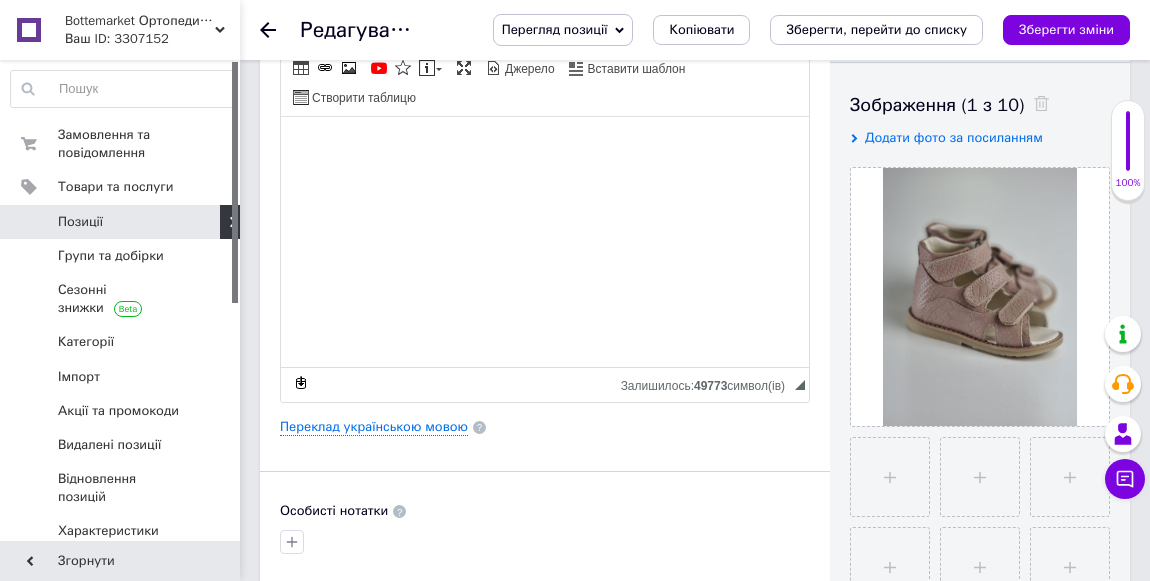 scroll, scrollTop: 363, scrollLeft: 0, axis: vertical 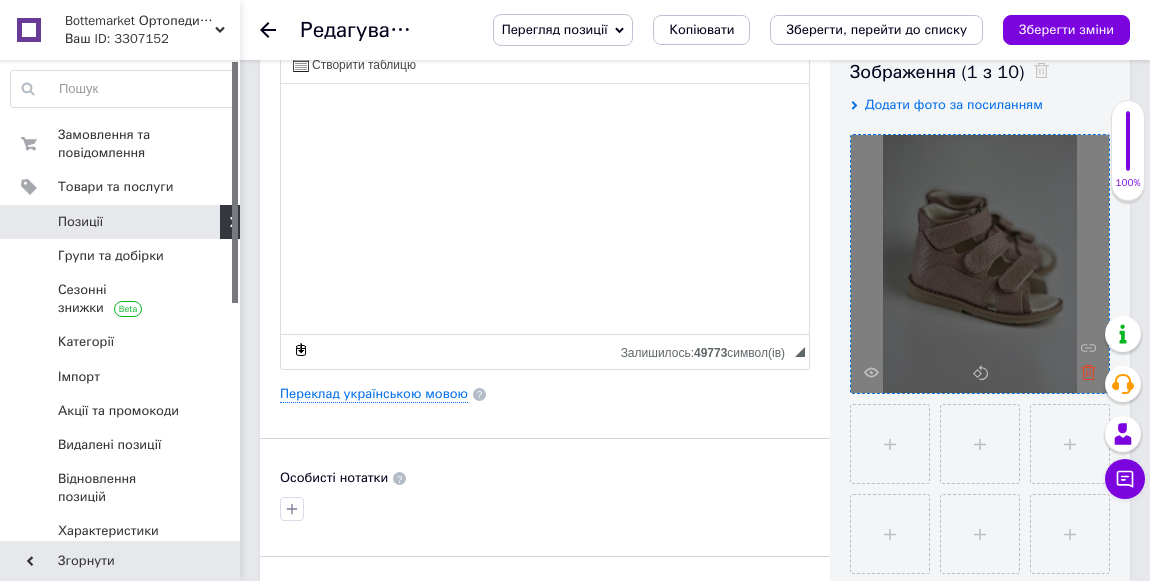click 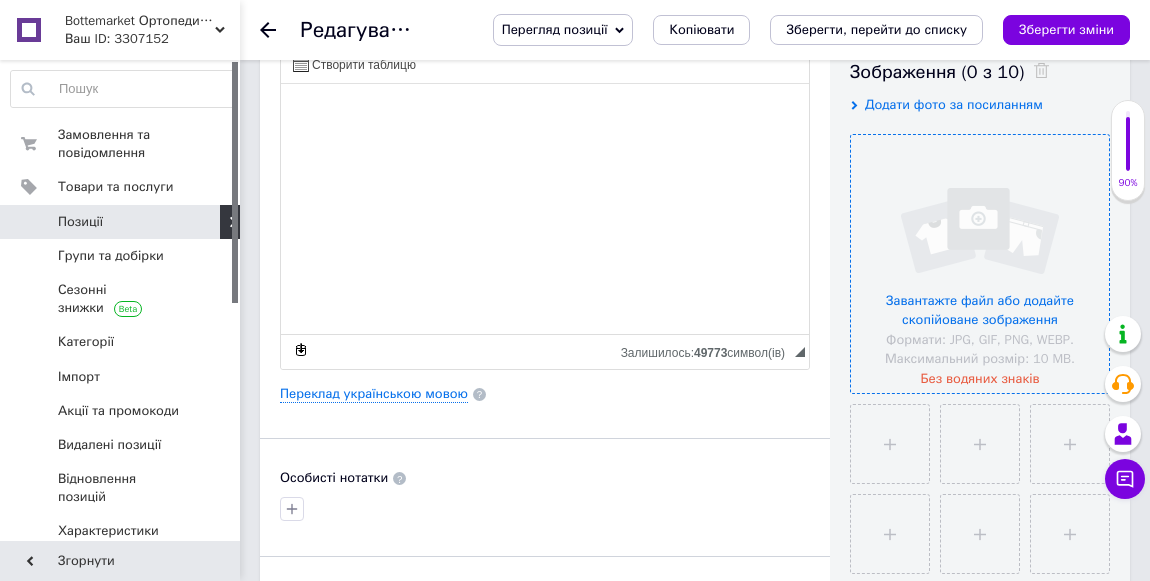 click at bounding box center [980, 264] 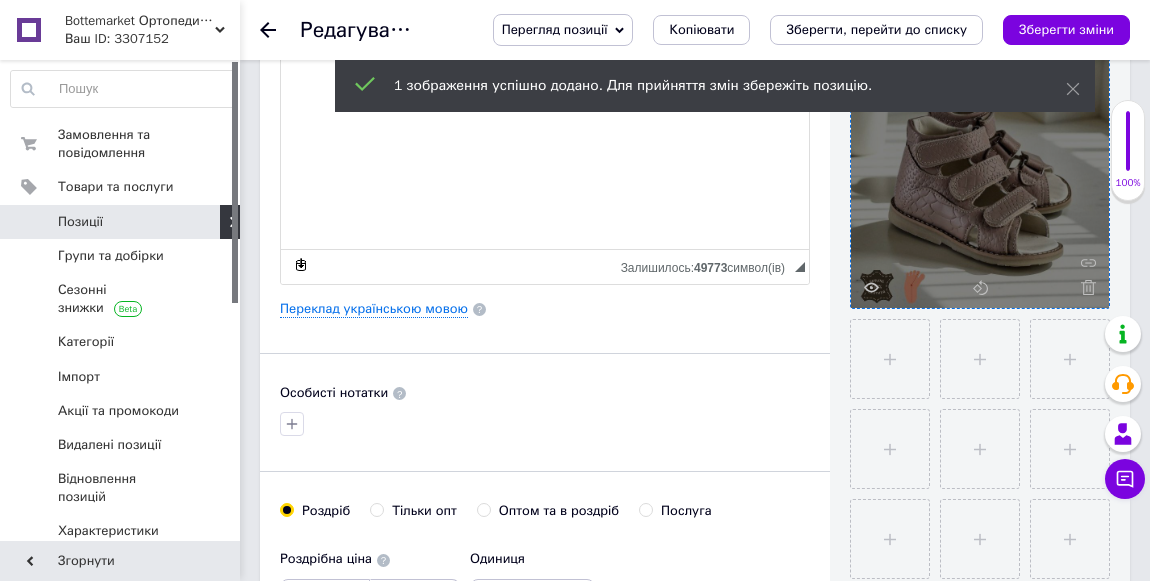 scroll, scrollTop: 454, scrollLeft: 0, axis: vertical 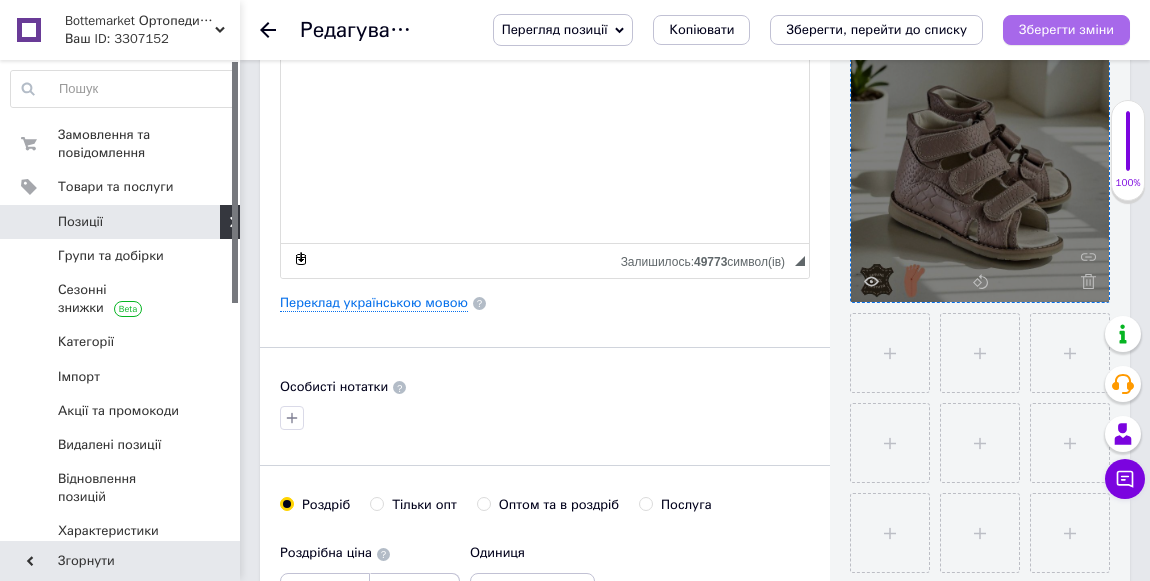 click on "Зберегти зміни" at bounding box center (1066, 29) 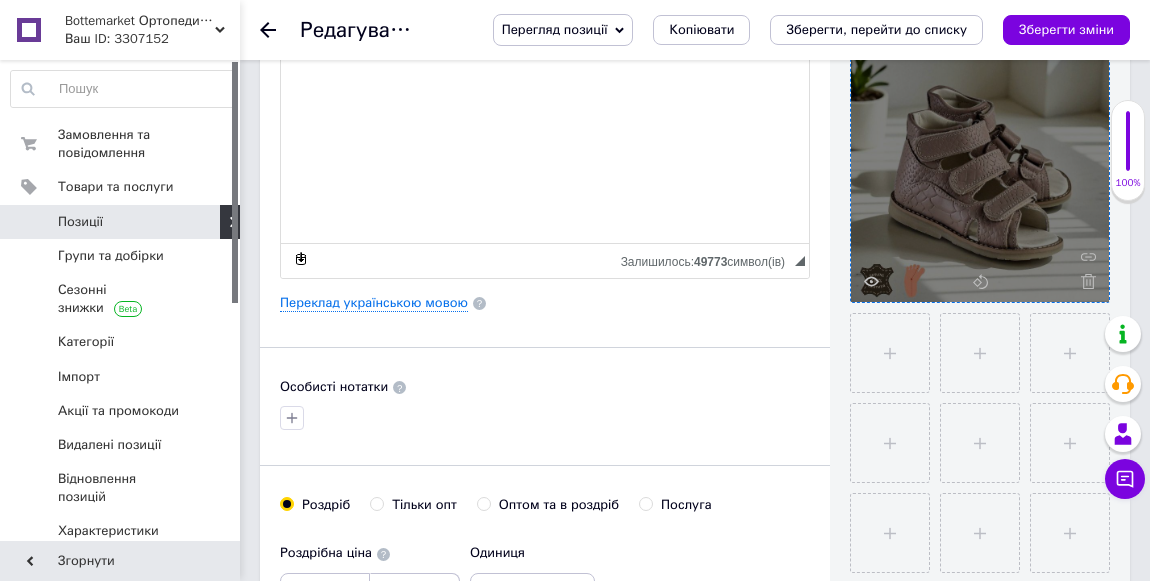 click 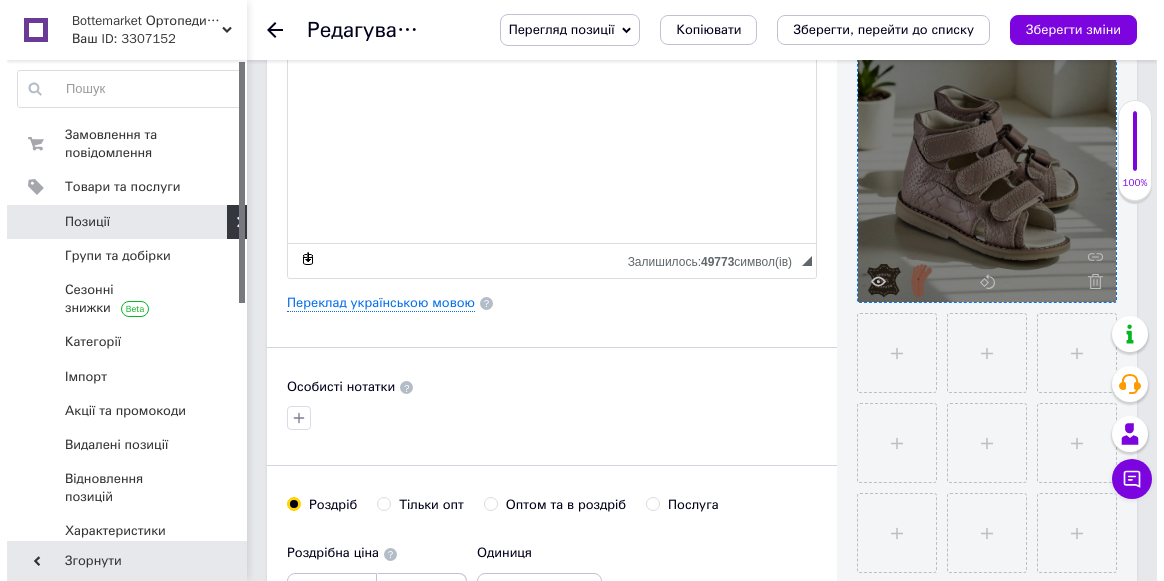 scroll, scrollTop: 0, scrollLeft: 0, axis: both 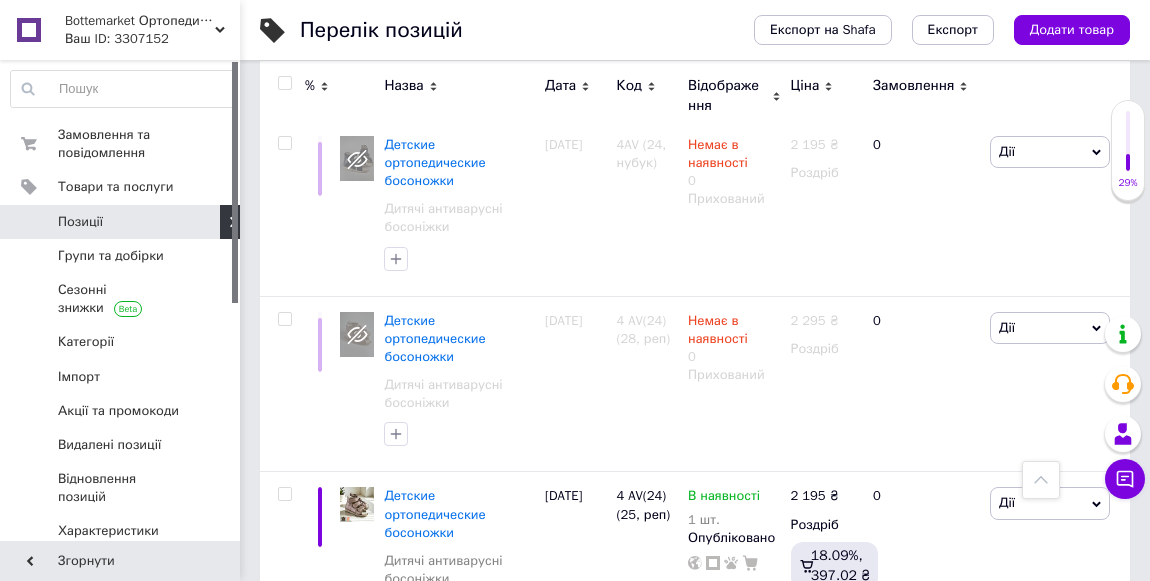 click on "Детские ортопедические босоножки" at bounding box center [434, 689] 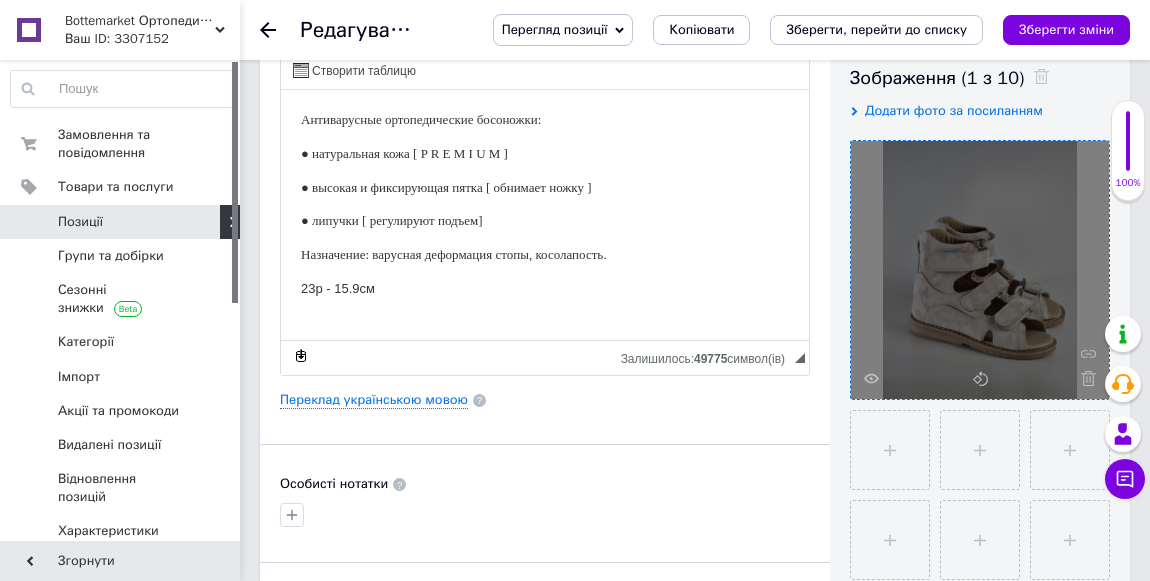 scroll, scrollTop: 363, scrollLeft: 0, axis: vertical 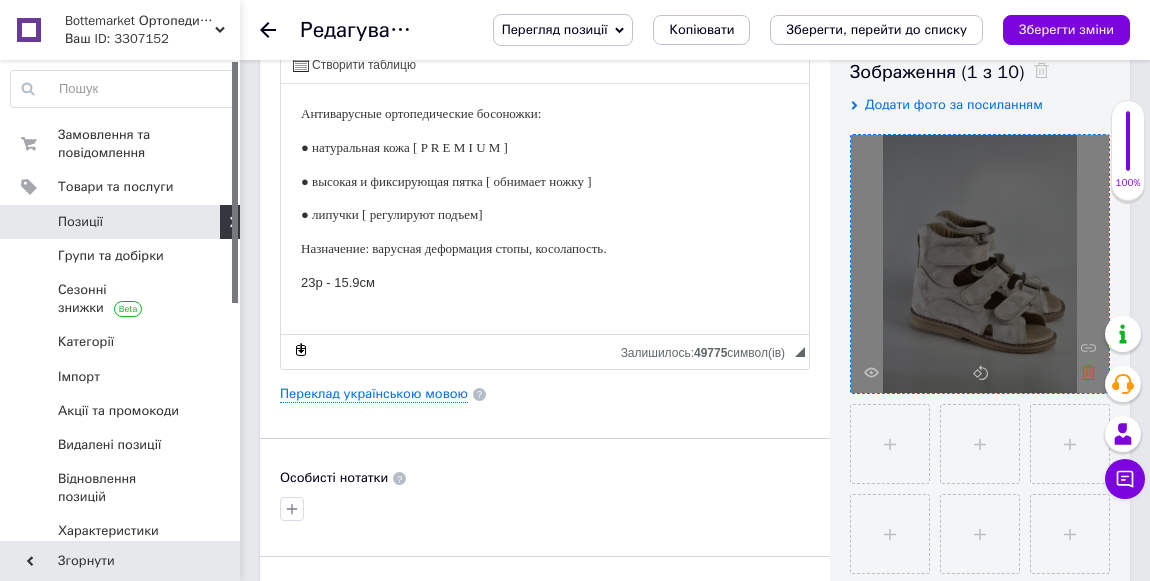 click 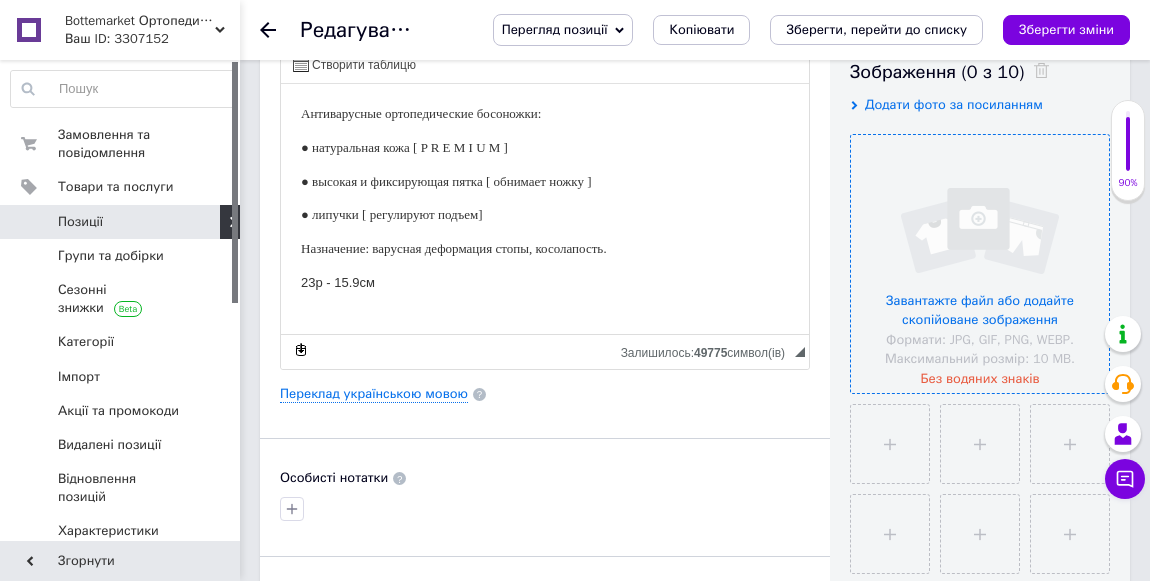 click at bounding box center [980, 264] 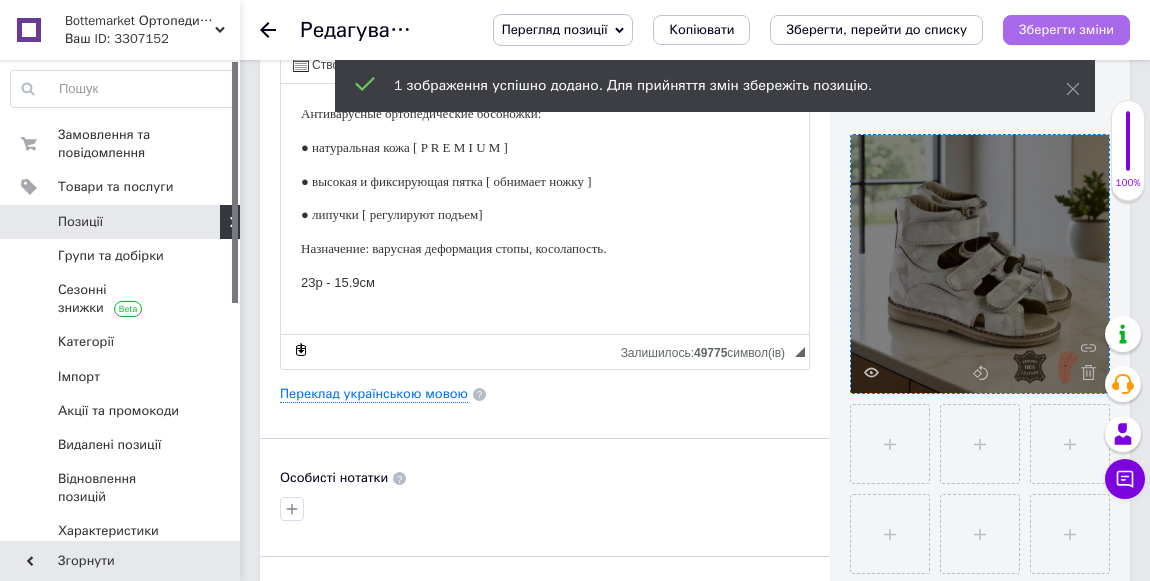 click on "Зберегти зміни" at bounding box center (1066, 29) 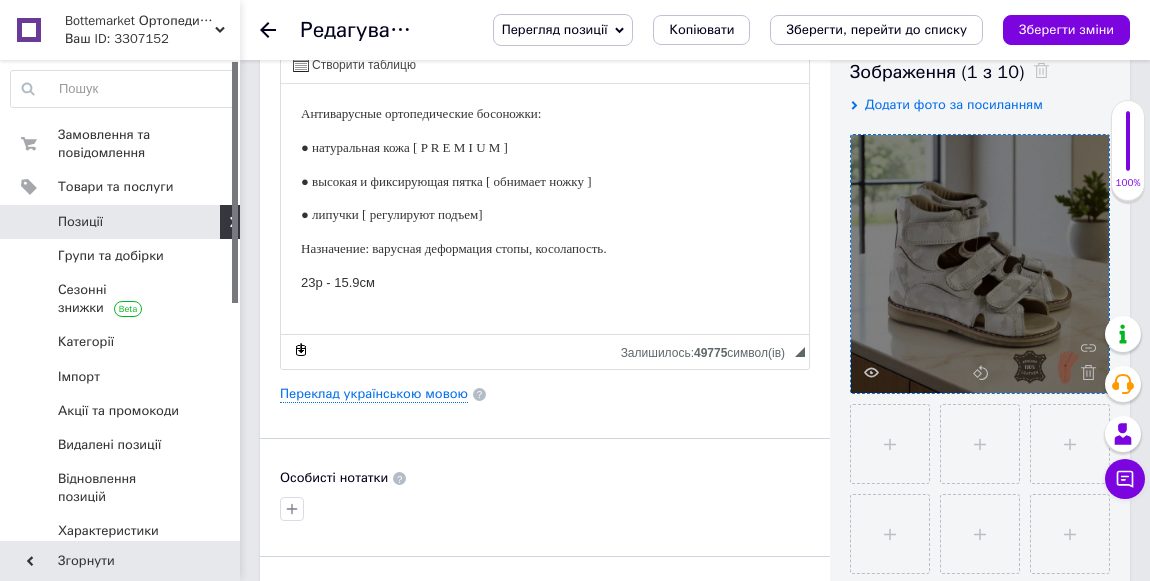 click 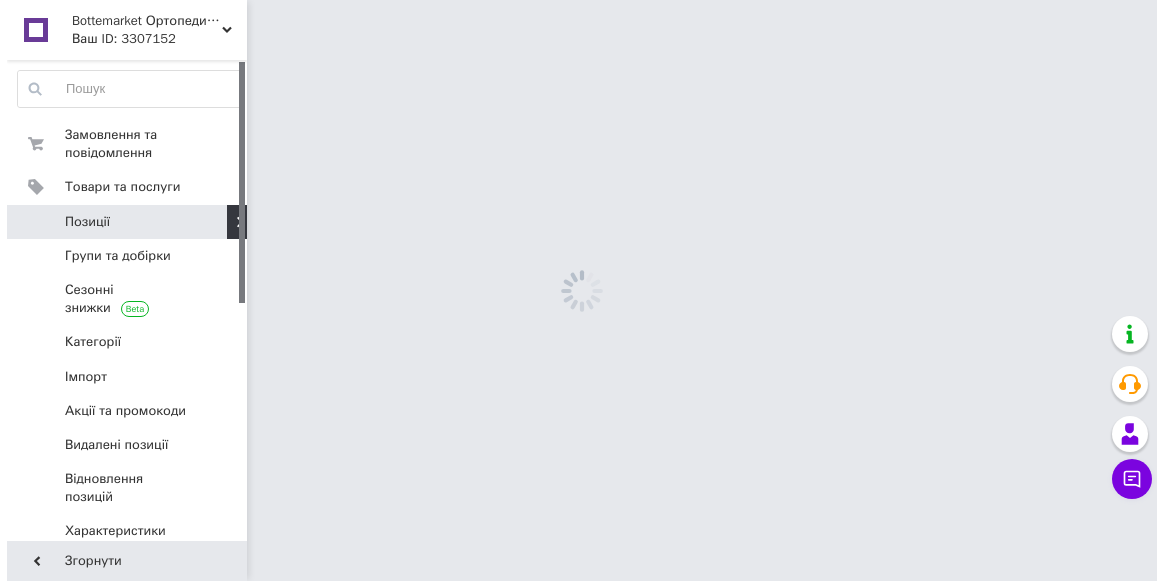 scroll, scrollTop: 0, scrollLeft: 0, axis: both 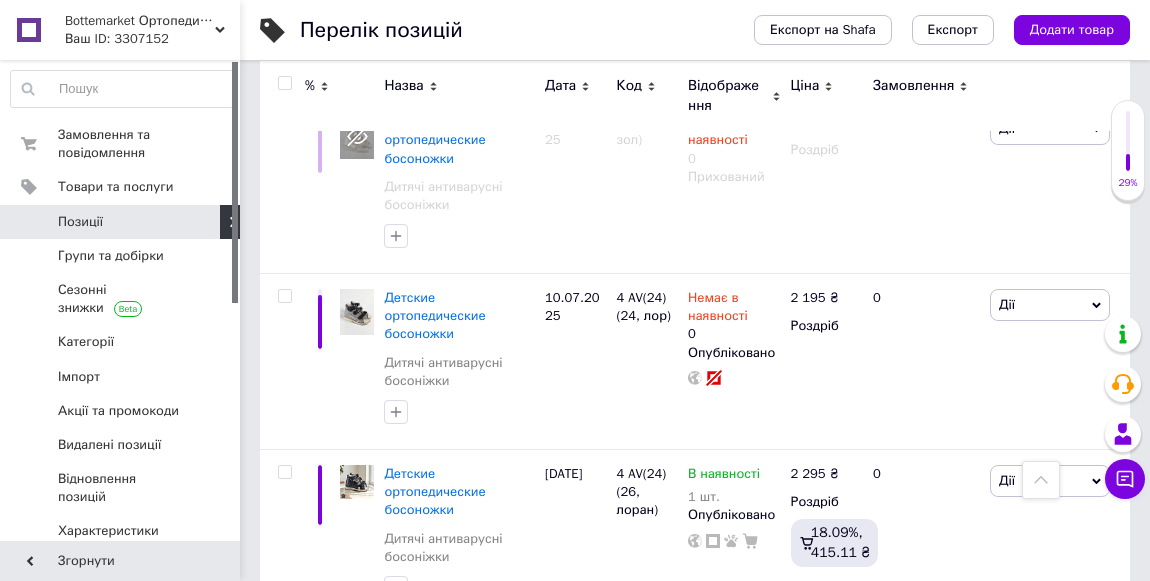 click on "Детские ортопедические босоножки" at bounding box center [434, 1019] 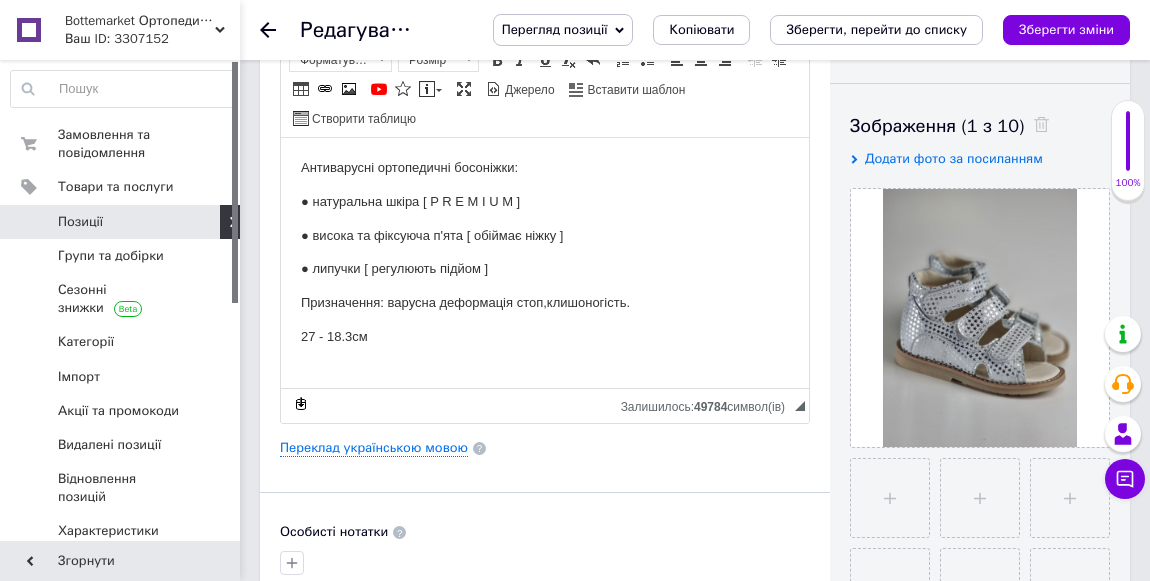 scroll, scrollTop: 363, scrollLeft: 0, axis: vertical 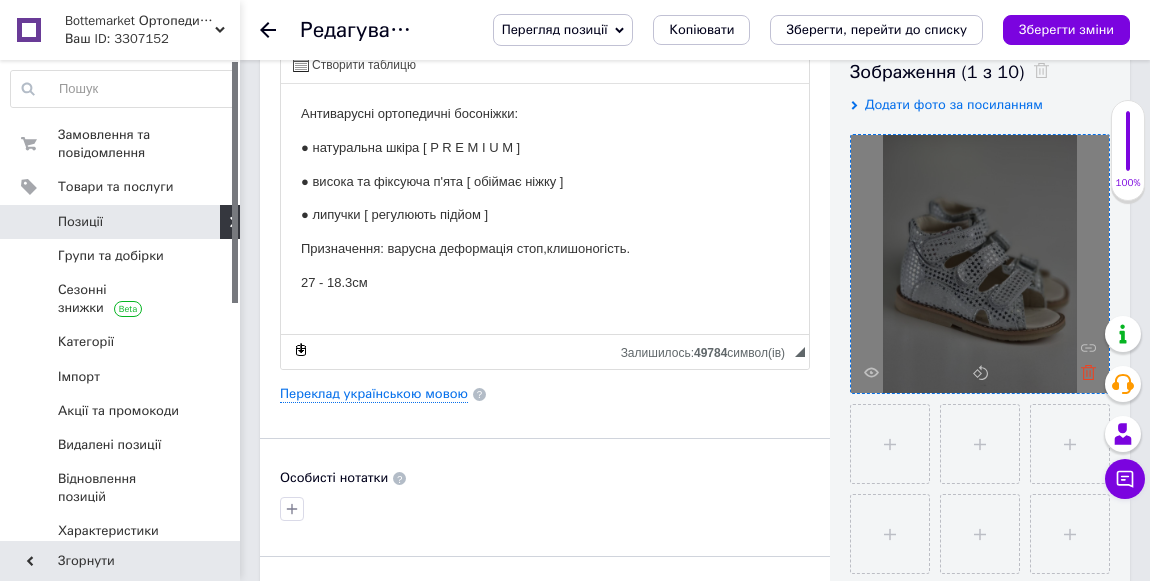 click 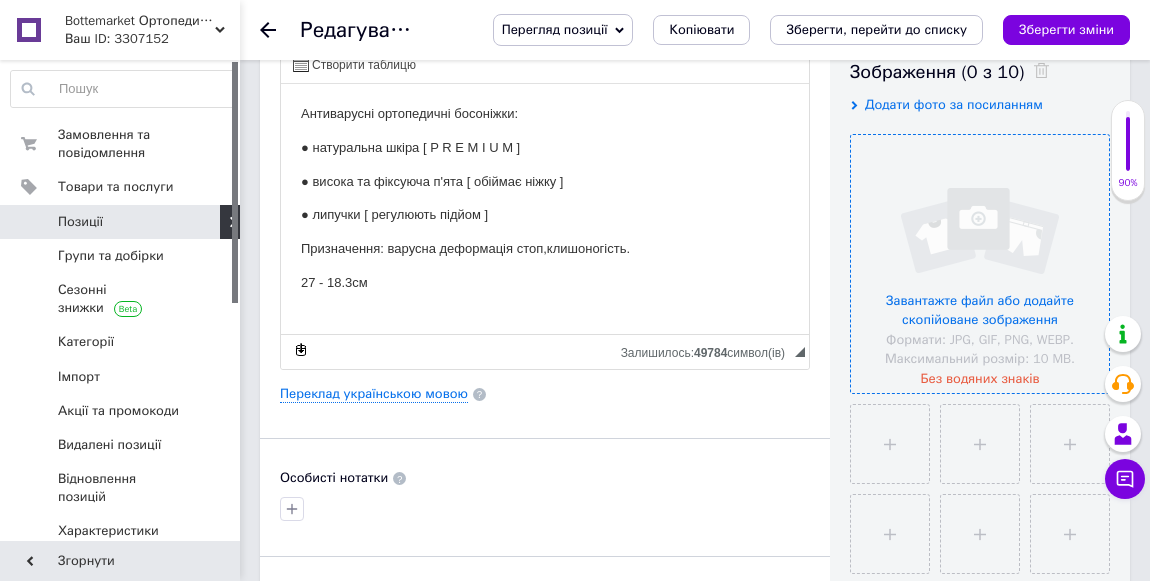 click at bounding box center (980, 264) 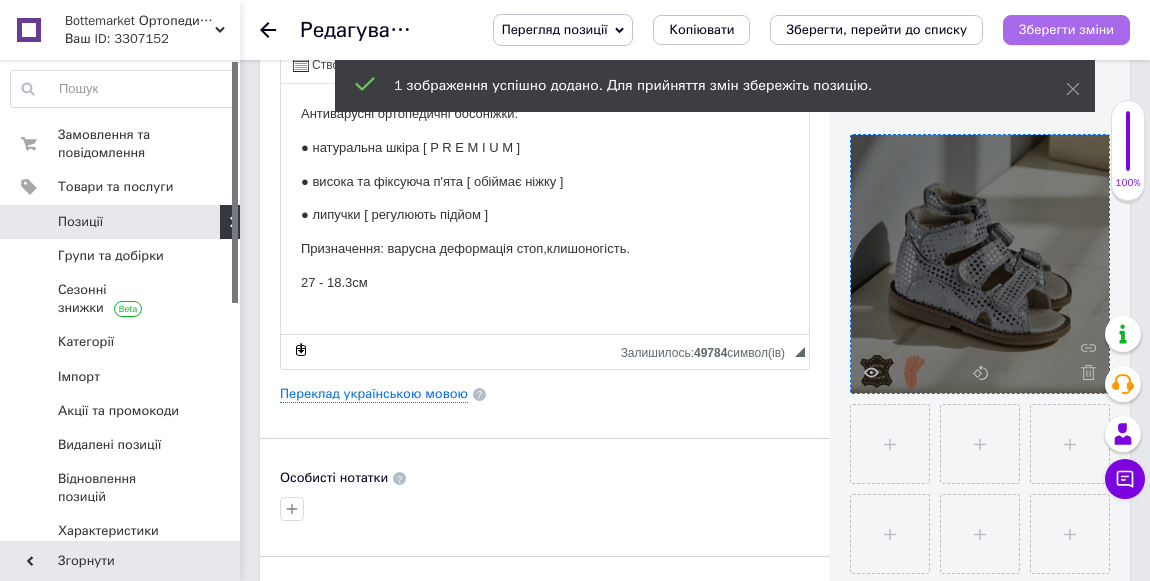 click on "Зберегти зміни" at bounding box center [1066, 29] 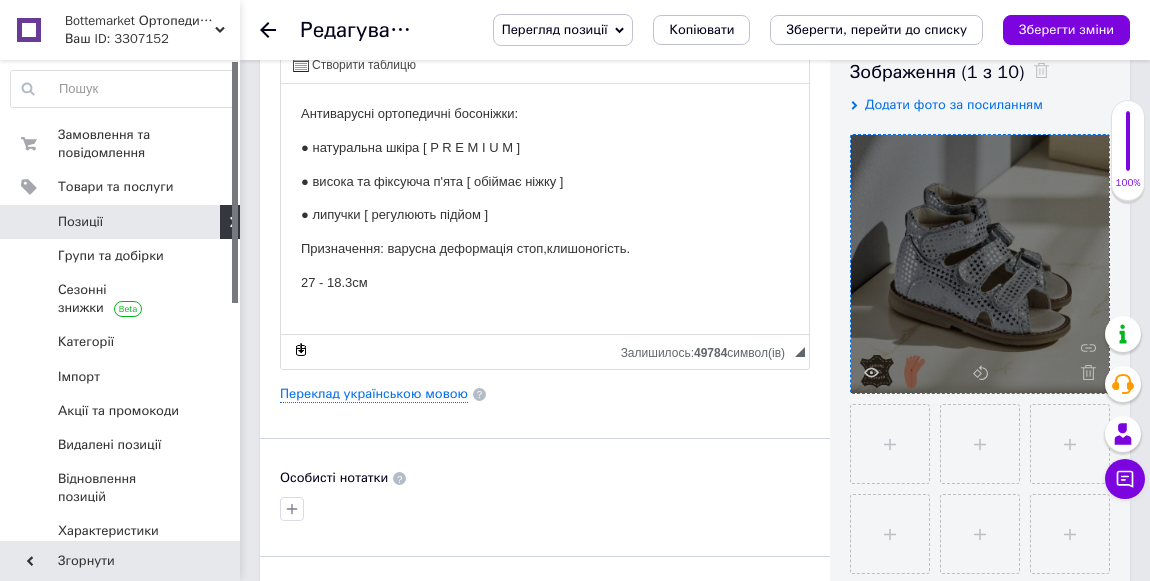 click 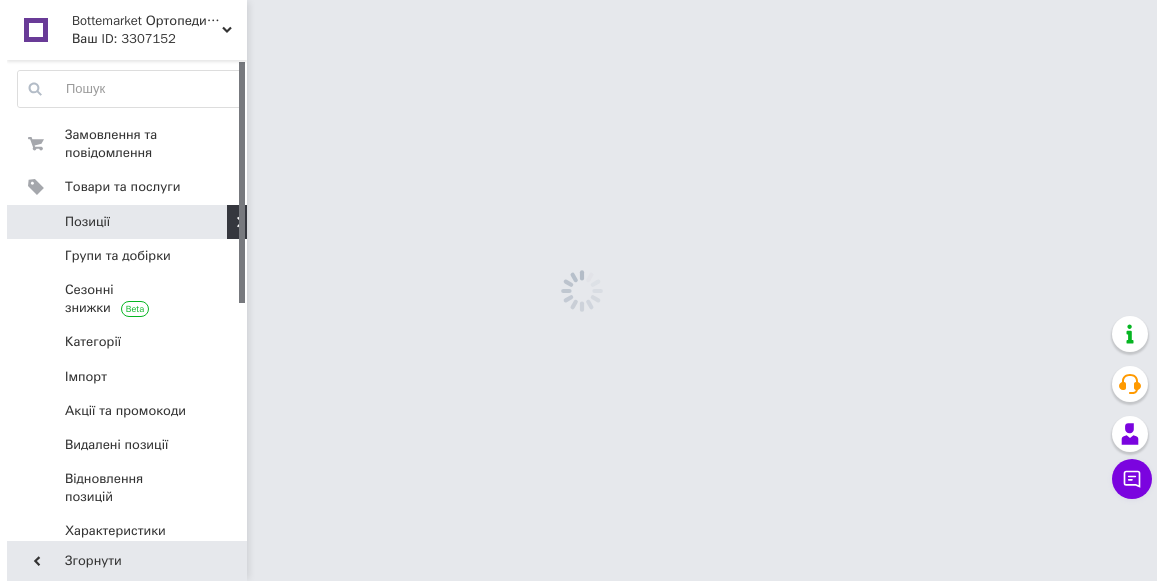 scroll, scrollTop: 0, scrollLeft: 0, axis: both 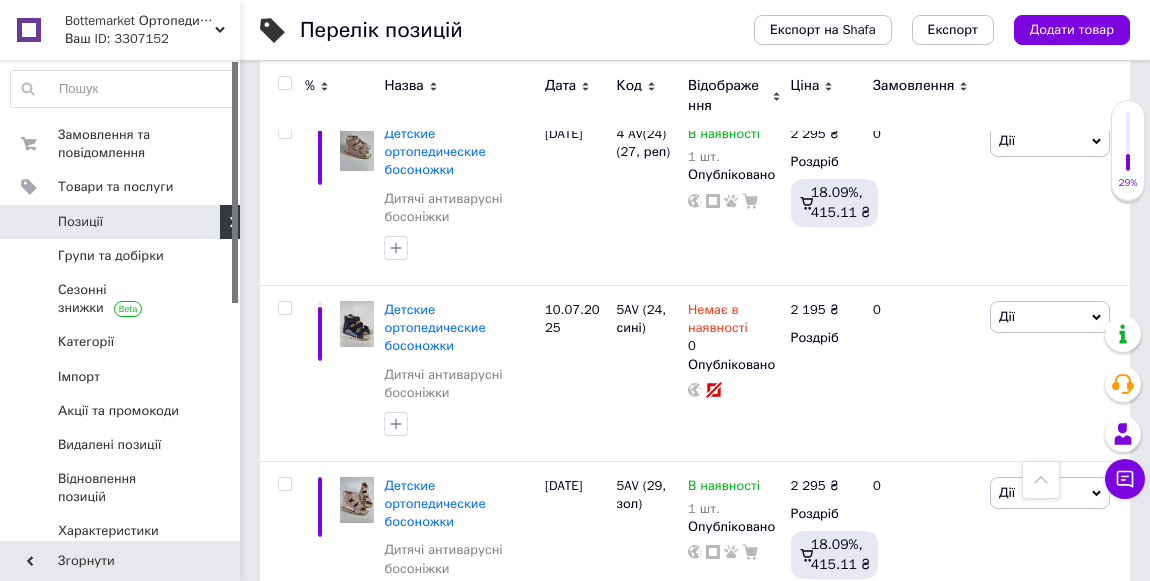 click on "Детские ортопедические босоножки" at bounding box center [434, 1207] 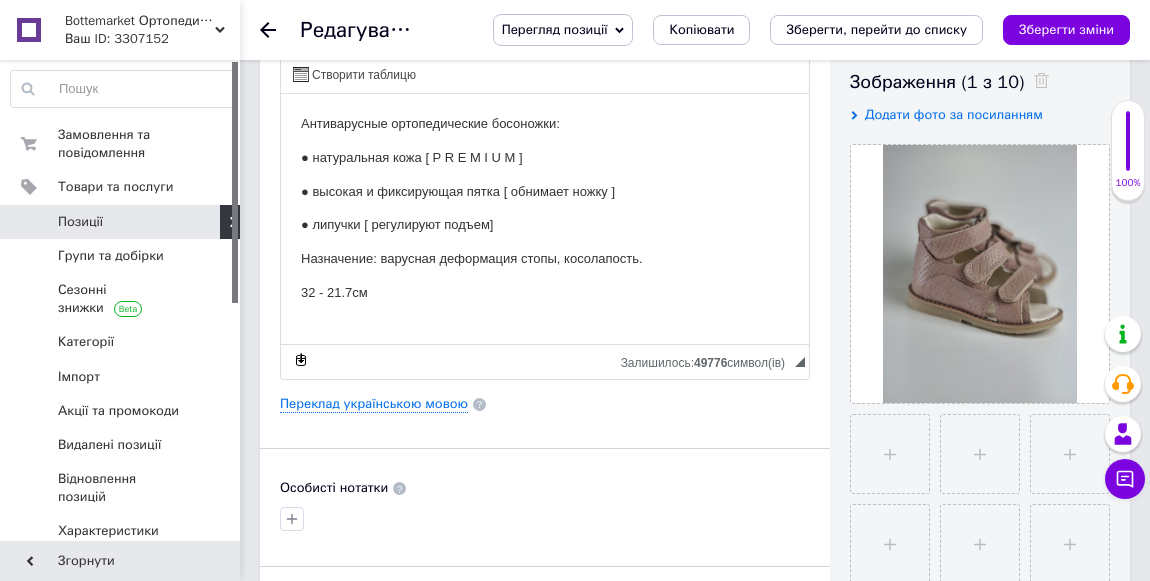 scroll, scrollTop: 363, scrollLeft: 0, axis: vertical 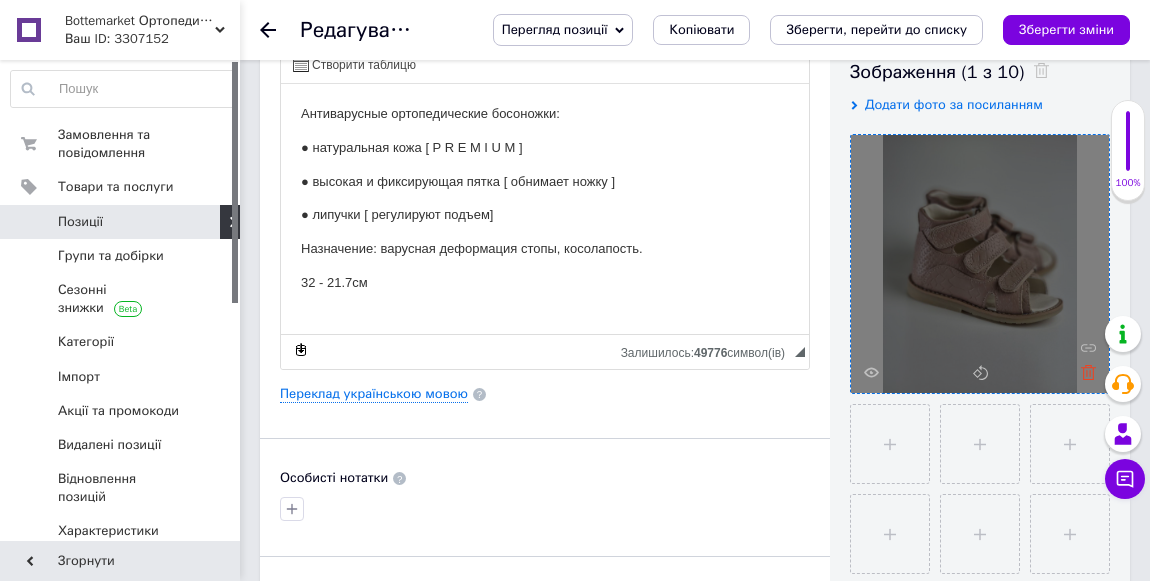 click 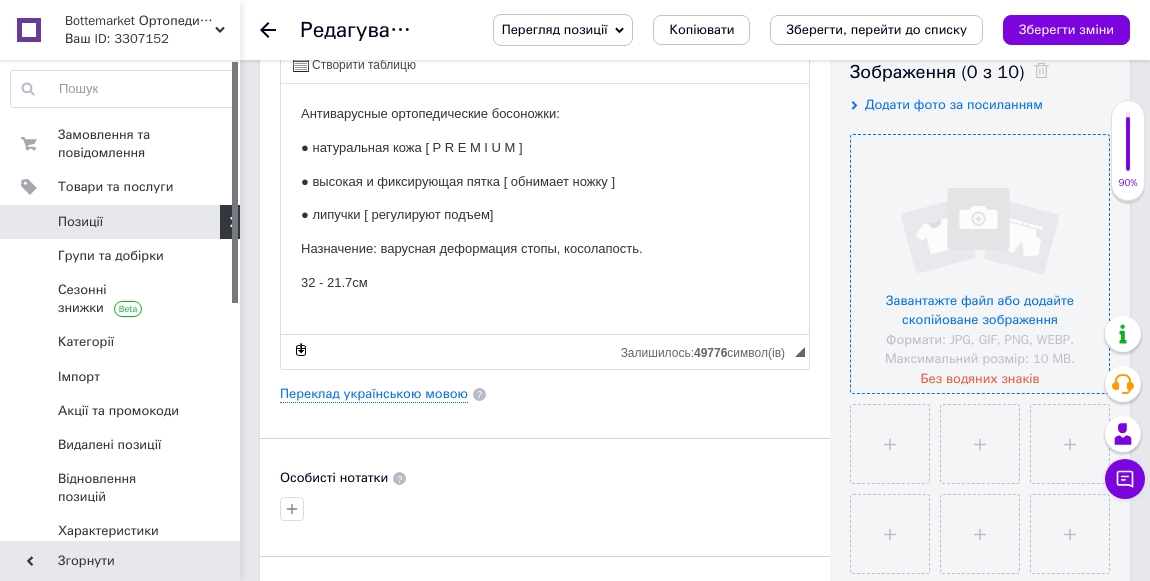 click at bounding box center (980, 264) 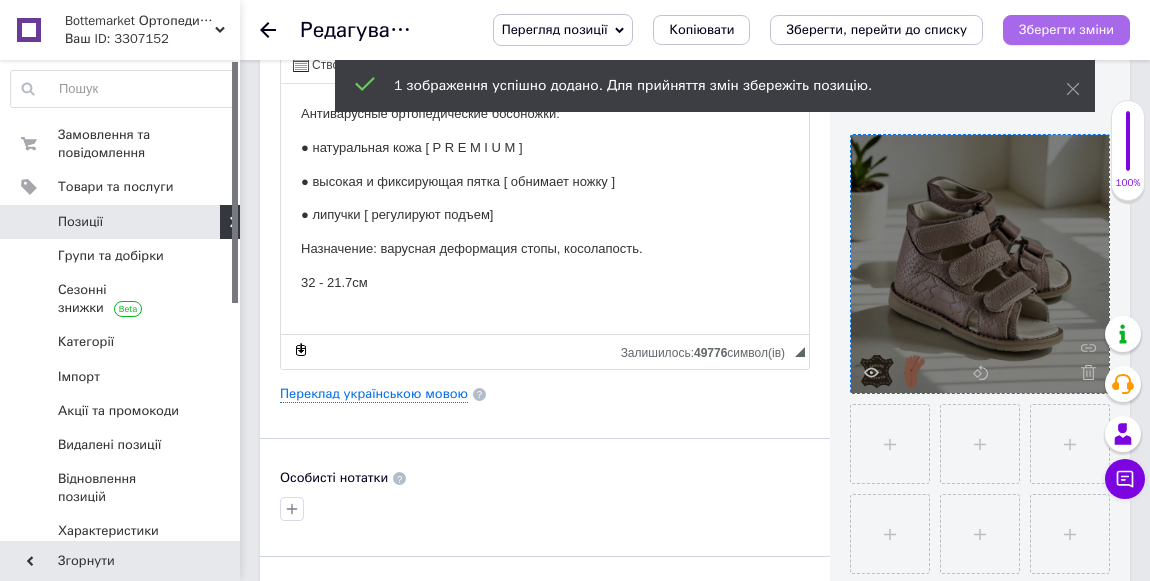 click on "Зберегти зміни" at bounding box center [1066, 29] 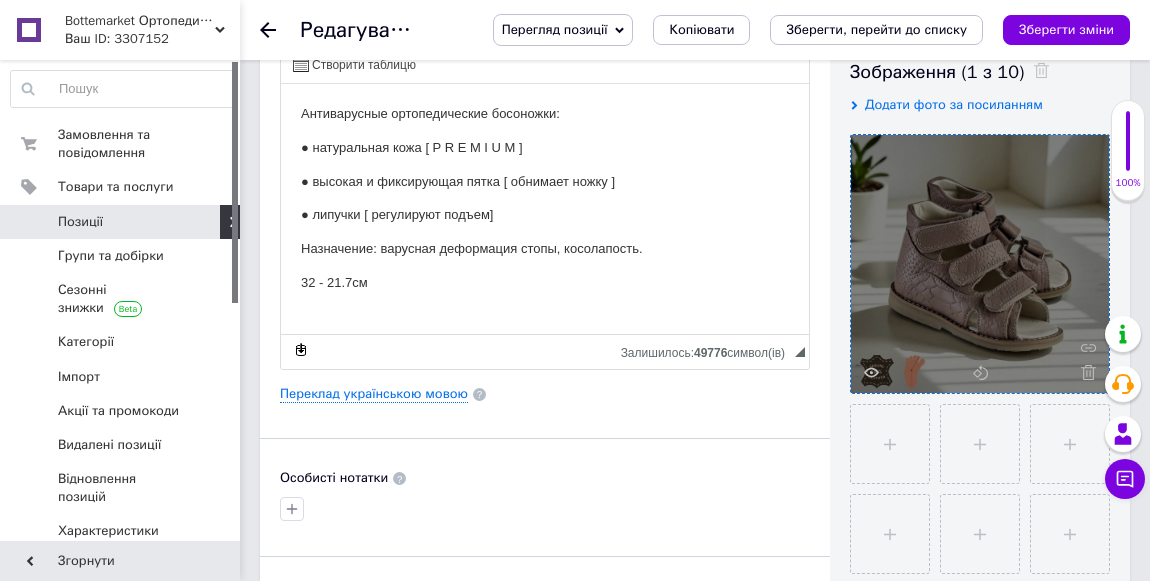click 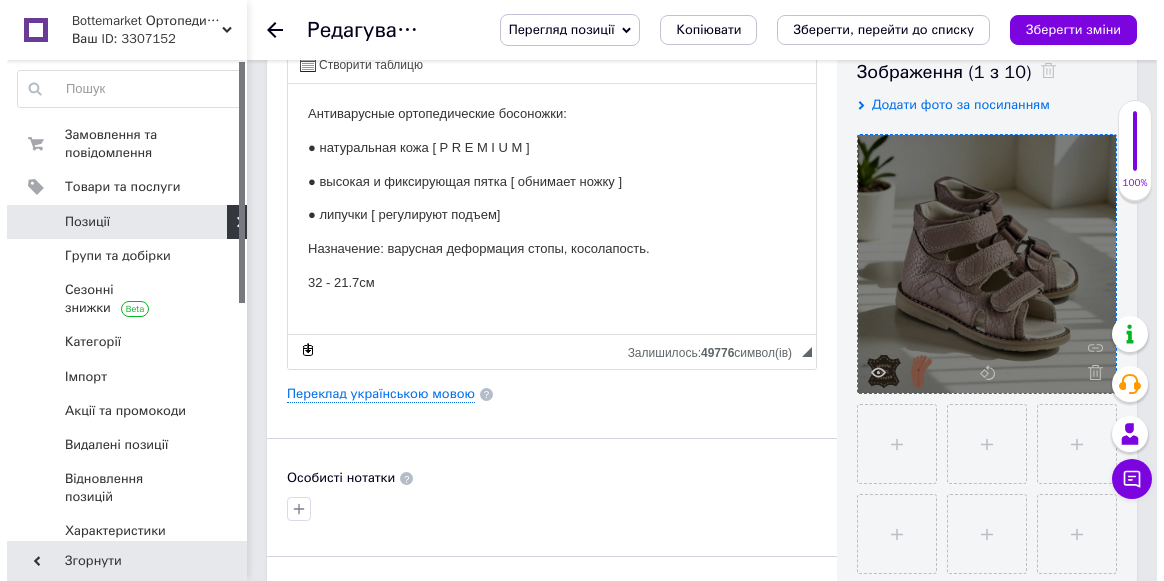 scroll, scrollTop: 0, scrollLeft: 0, axis: both 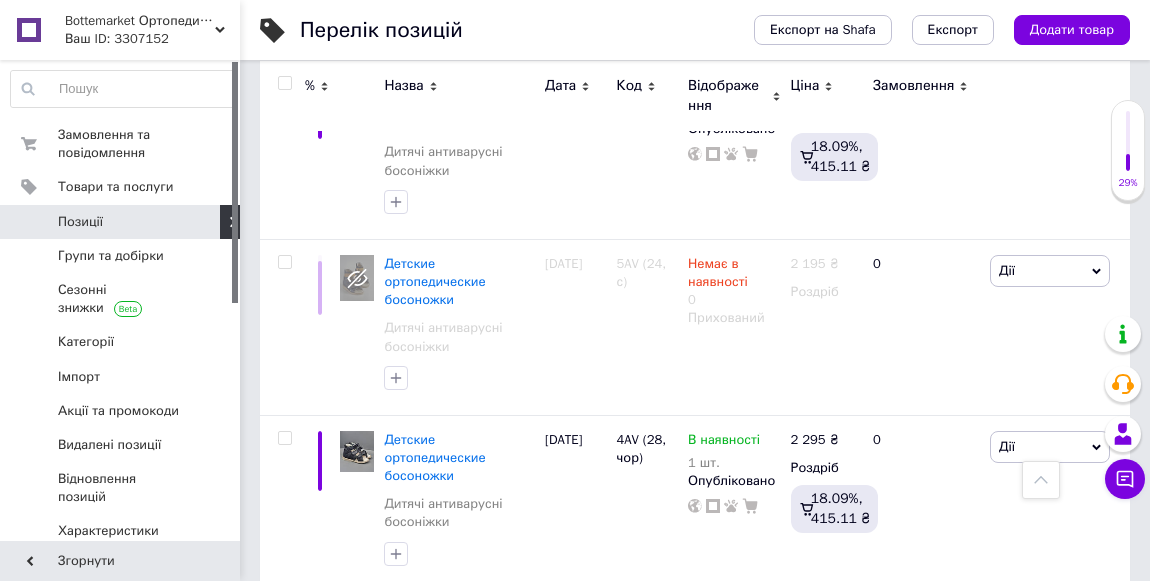 click on "Детские ортопедические босоножки" at bounding box center [434, 1160] 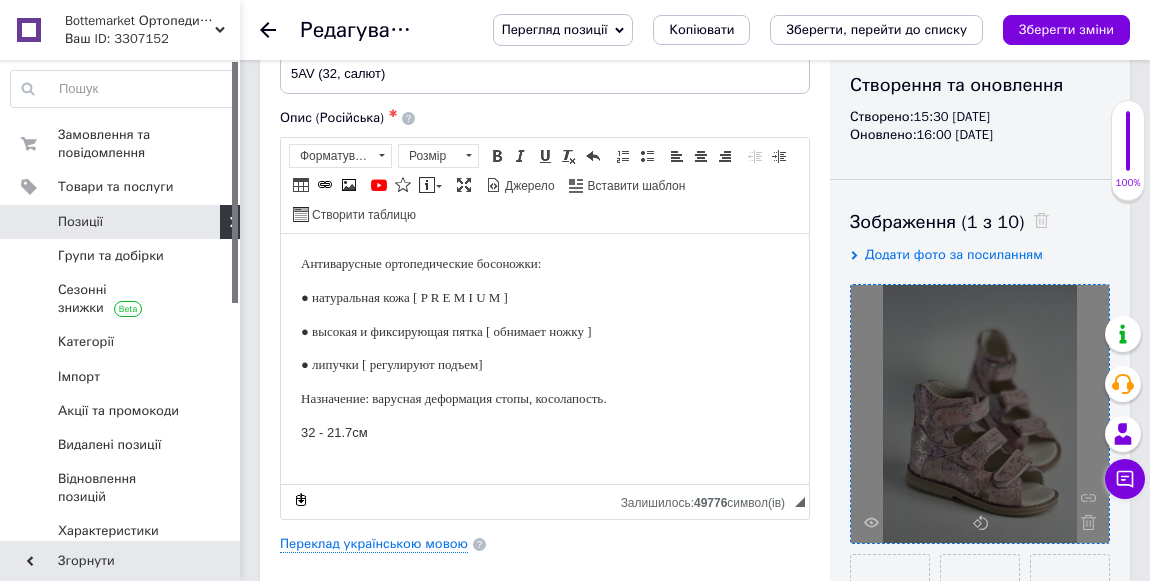 scroll, scrollTop: 272, scrollLeft: 0, axis: vertical 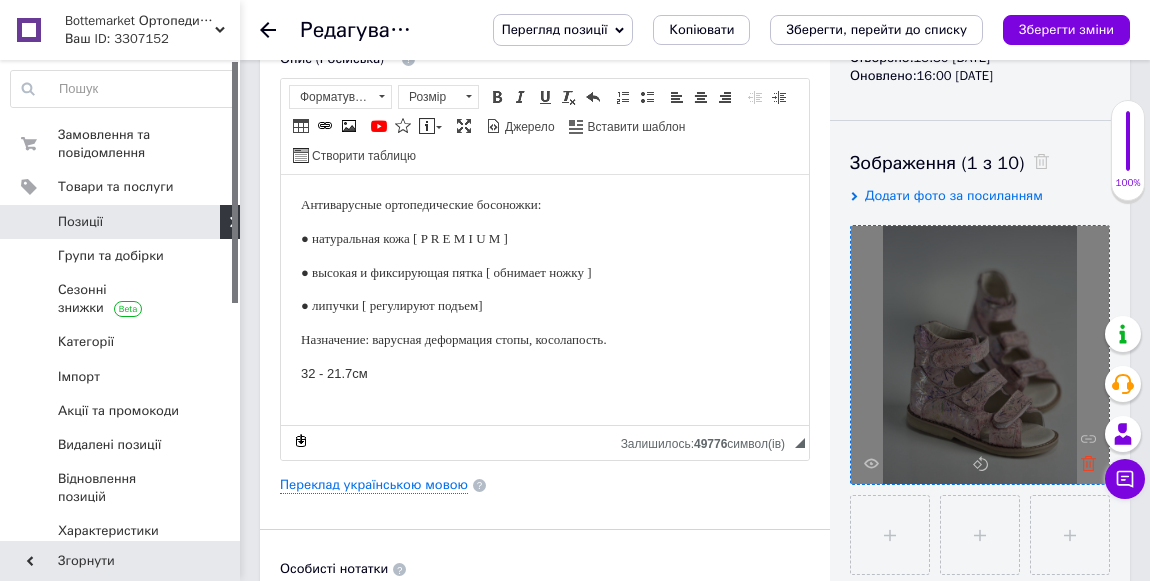 click 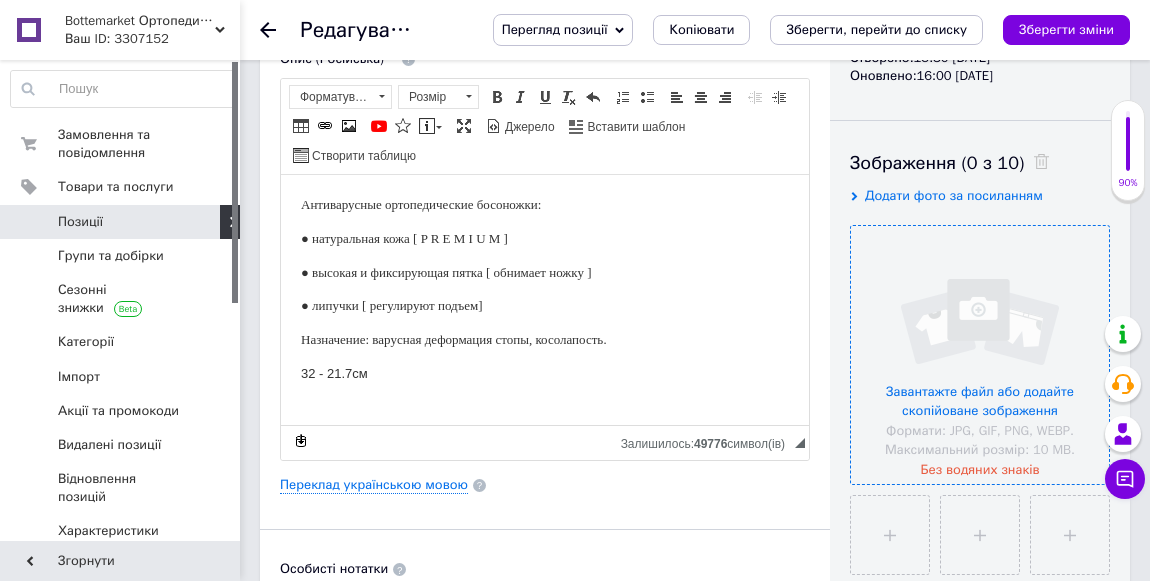 click at bounding box center [980, 355] 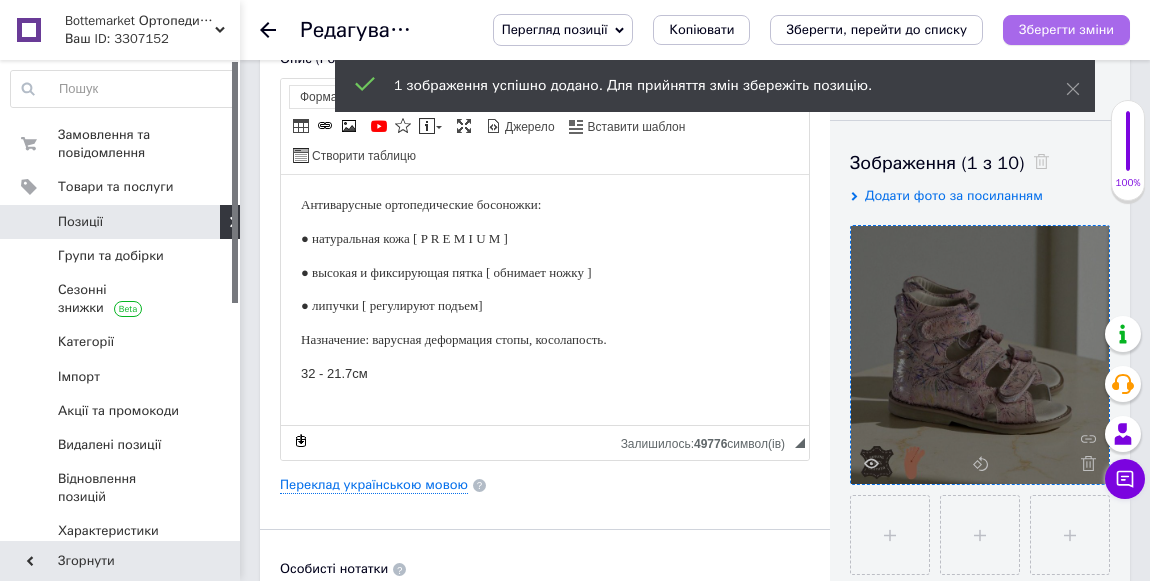 click on "Зберегти зміни" at bounding box center [1066, 29] 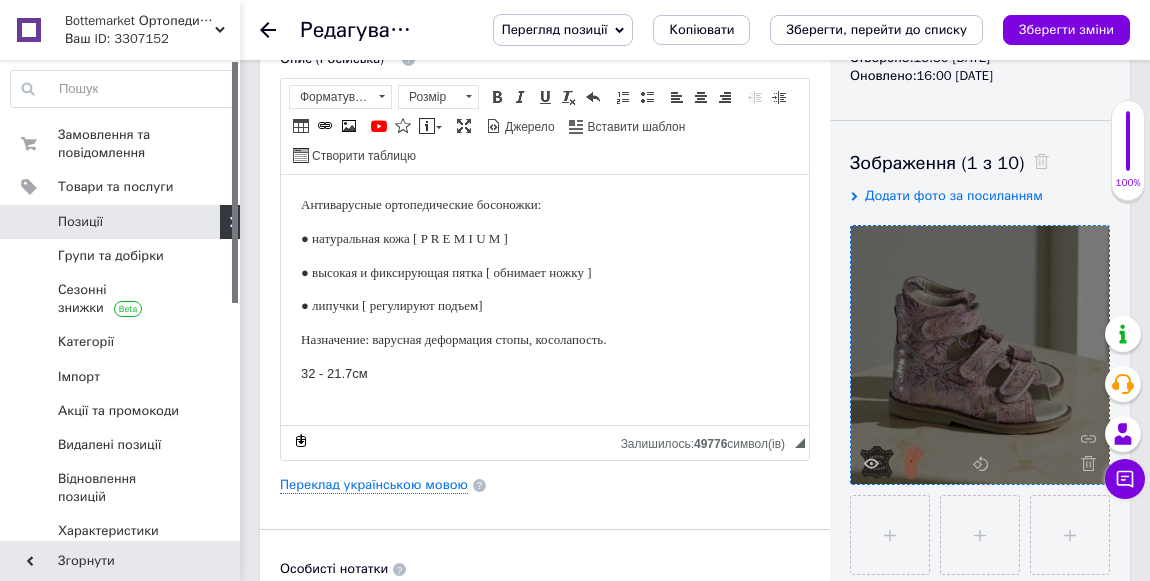 click 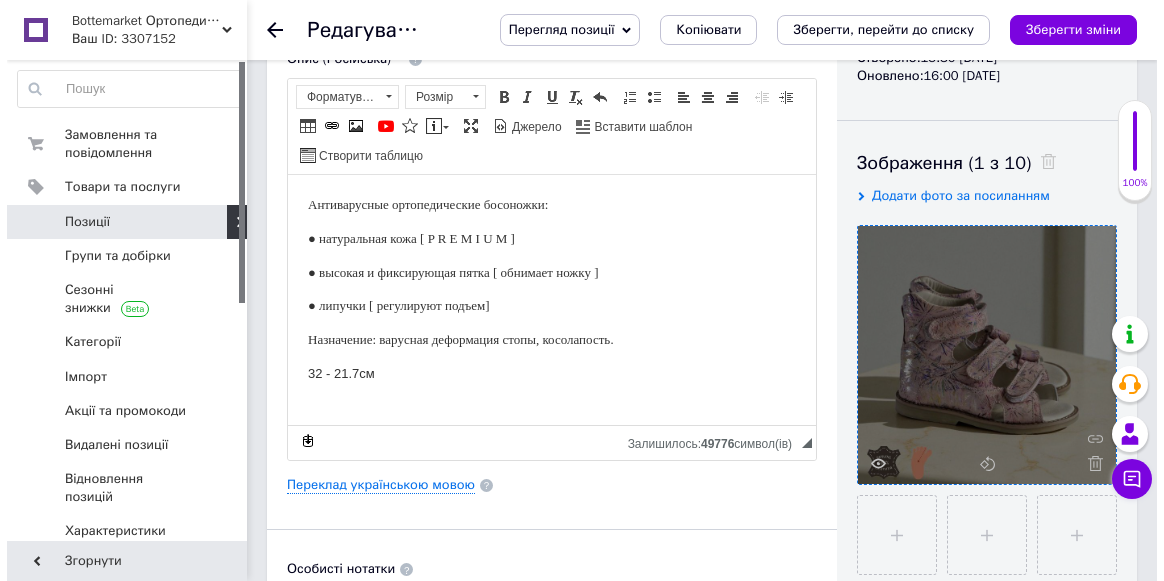 scroll, scrollTop: 0, scrollLeft: 0, axis: both 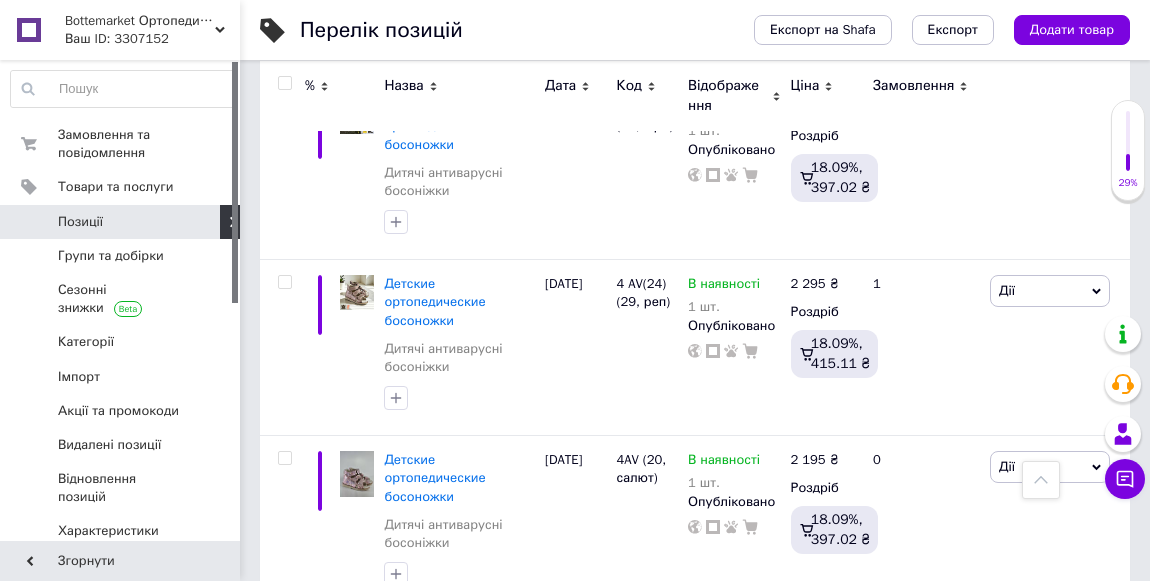 click on "Детские ортопедические босоножки" at bounding box center [434, 1885] 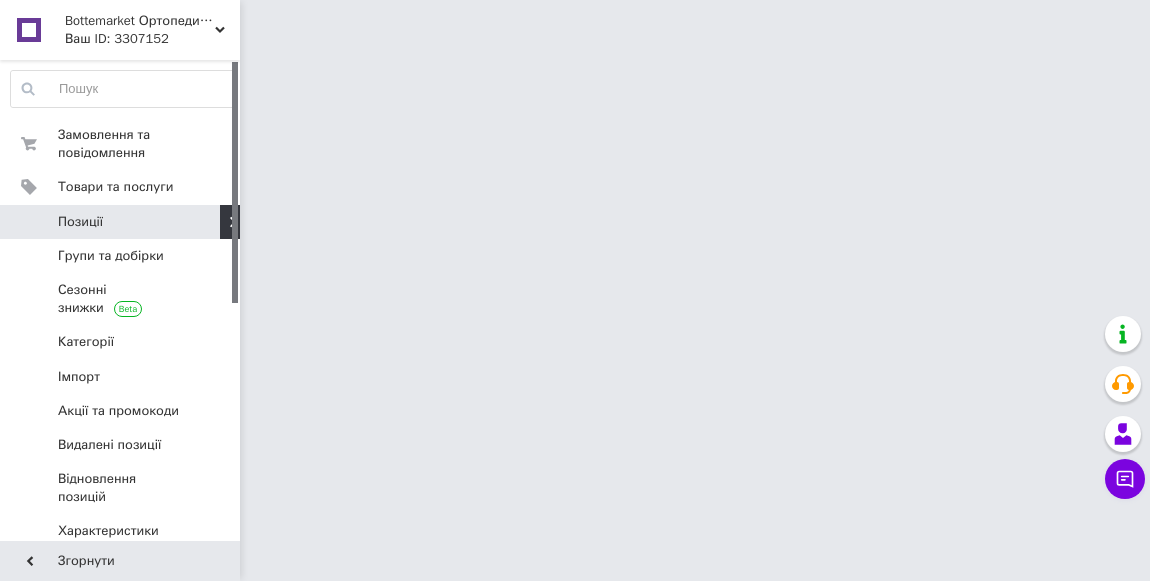 scroll, scrollTop: 0, scrollLeft: 0, axis: both 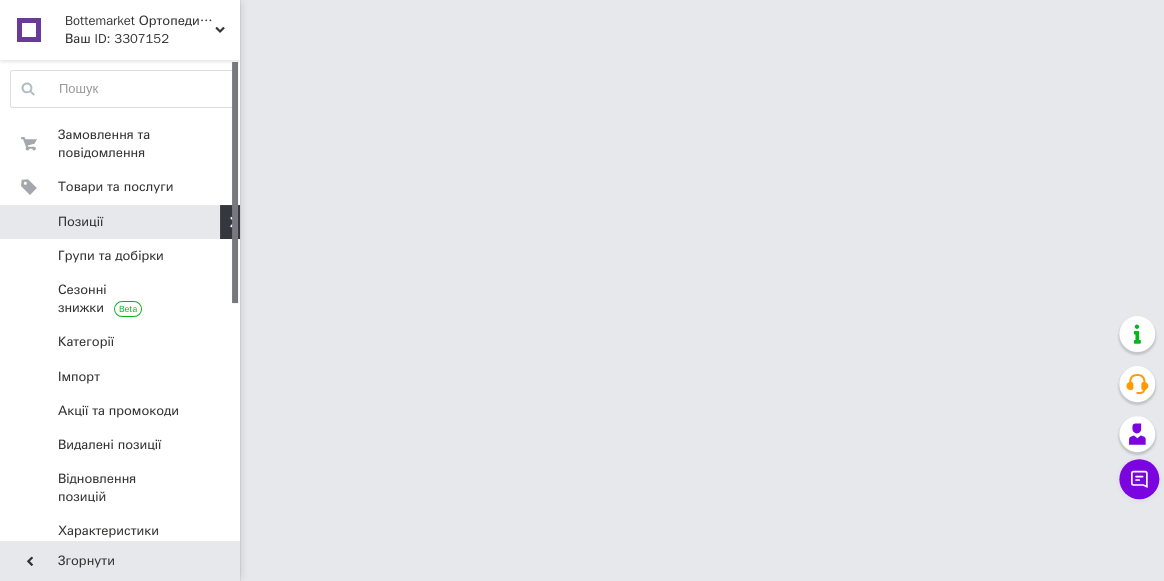 click on "Bottemarket Ортопедичне взуття №1 Ваш ID: 3307152 Сайт Bottemarket Ортопедичне взуття №1 Кабінет покупця Перевірити стан системи Сторінка на порталі Довідка Вийти Замовлення та повідомлення 0 0 Товари та послуги Позиції Групи та добірки Сезонні знижки Категорії Імпорт Акції та промокоди [GEOGRAPHIC_DATA] позиції Відновлення позицій Характеристики Сповіщення 1 19 Показники роботи компанії Панель управління Відгуки Покупці Каталог ProSale Аналітика Інструменти веб-майстра та SEO Управління сайтом Гаманець компанії Маркет" at bounding box center [582, 25] 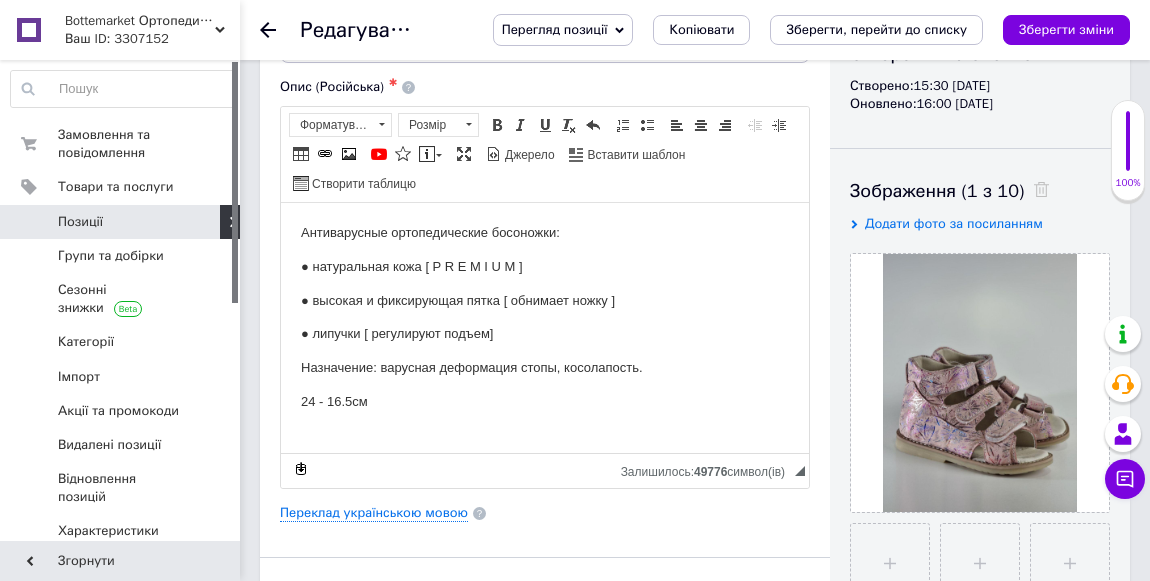 scroll, scrollTop: 272, scrollLeft: 0, axis: vertical 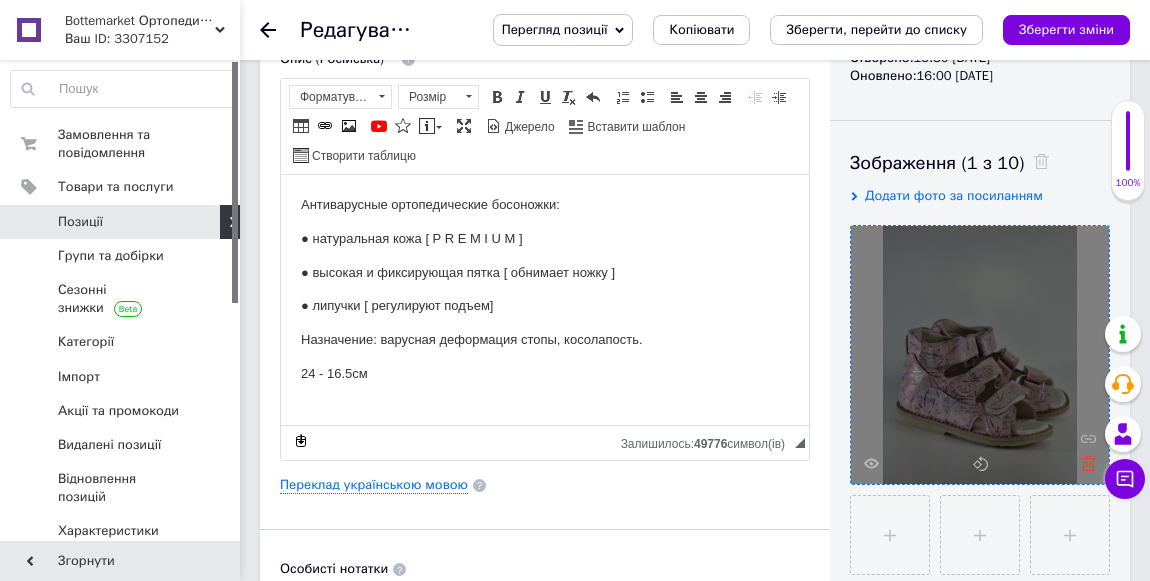 click 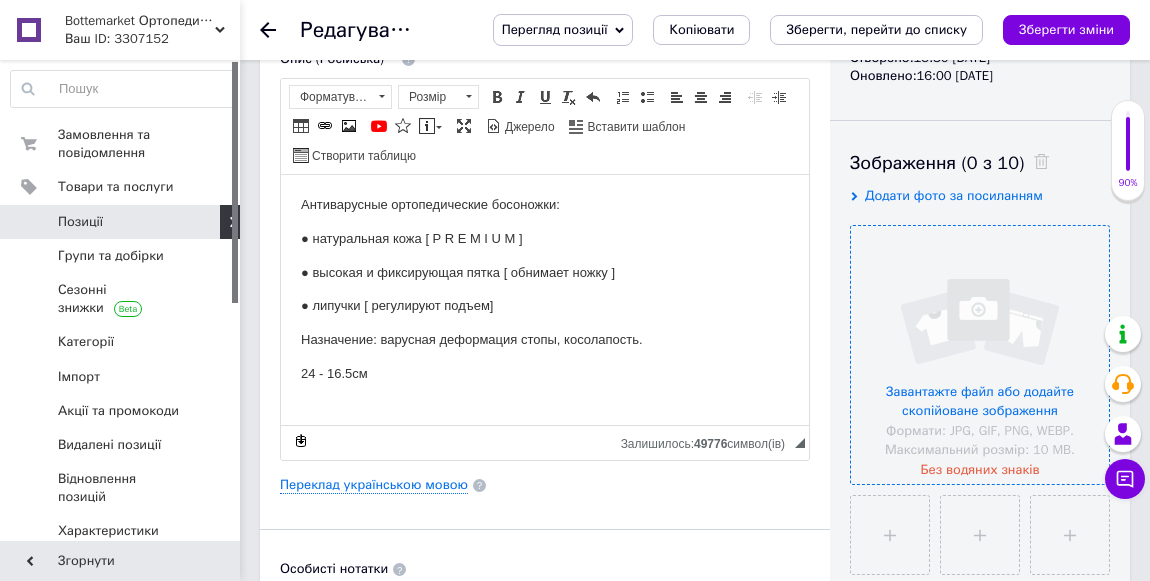 click at bounding box center [980, 355] 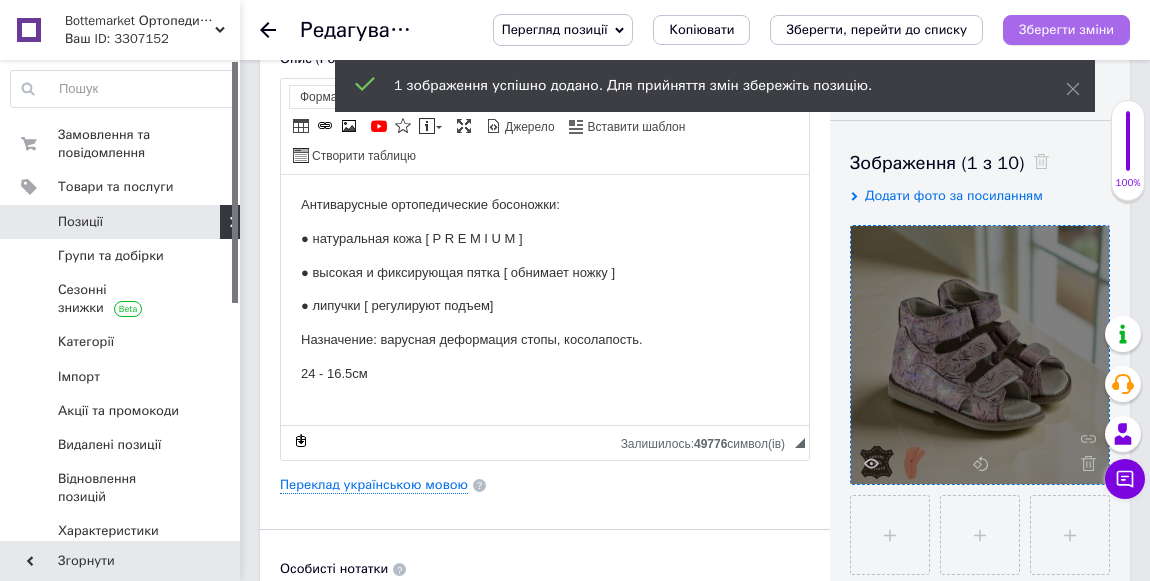 click on "Зберегти зміни" at bounding box center (1066, 29) 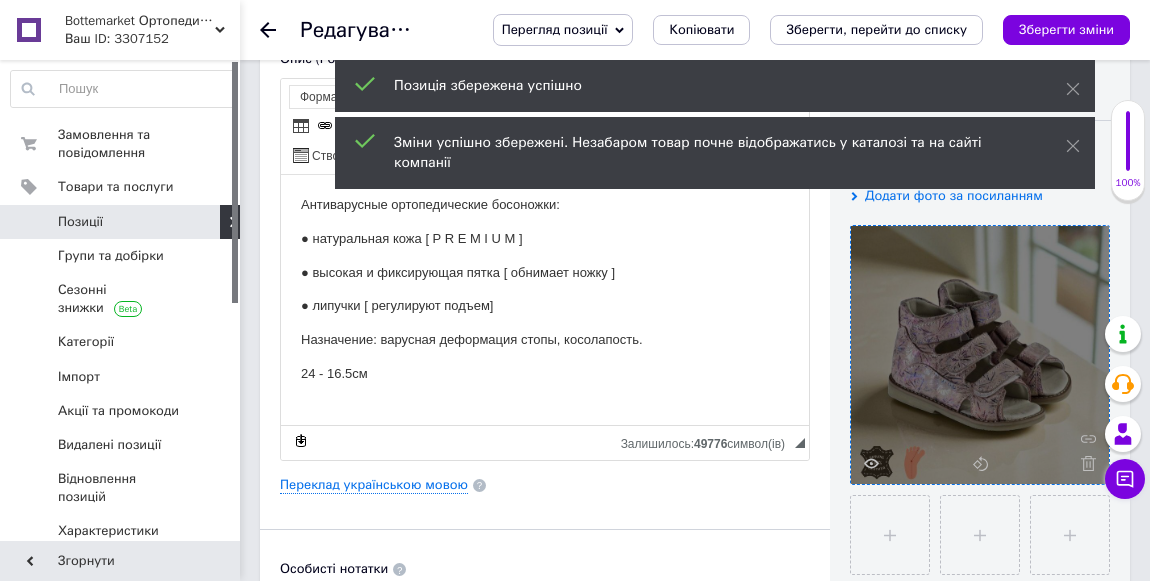 click 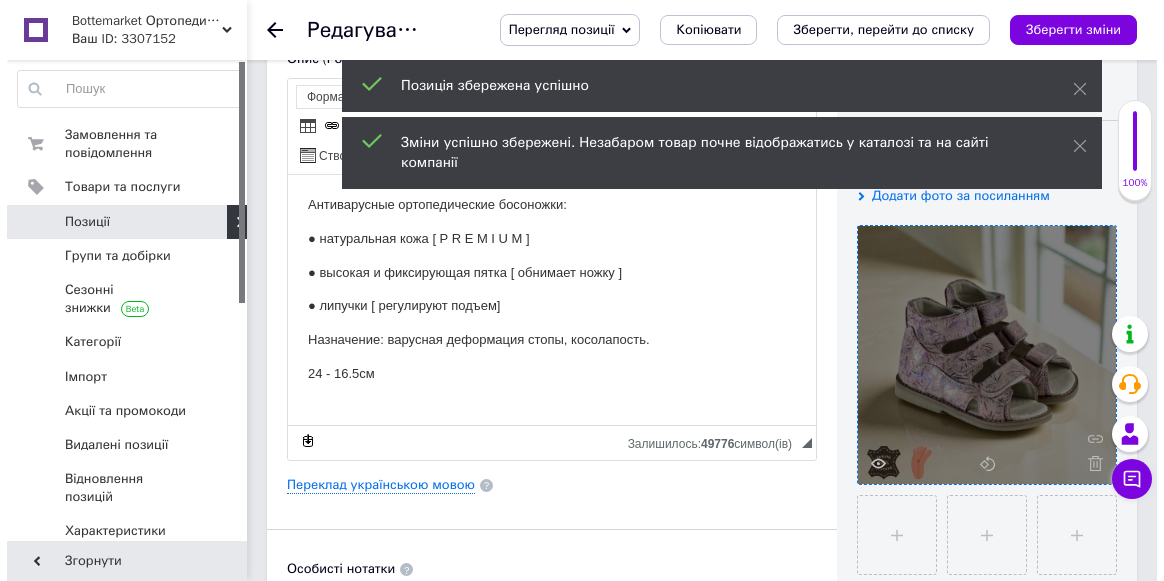 scroll, scrollTop: 0, scrollLeft: 0, axis: both 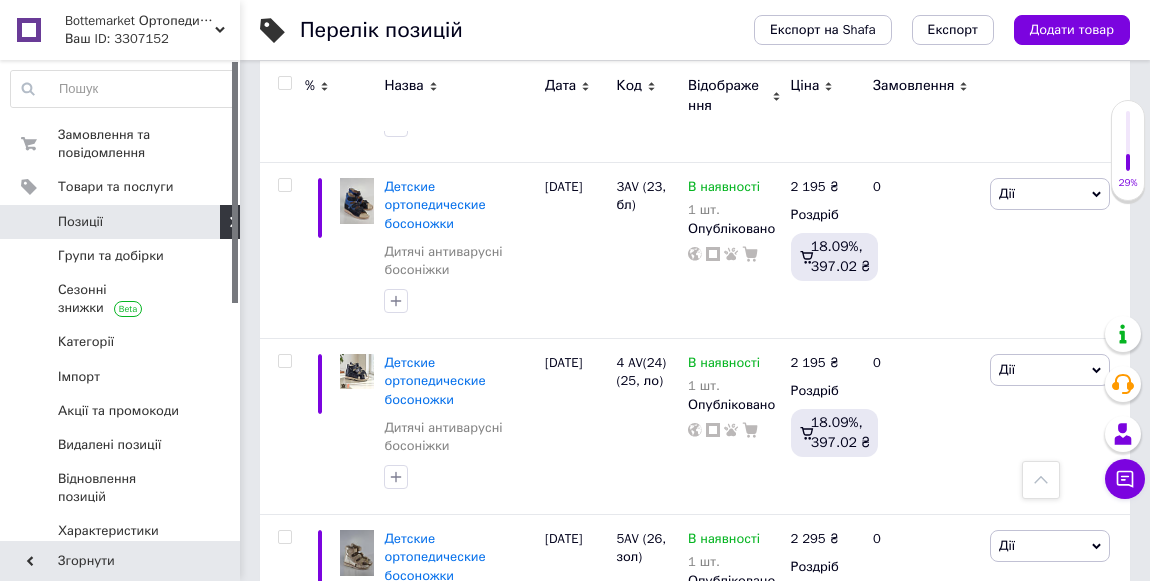 click on "Детские ортопедические босоножки" at bounding box center (434, 1260) 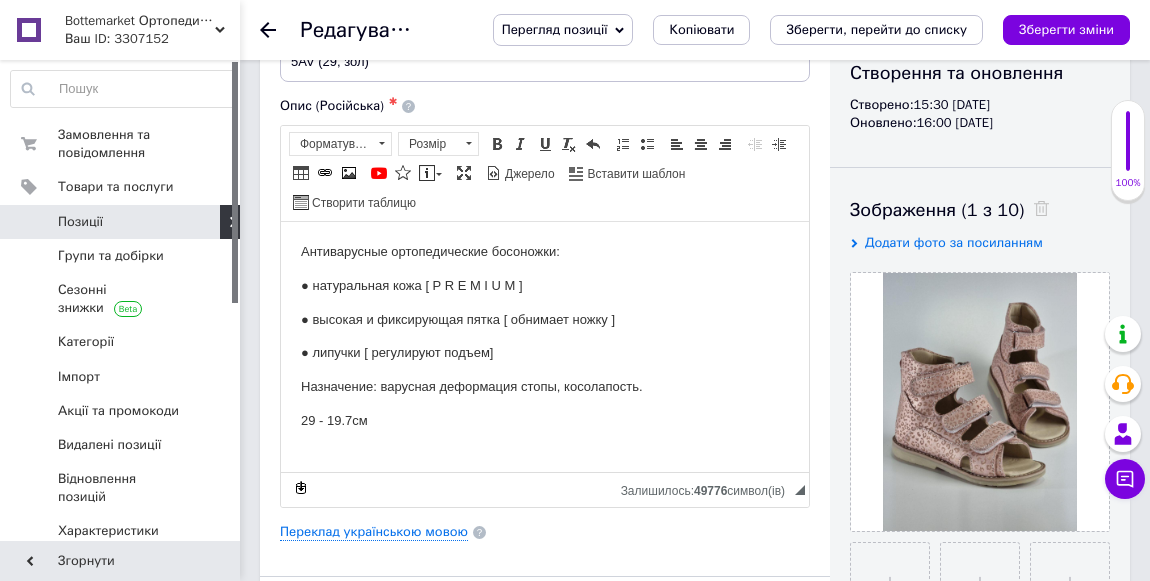scroll, scrollTop: 363, scrollLeft: 0, axis: vertical 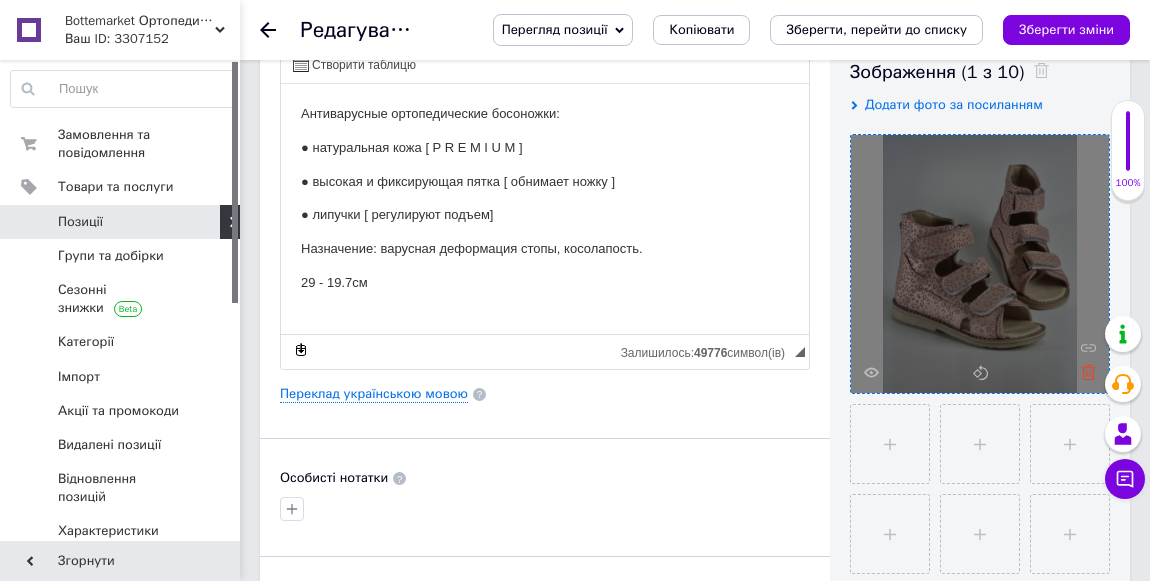 click 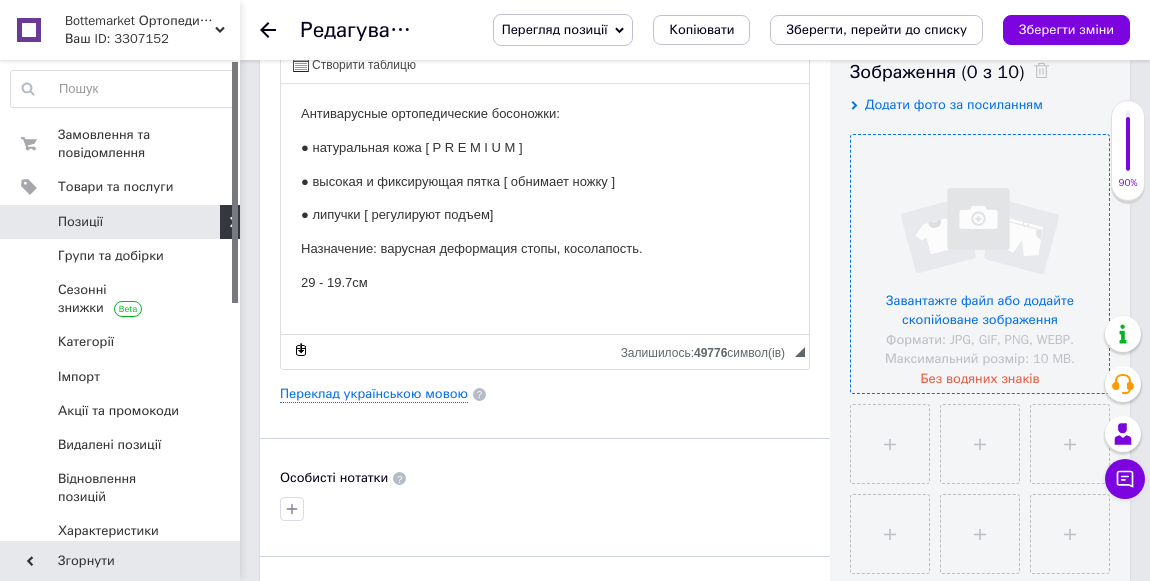 click at bounding box center [980, 264] 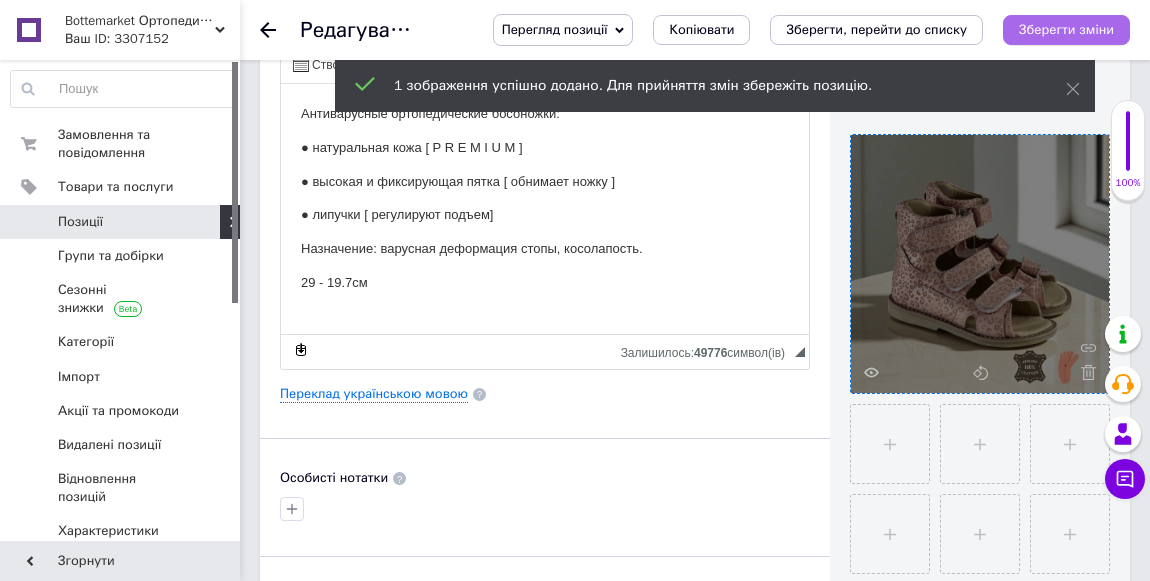 click on "Зберегти зміни" at bounding box center (1066, 29) 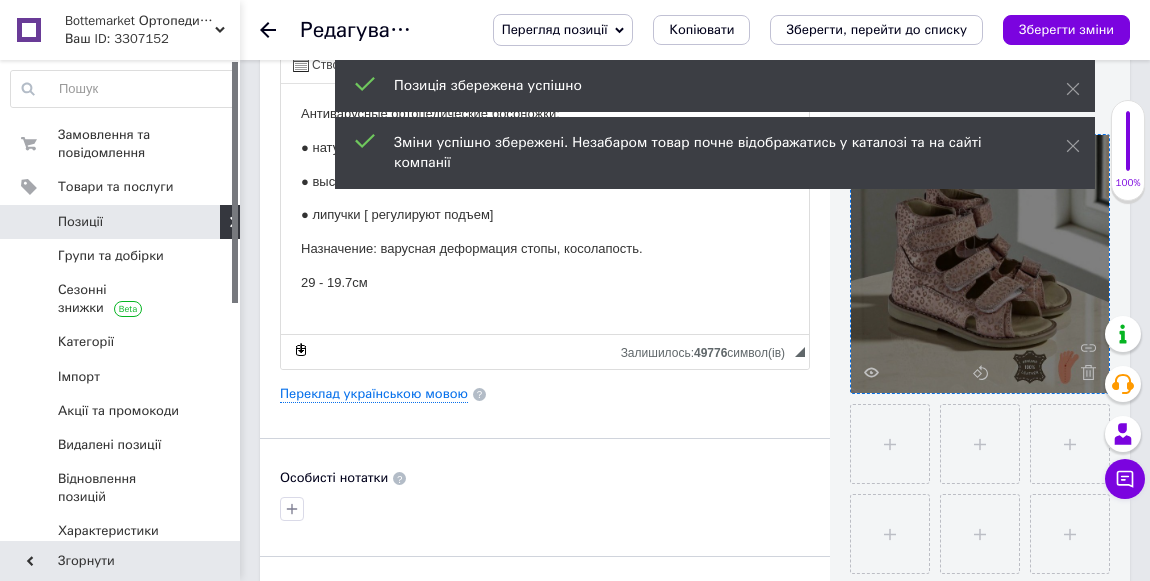 click 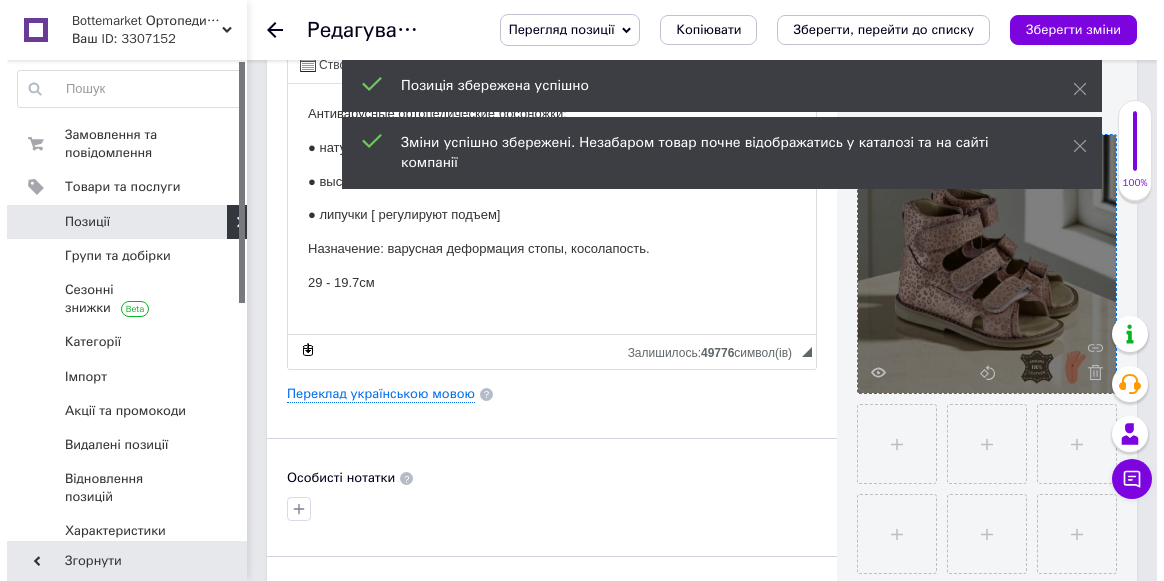 scroll, scrollTop: 0, scrollLeft: 0, axis: both 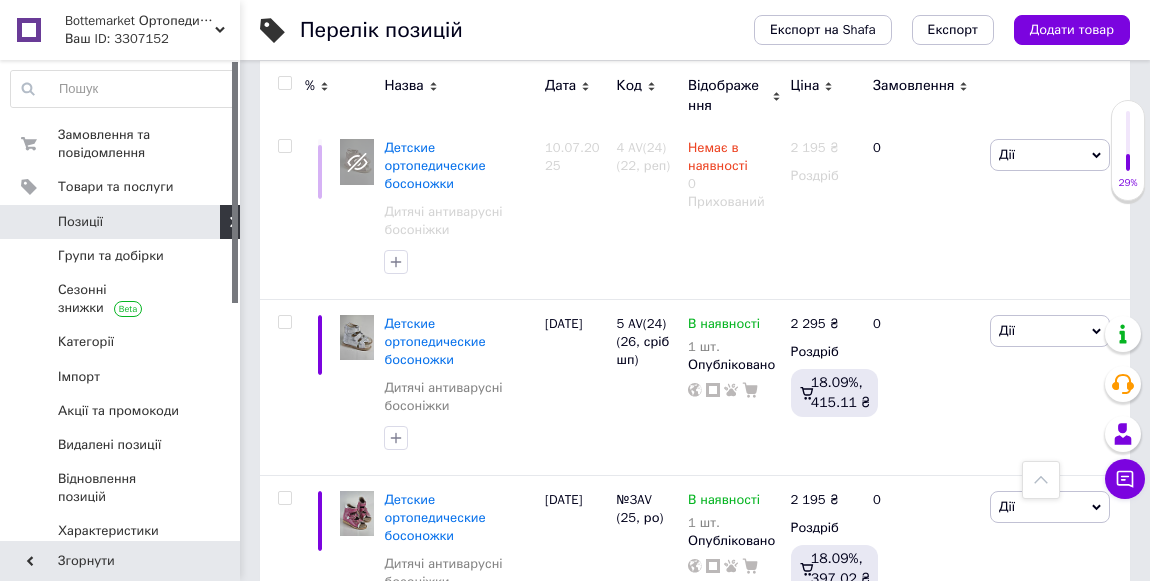 click on "Детские ортопедические босоножки" at bounding box center (434, 1044) 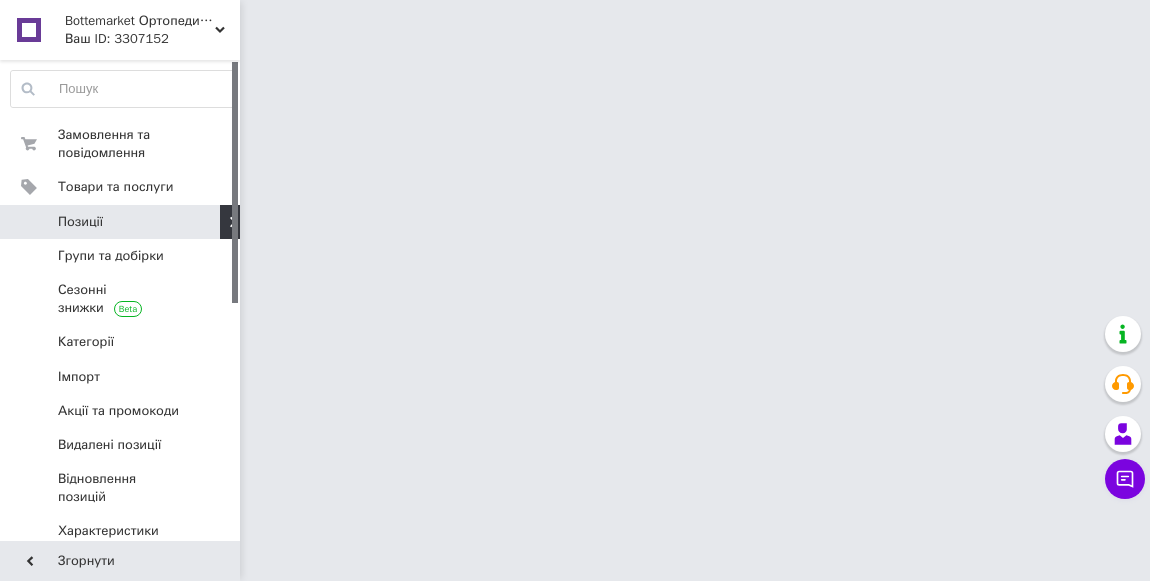 scroll, scrollTop: 0, scrollLeft: 0, axis: both 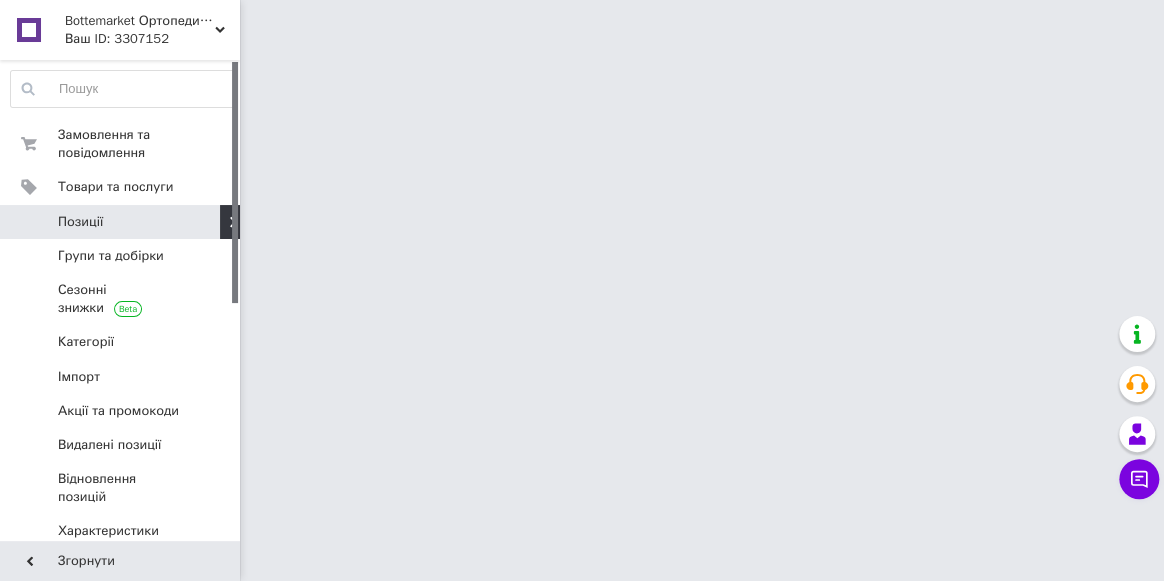 click on "Bottemarket Ортопедичне взуття №1 Ваш ID: 3307152 Сайт Bottemarket Ортопедичне взуття №1 Кабінет покупця Перевірити стан системи Сторінка на порталі Довідка Вийти Замовлення та повідомлення 0 0 Товари та послуги Позиції Групи та добірки Сезонні знижки Категорії Імпорт Акції та промокоди [GEOGRAPHIC_DATA] позиції Відновлення позицій Характеристики Сповіщення 1 19 Показники роботи компанії Панель управління Відгуки Покупці Каталог ProSale Аналітика Інструменти веб-майстра та SEO Управління сайтом Гаманець компанії Маркет" at bounding box center [582, 25] 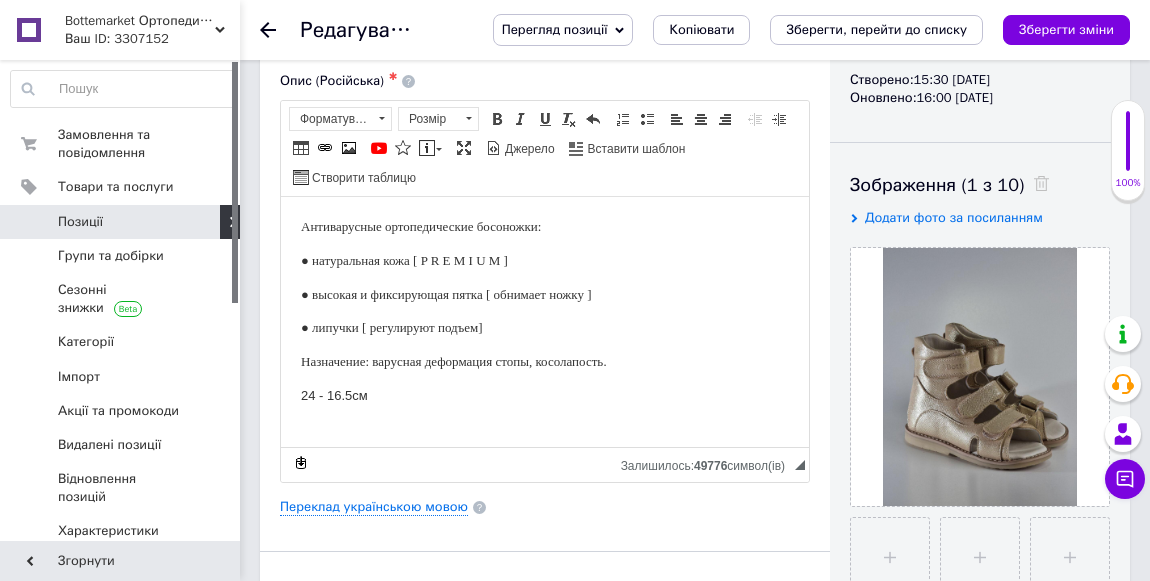 scroll, scrollTop: 272, scrollLeft: 0, axis: vertical 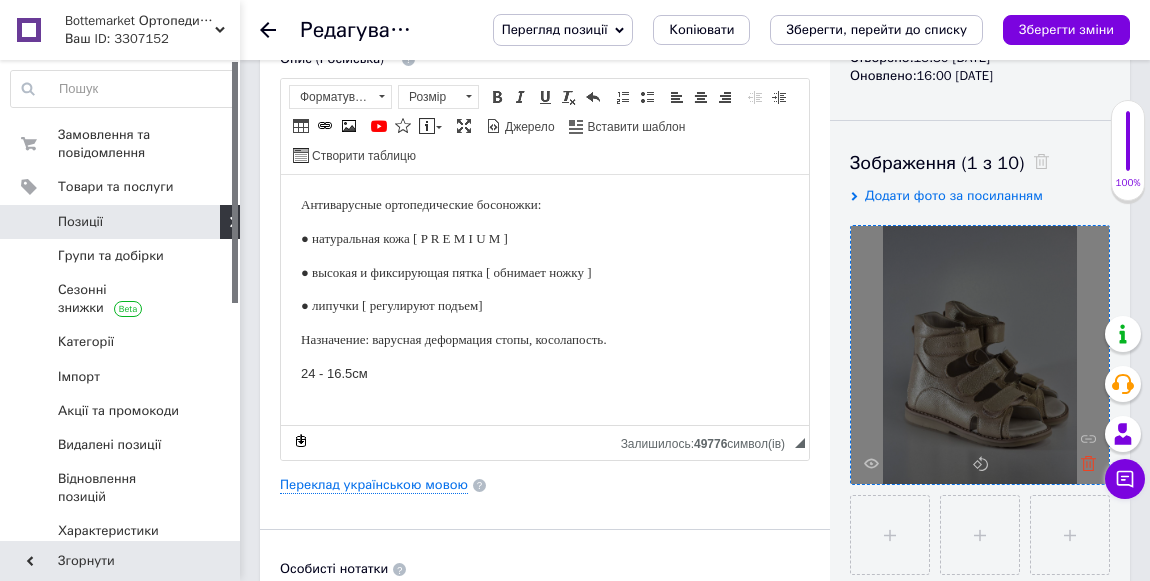 click 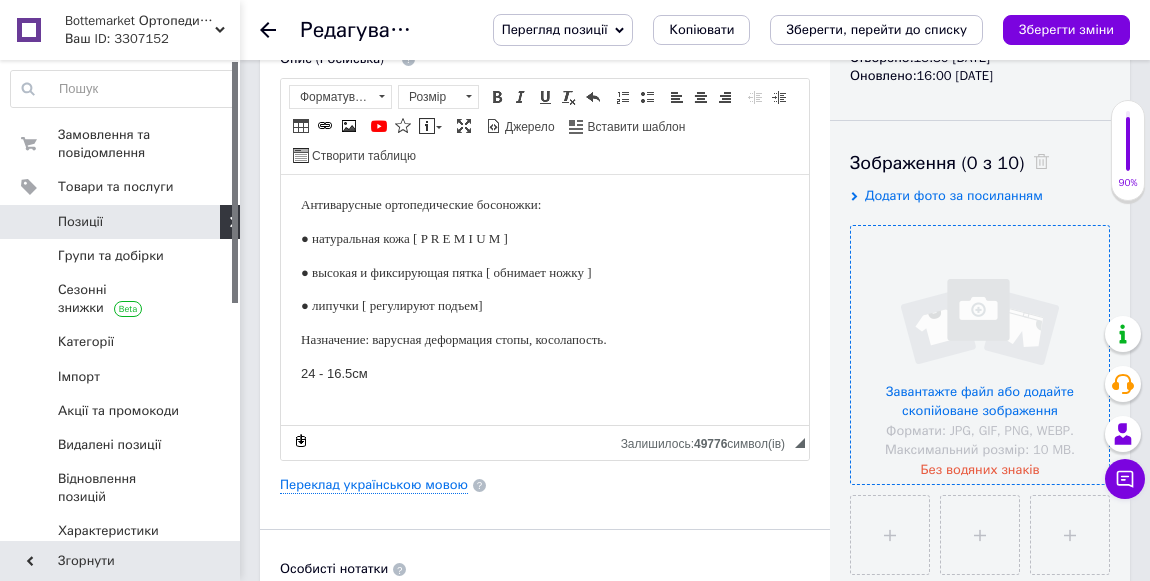click at bounding box center [980, 355] 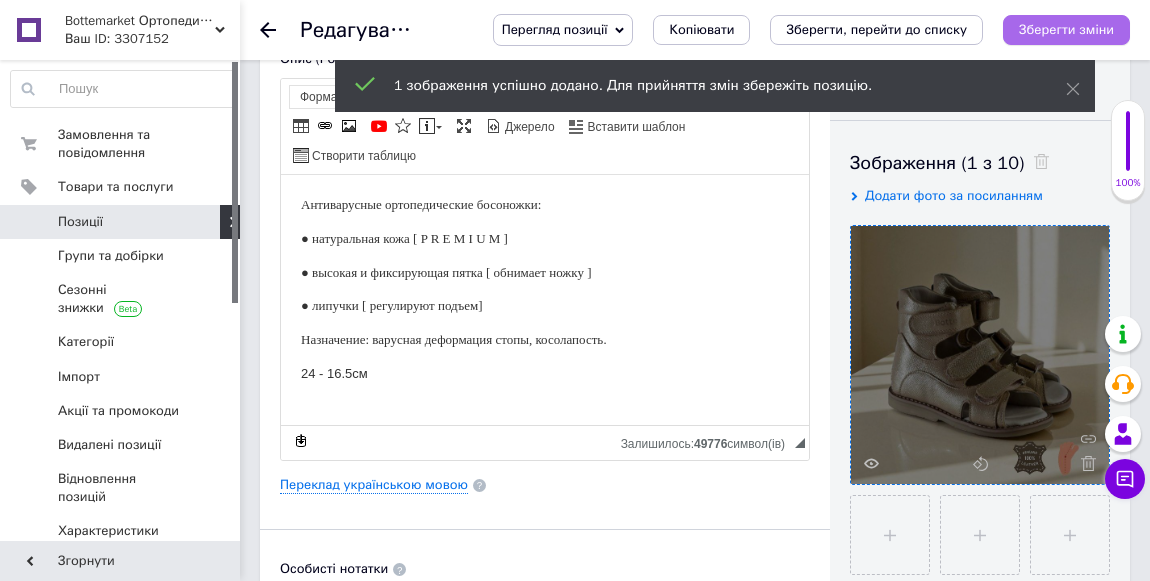 click on "Зберегти зміни" at bounding box center [1066, 29] 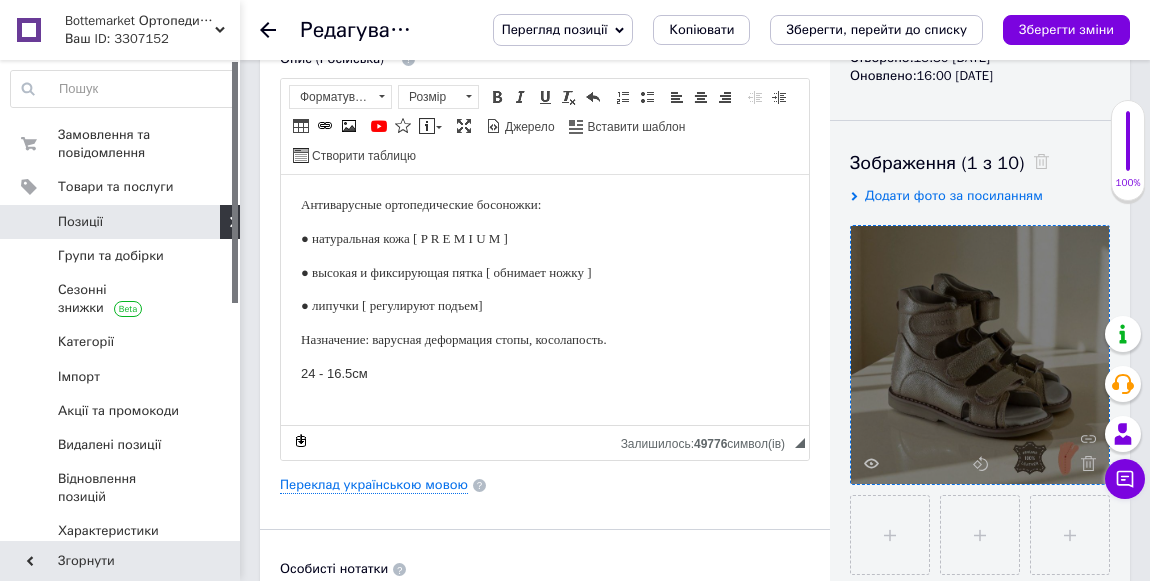 click at bounding box center [280, 30] 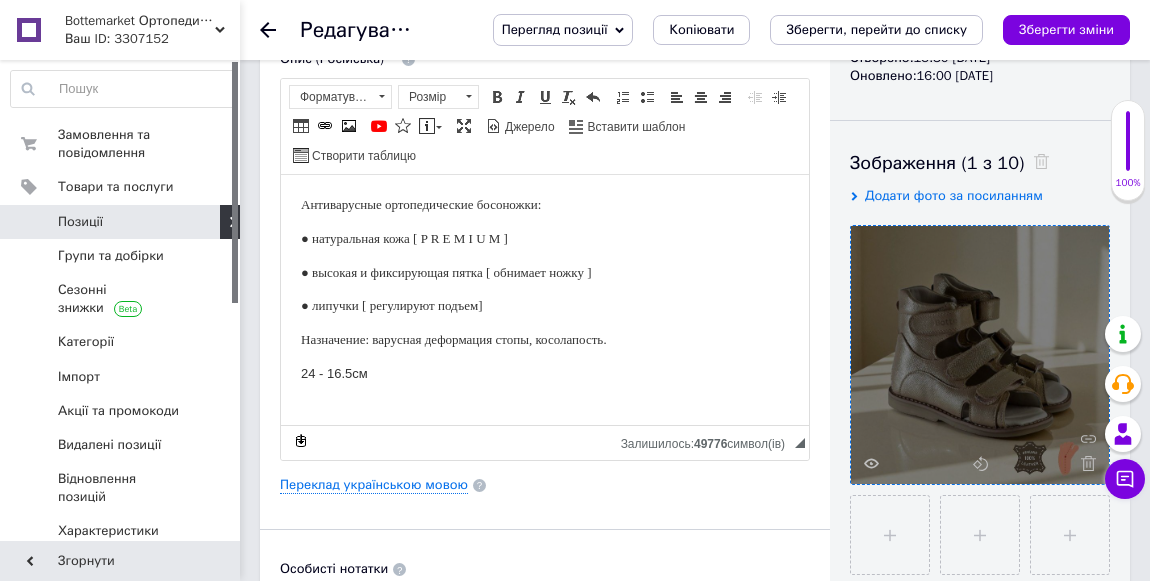 click 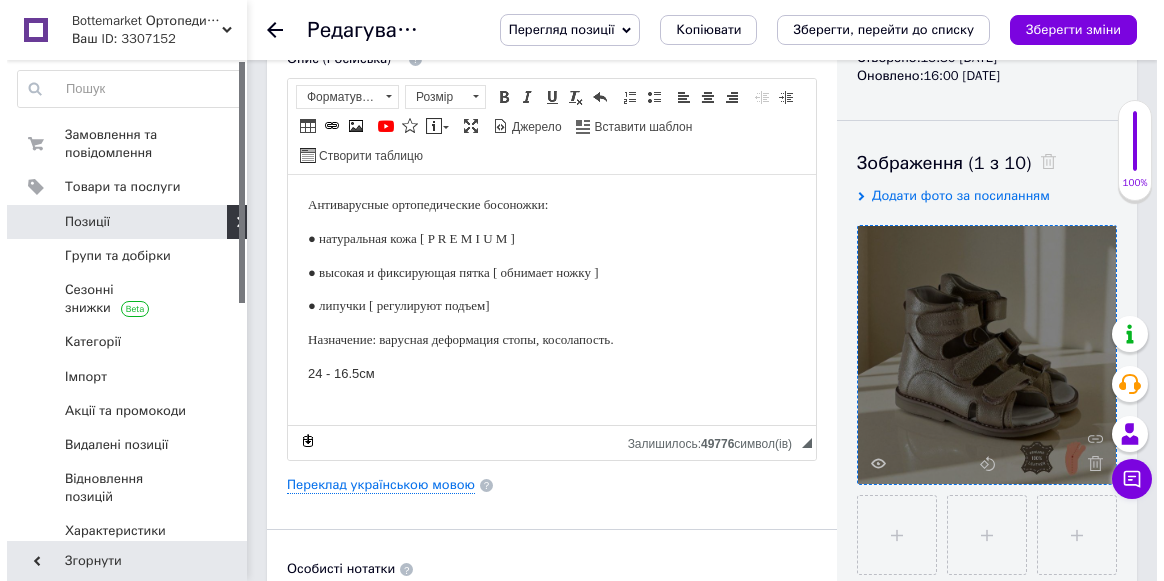 scroll, scrollTop: 0, scrollLeft: 0, axis: both 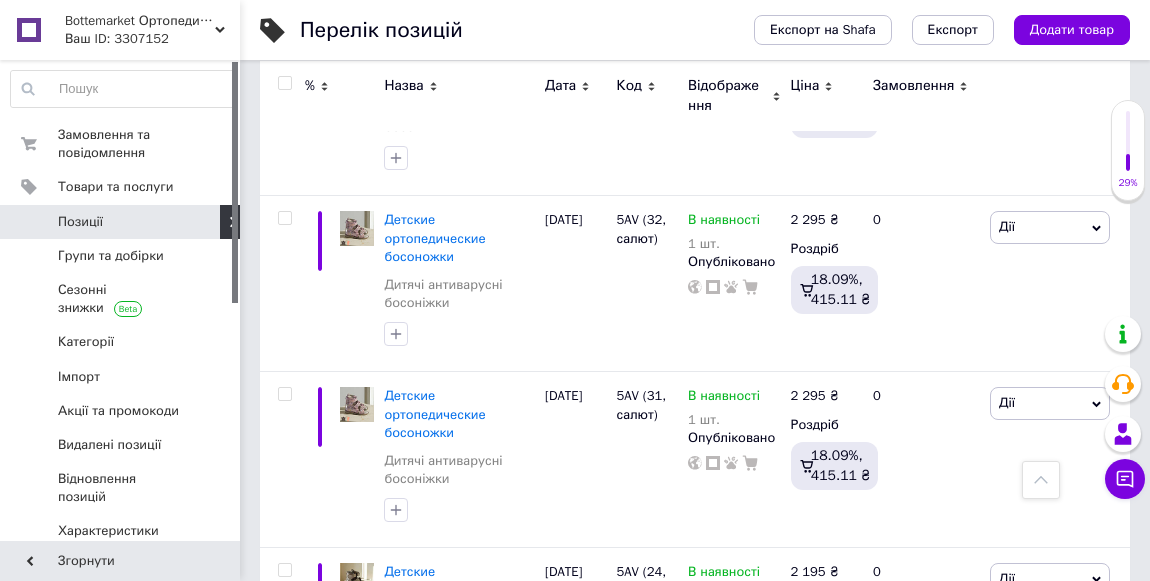 click on "Детские ортопедические босоножки" at bounding box center [434, 1117] 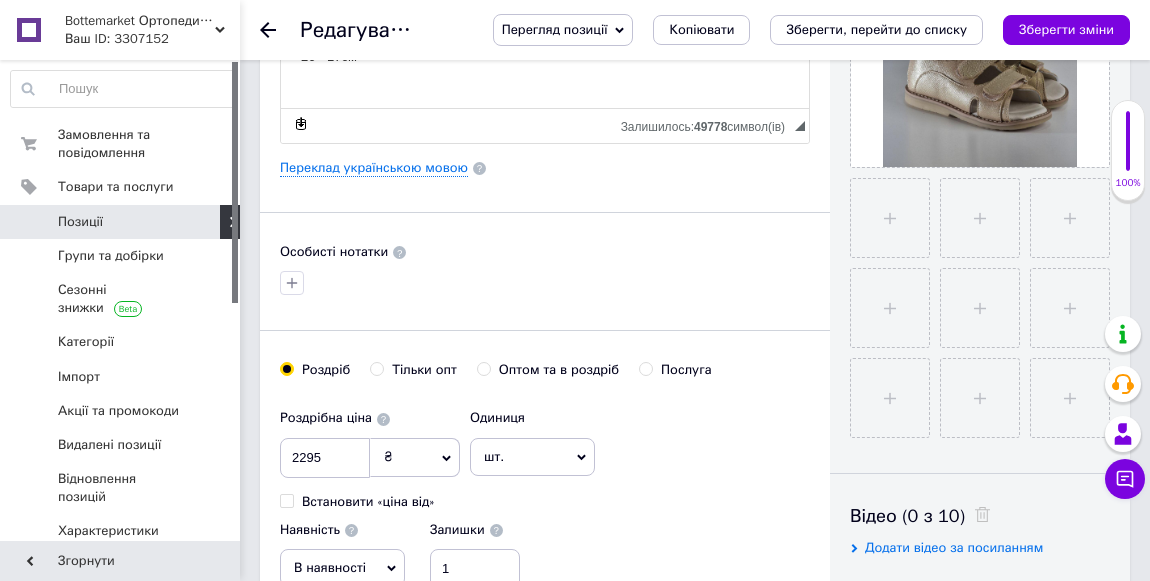 scroll, scrollTop: 454, scrollLeft: 0, axis: vertical 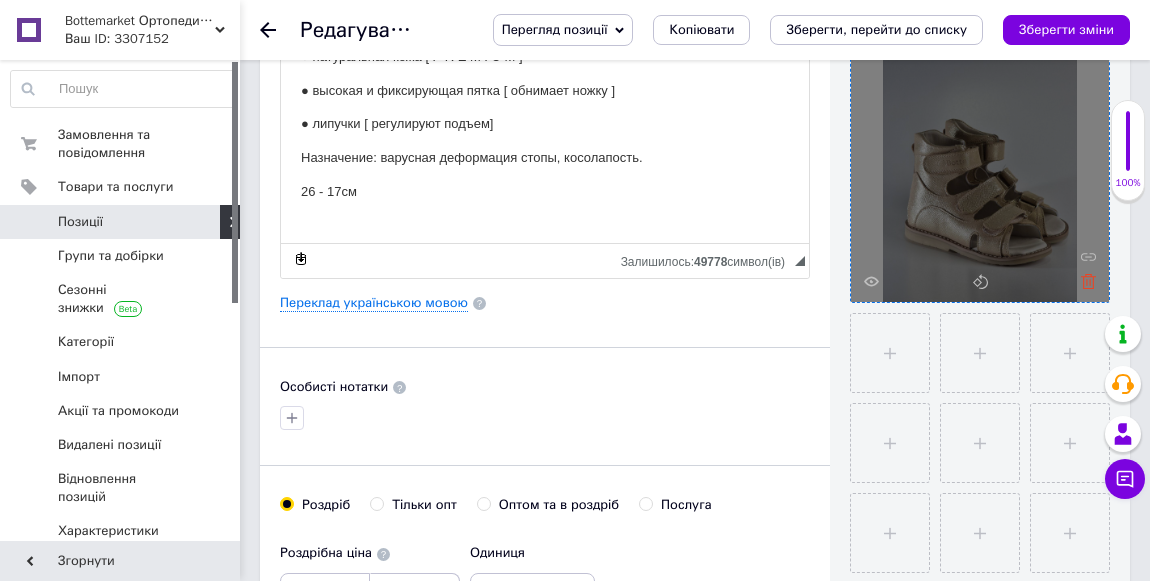 click 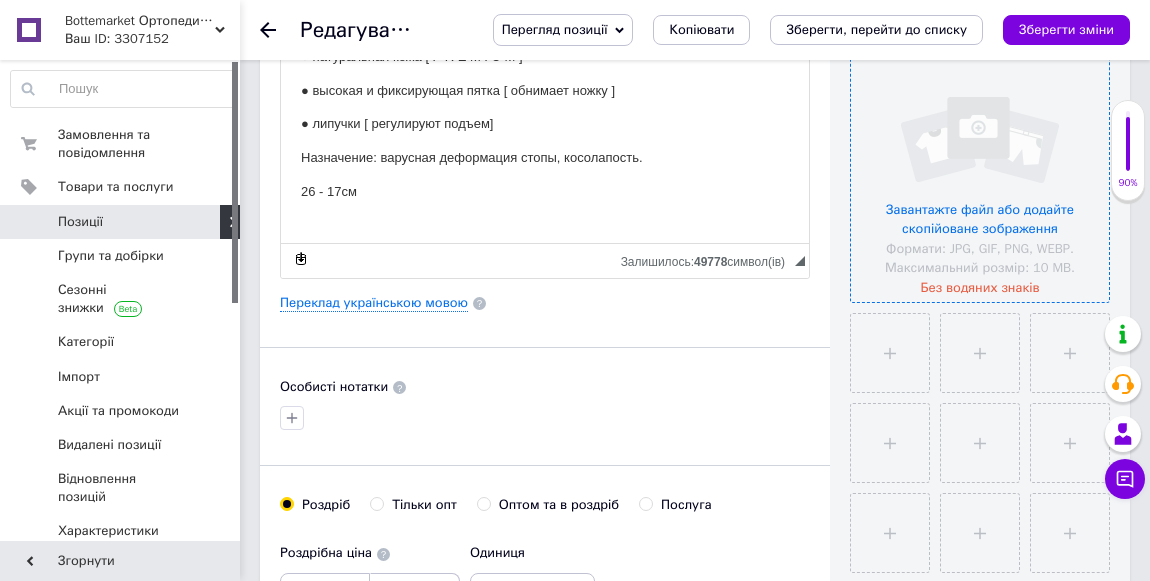 click at bounding box center [980, 173] 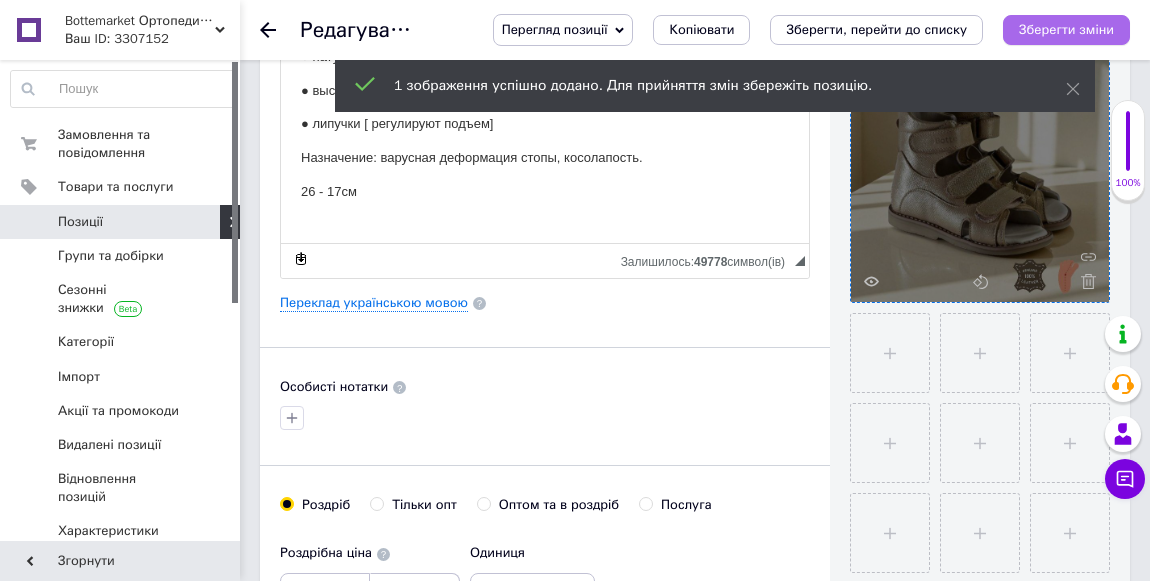 click on "Зберегти зміни" at bounding box center (1066, 29) 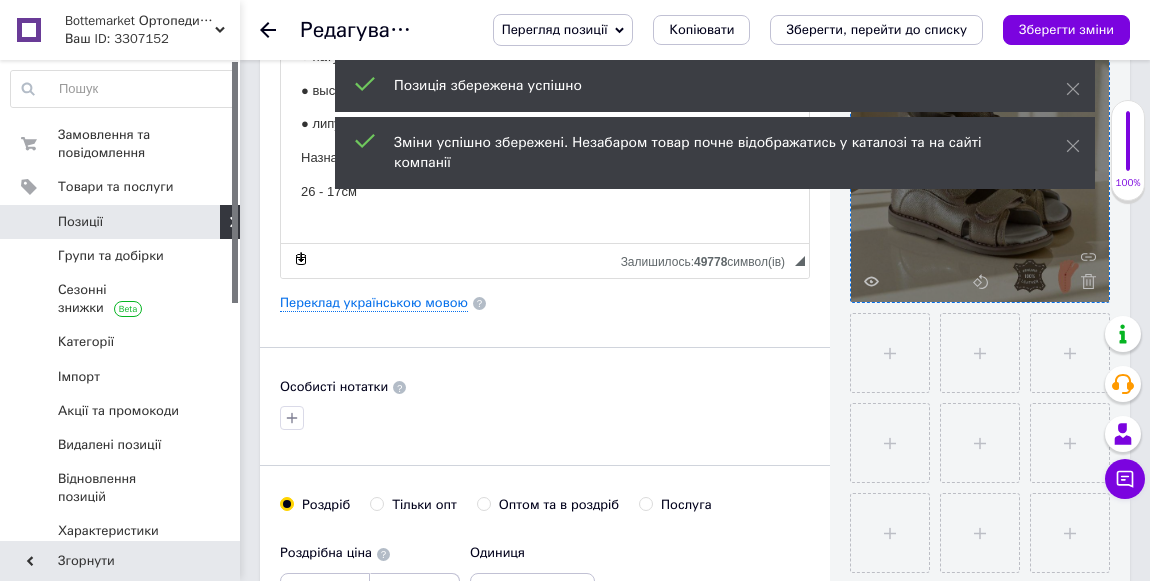 click 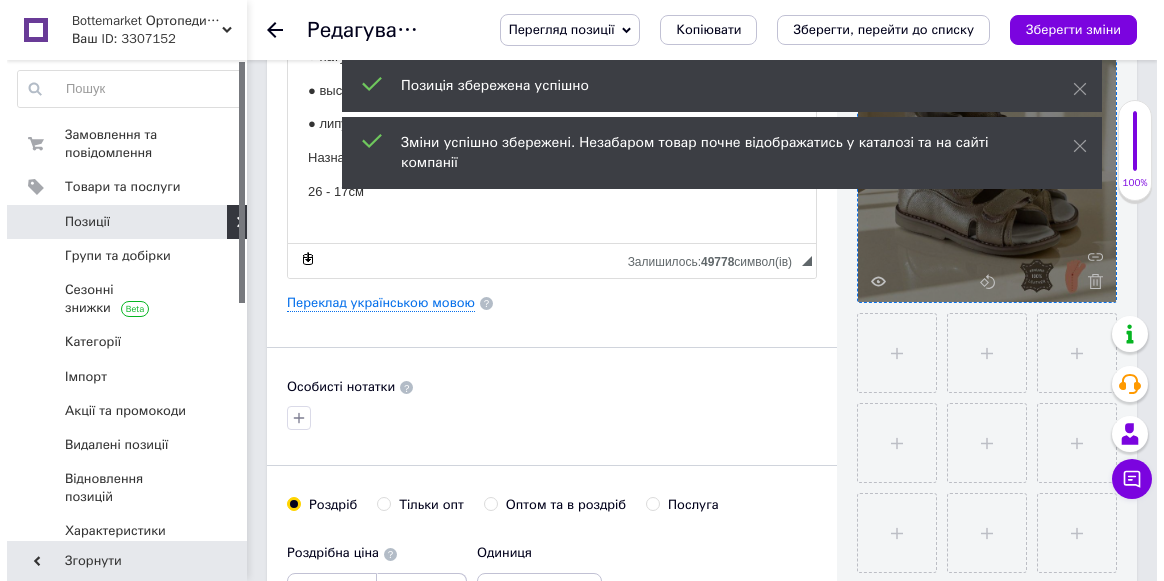 scroll, scrollTop: 0, scrollLeft: 0, axis: both 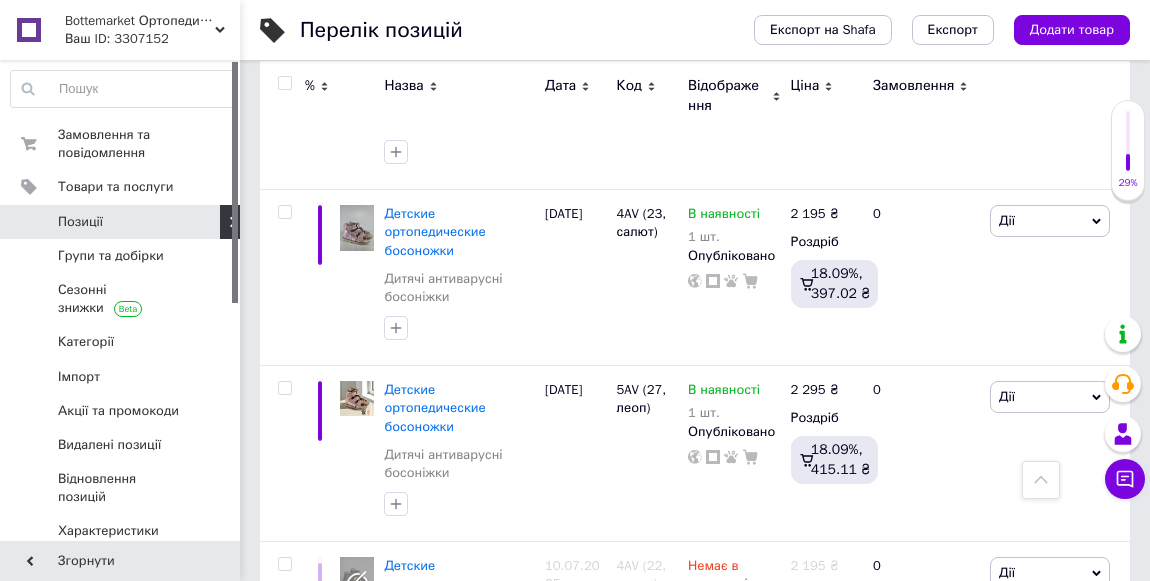 click on "Детские ортопедические босоножки" at bounding box center (434, 1463) 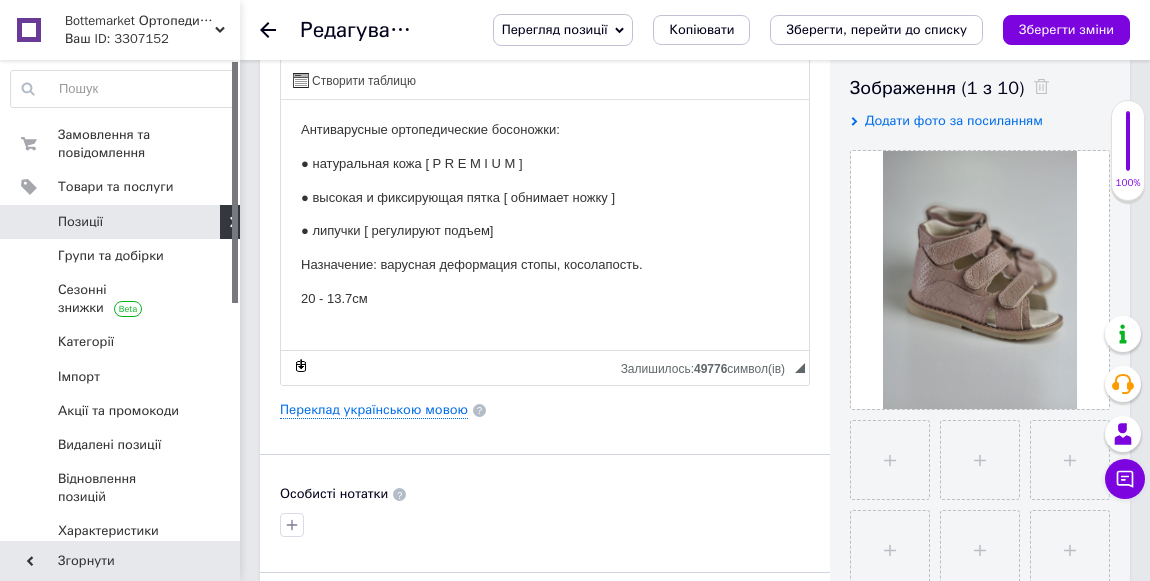 scroll, scrollTop: 363, scrollLeft: 0, axis: vertical 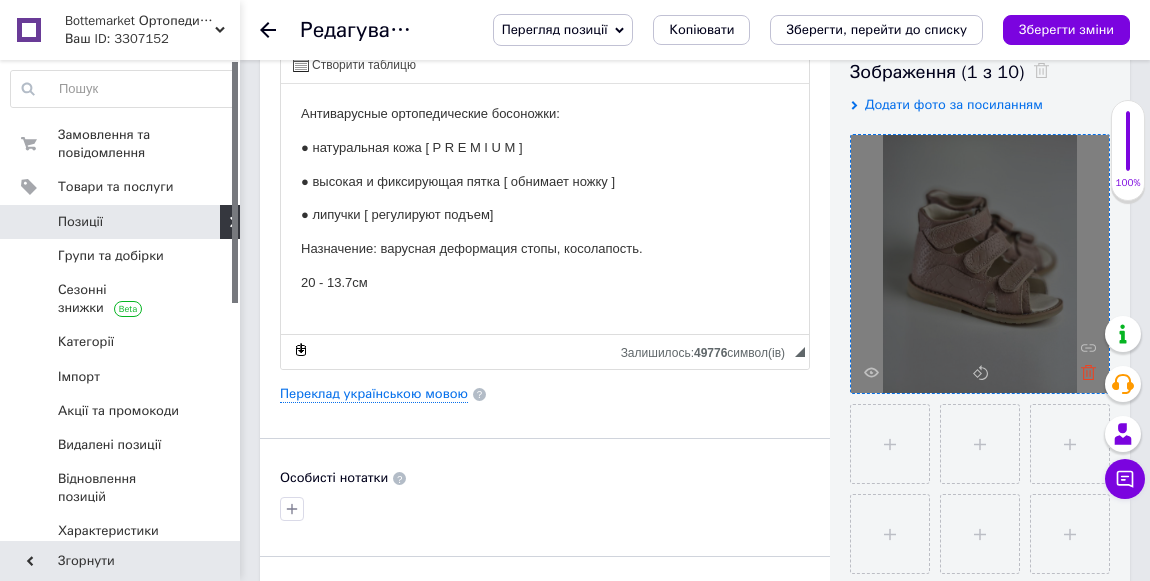 click 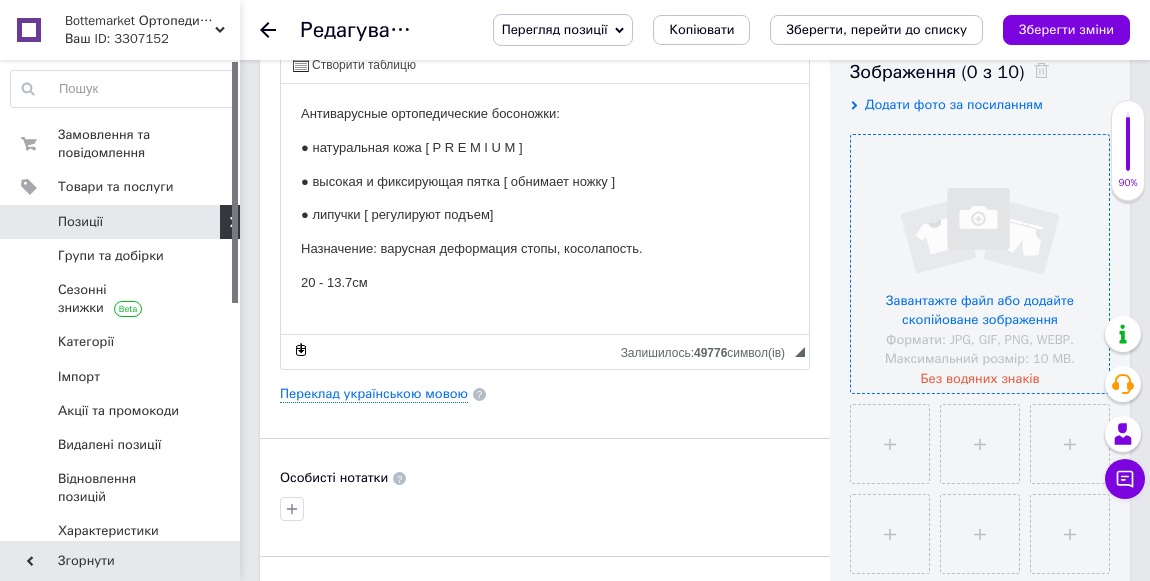 click at bounding box center [980, 264] 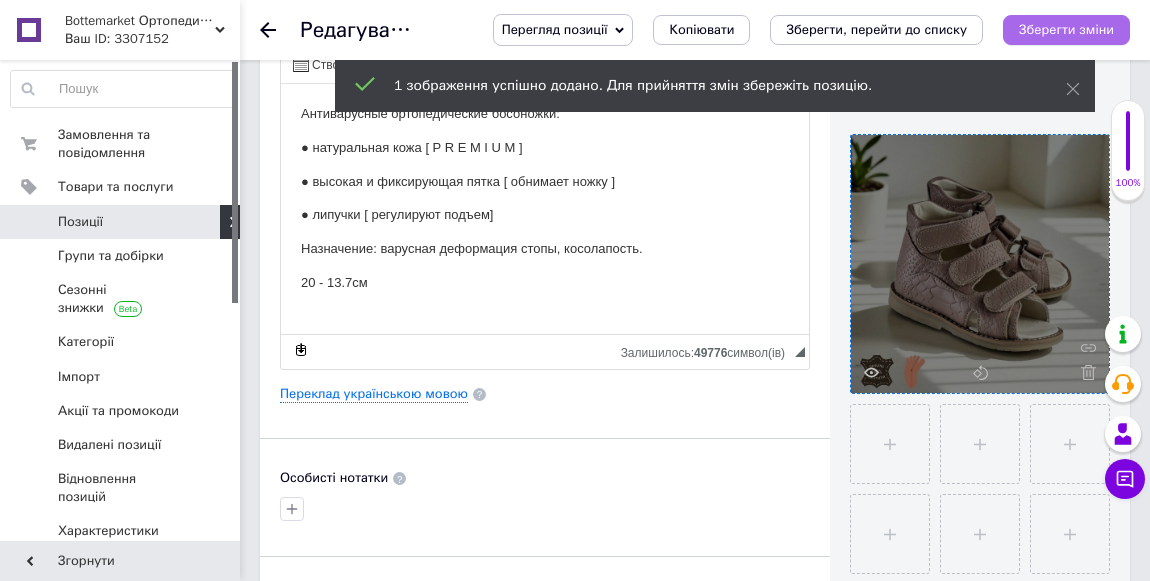 click on "Зберегти зміни" at bounding box center [1066, 29] 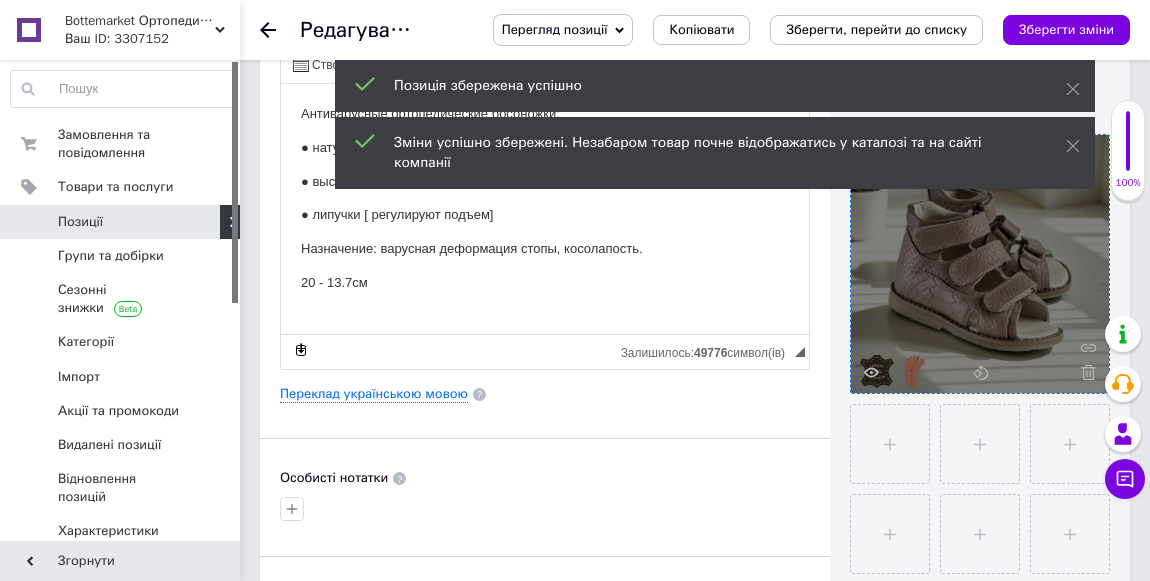 click 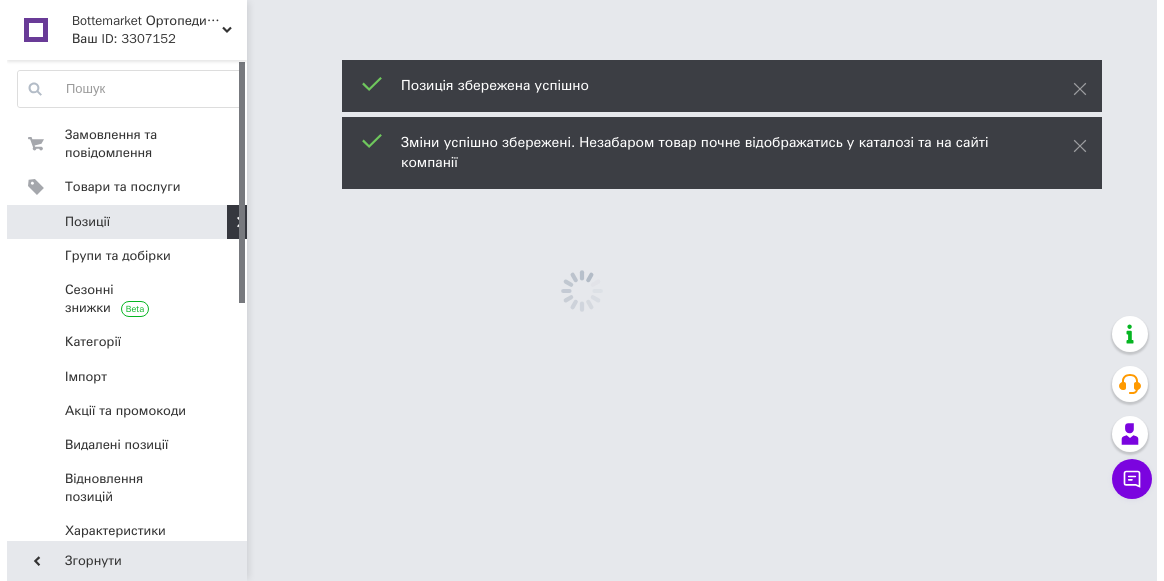scroll, scrollTop: 0, scrollLeft: 0, axis: both 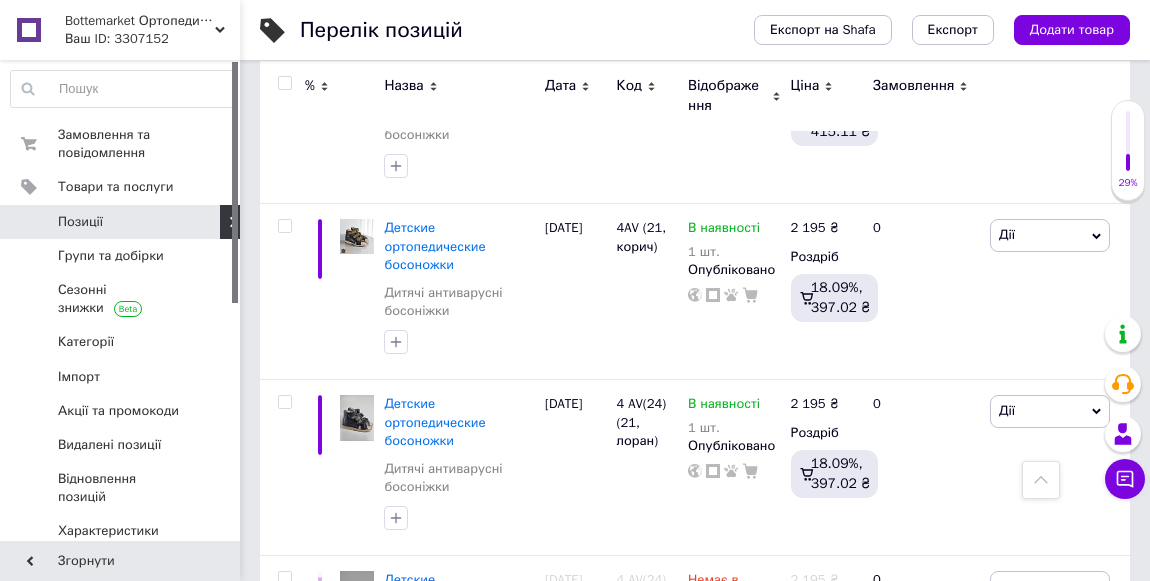 click on "Детские ортопедические босоножки" at bounding box center (434, 1301) 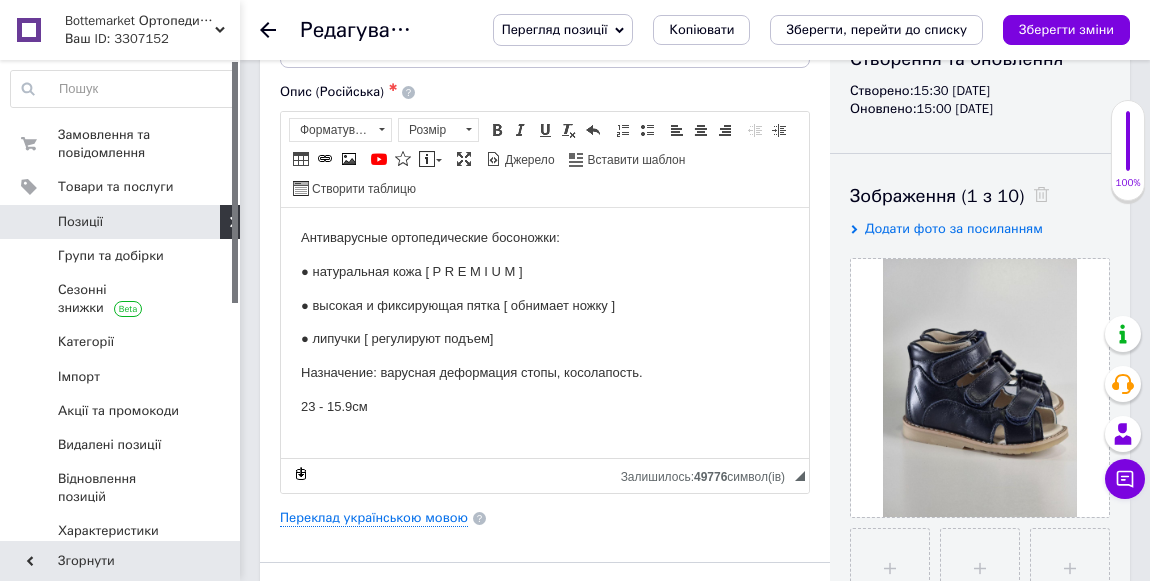 scroll, scrollTop: 363, scrollLeft: 0, axis: vertical 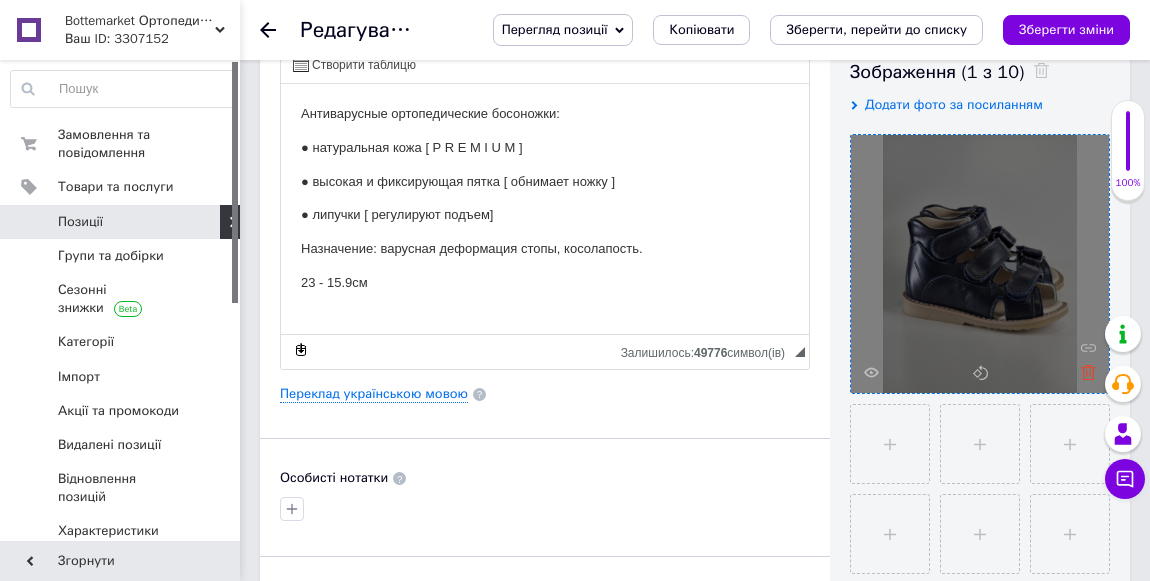 click 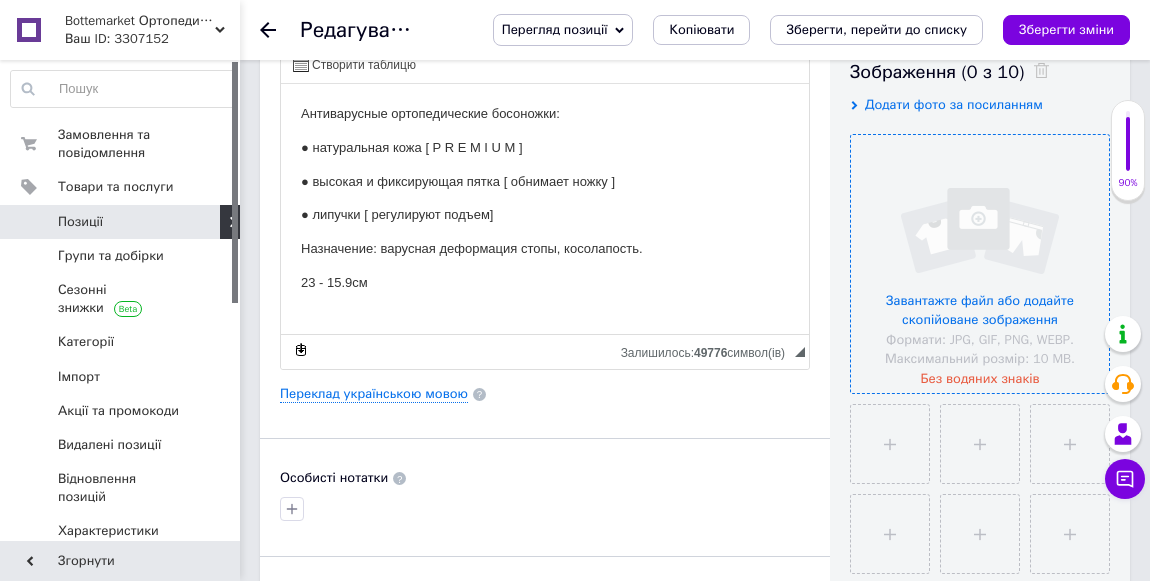 click at bounding box center (980, 264) 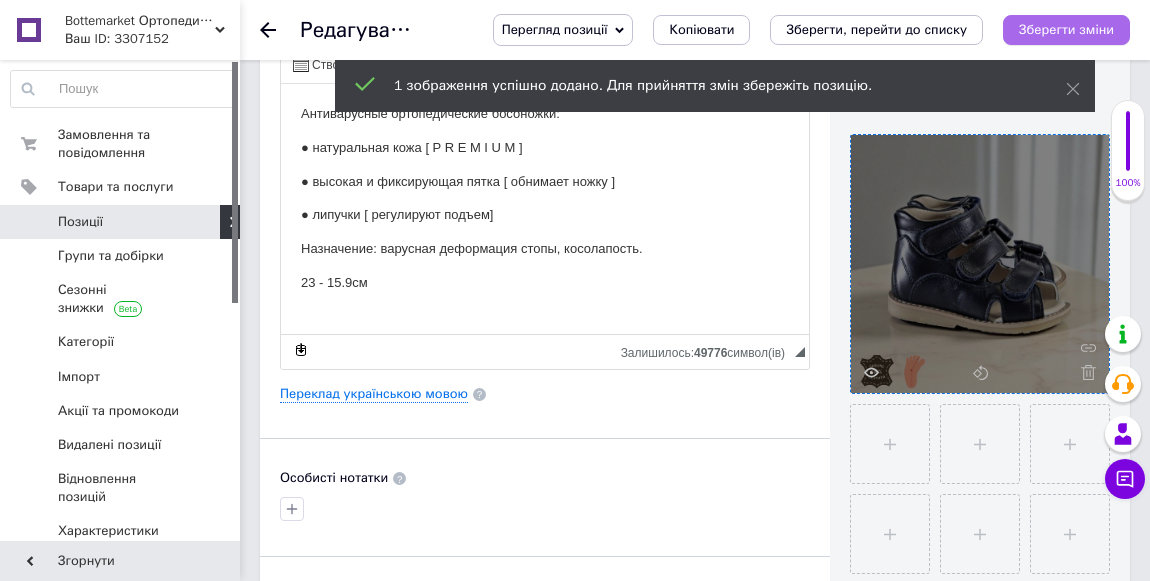 click on "Зберегти зміни" at bounding box center [1066, 29] 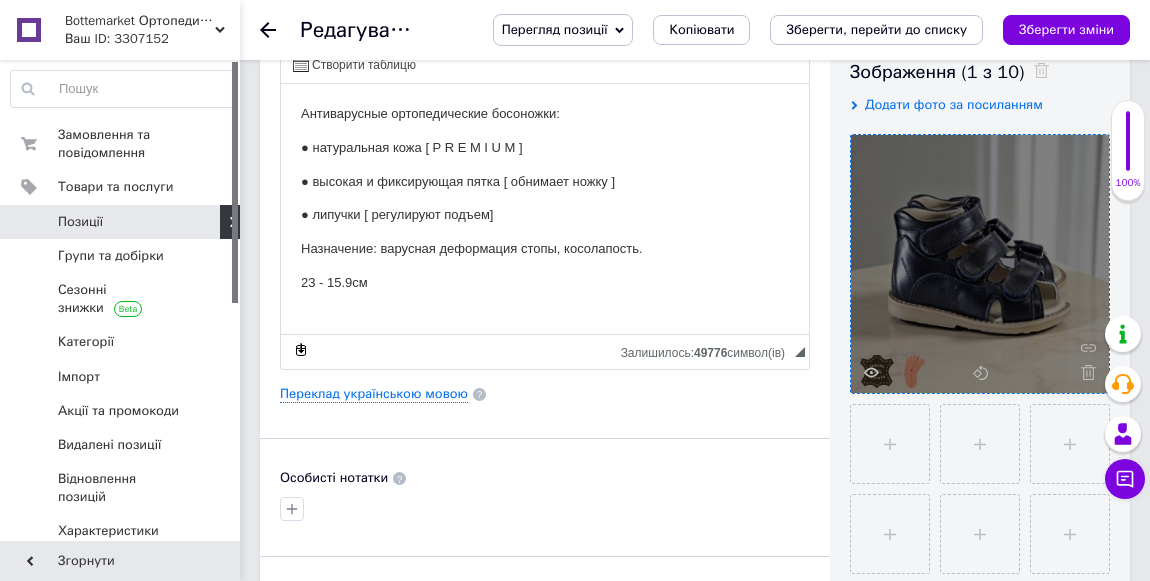 click 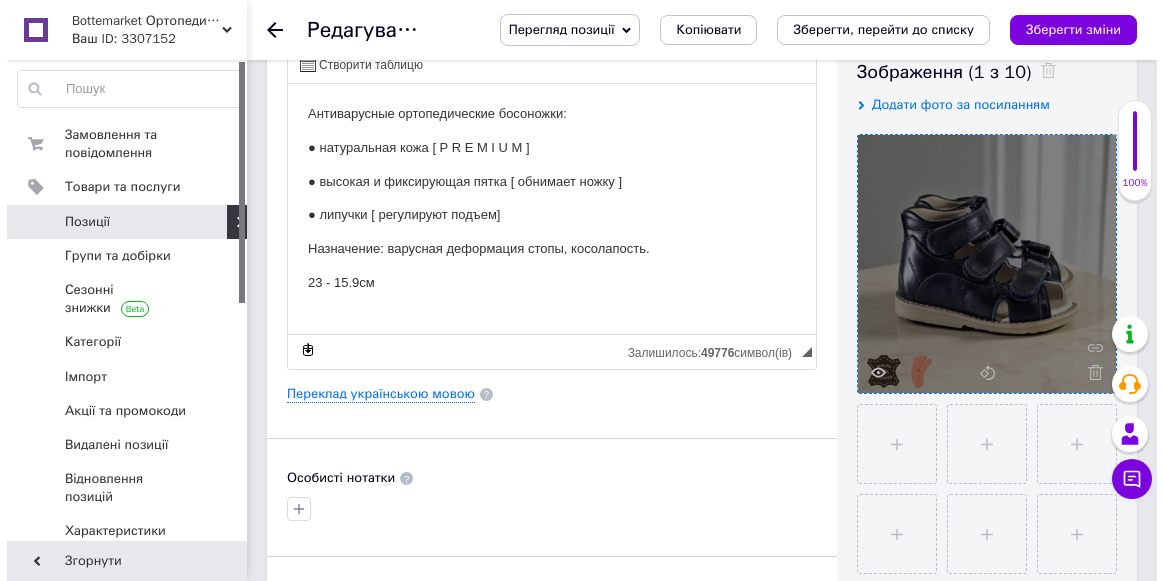 scroll, scrollTop: 0, scrollLeft: 0, axis: both 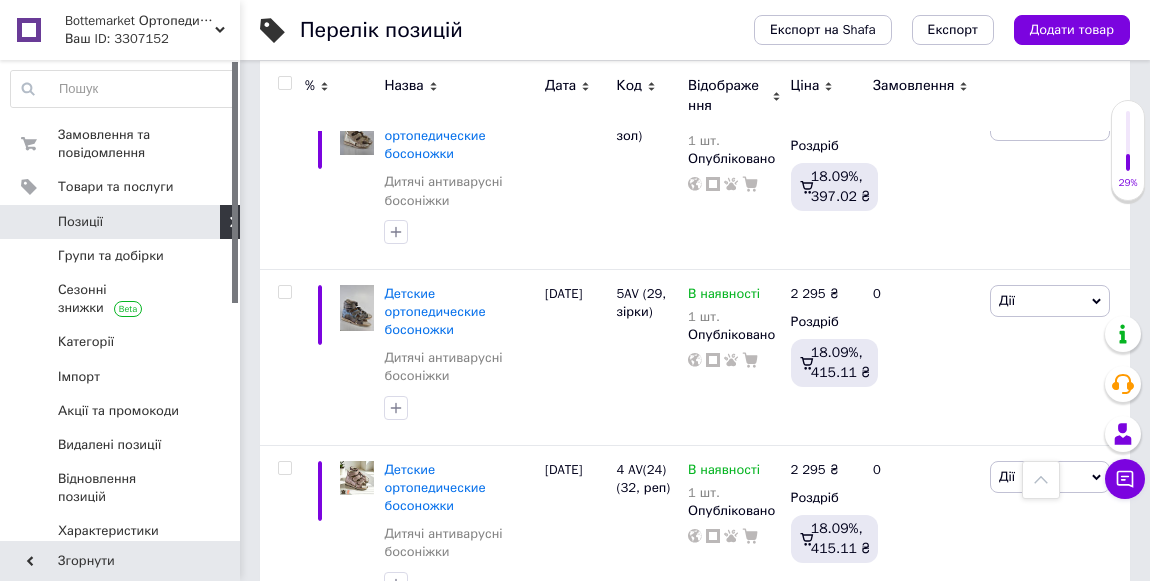 click on "Детские ортопедические босоножки" at bounding box center [434, 1366] 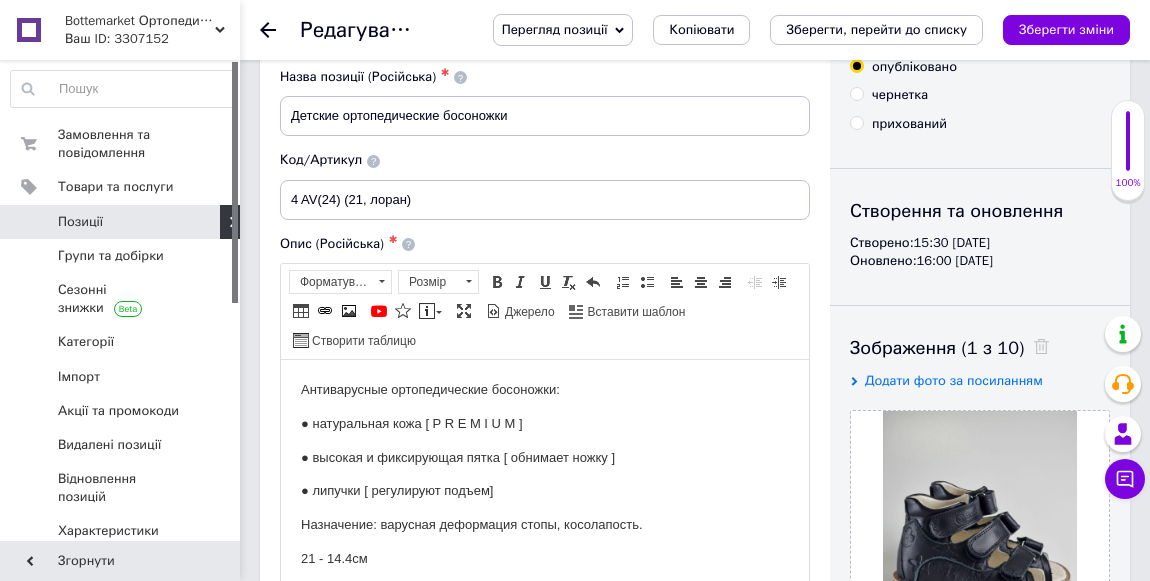 scroll, scrollTop: 272, scrollLeft: 0, axis: vertical 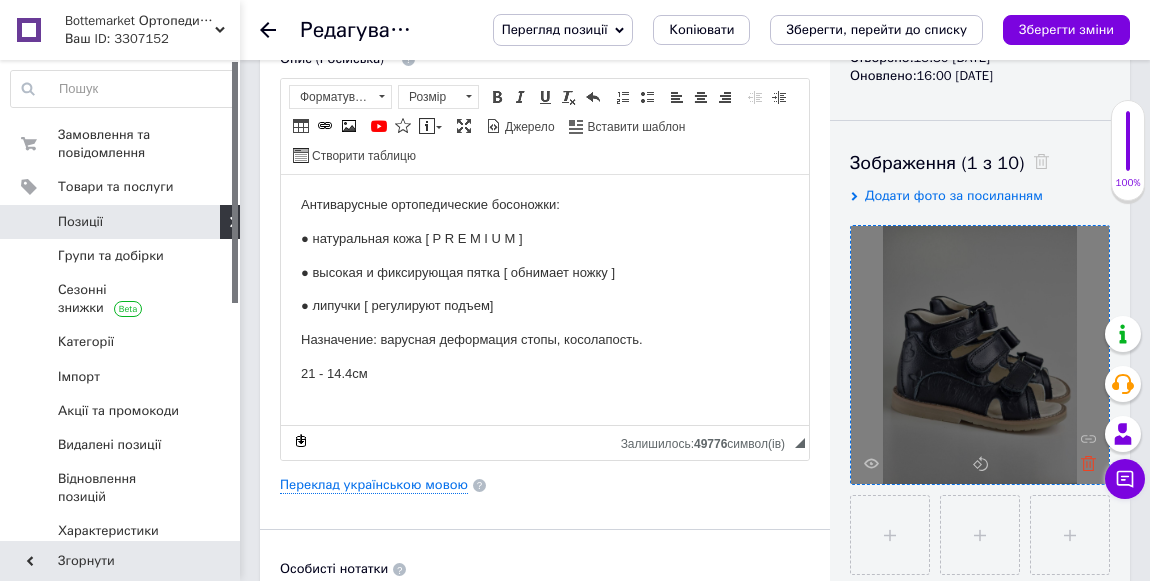 click 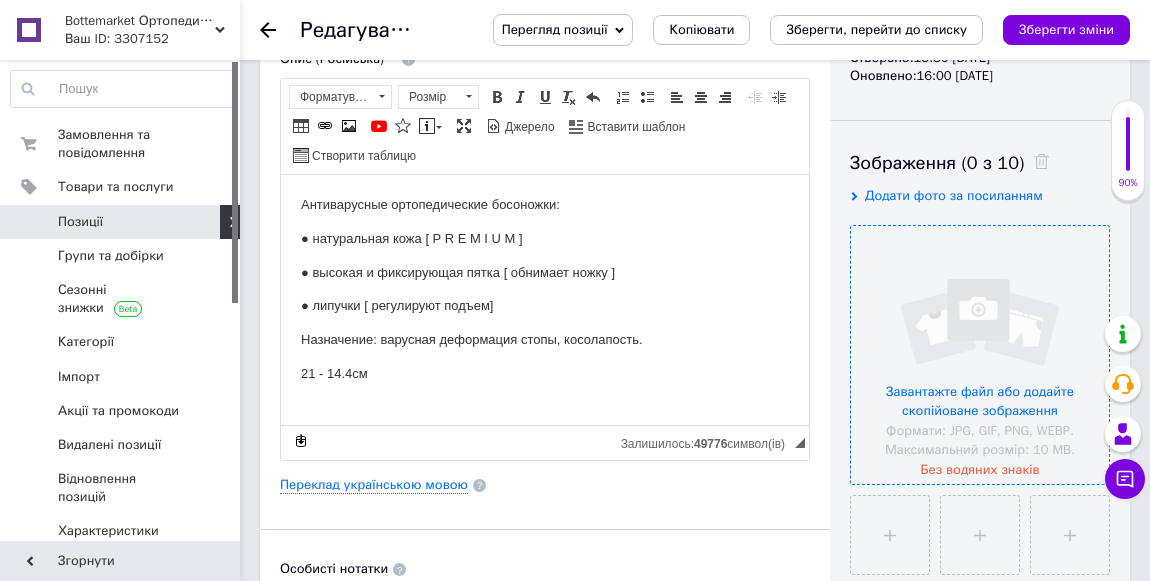 click at bounding box center [980, 355] 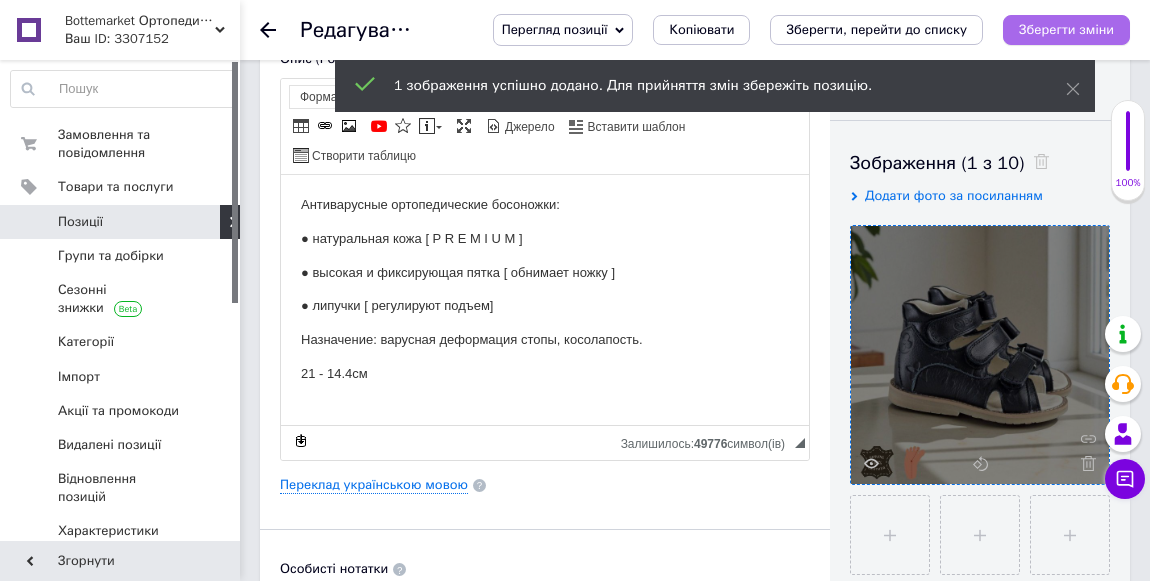click on "Зберегти зміни" at bounding box center (1066, 29) 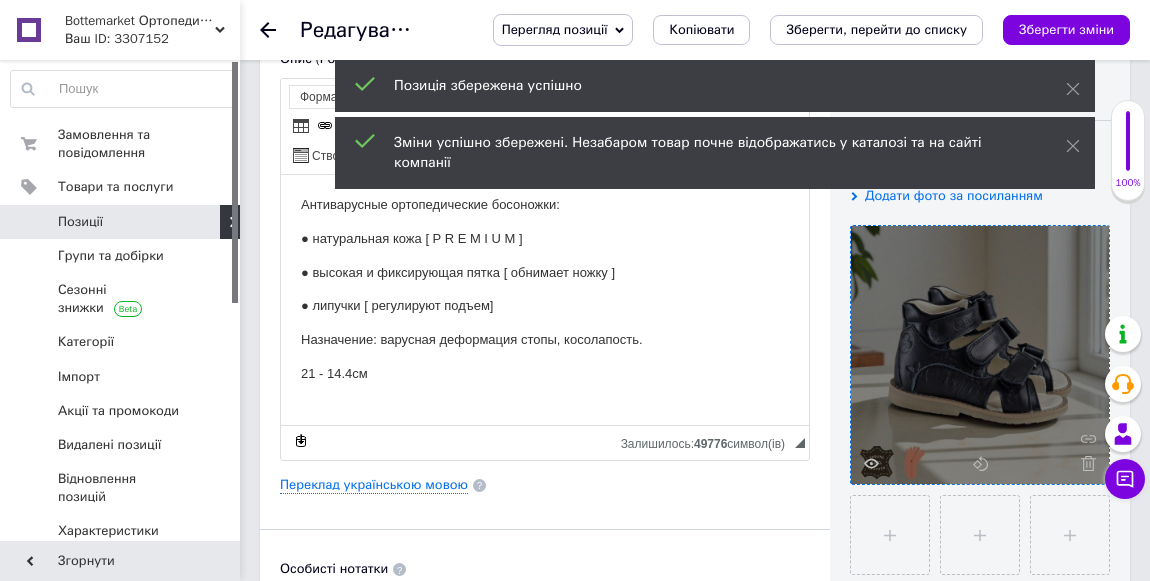 click 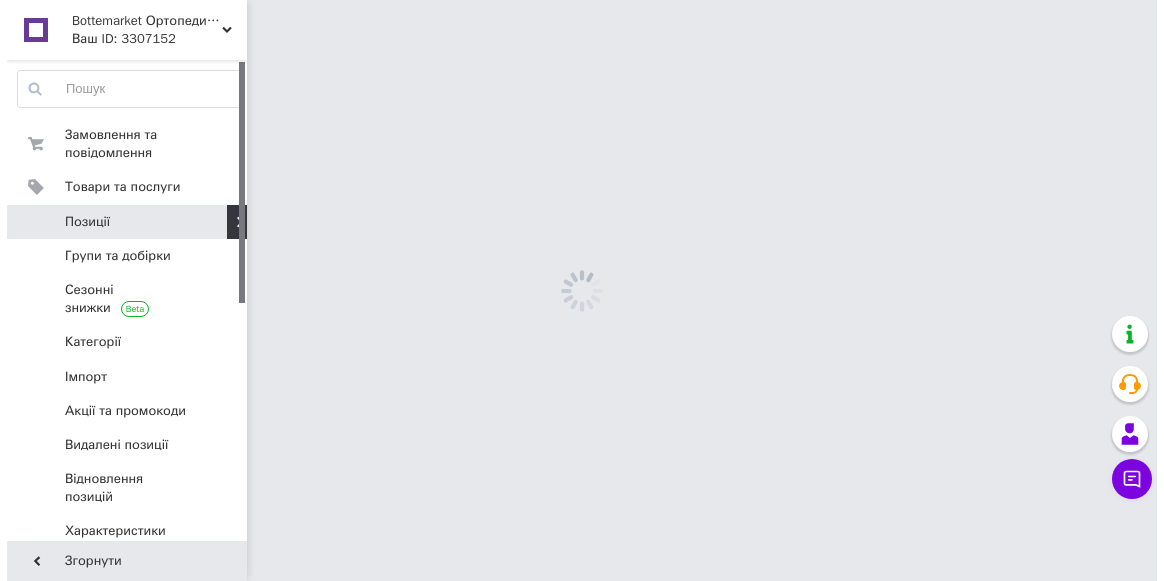 scroll, scrollTop: 0, scrollLeft: 0, axis: both 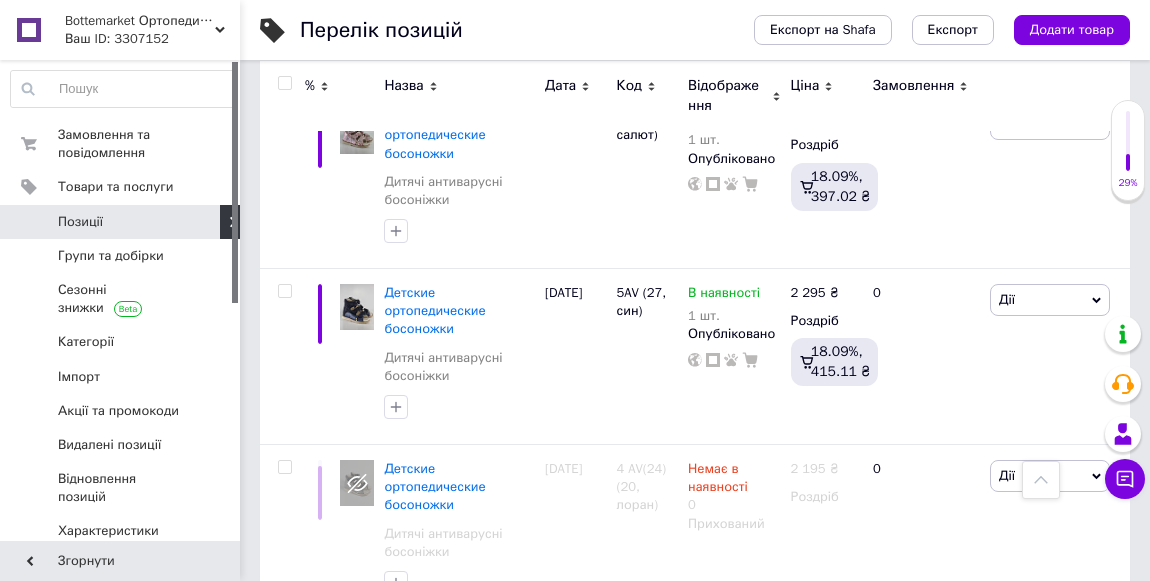 click on "Детские ортопедические босоножки" at bounding box center [434, 1894] 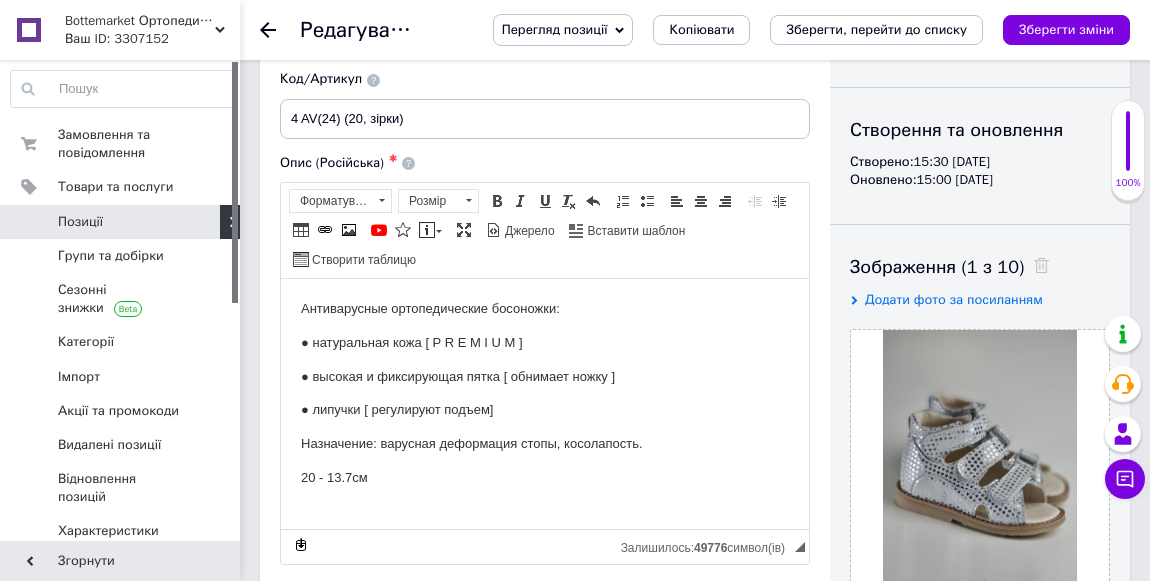 scroll, scrollTop: 272, scrollLeft: 0, axis: vertical 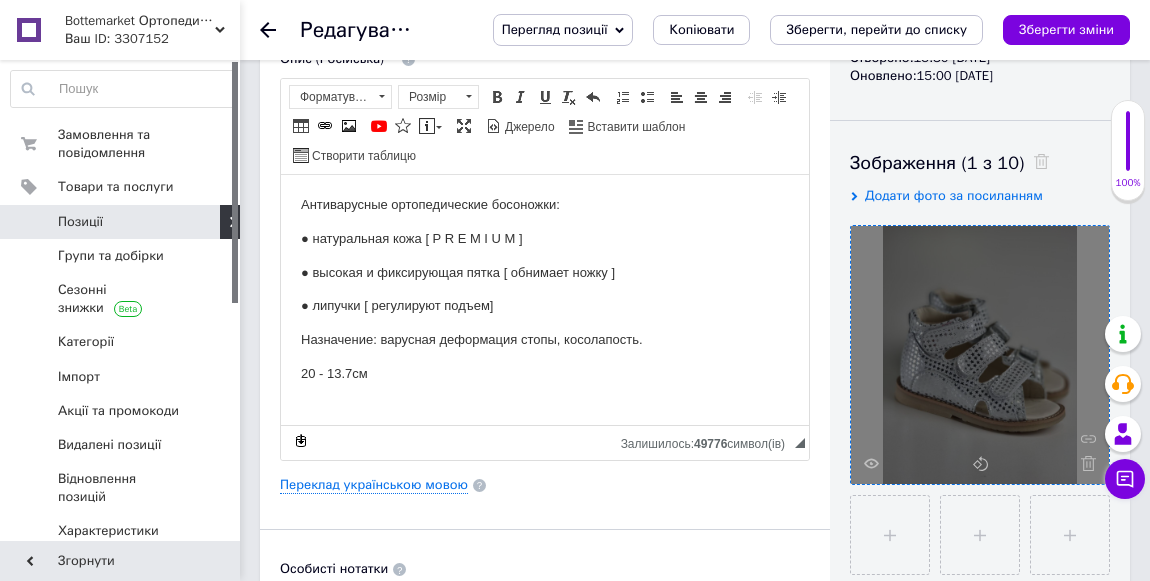 drag, startPoint x: 1083, startPoint y: 461, endPoint x: 1074, endPoint y: 453, distance: 12.0415945 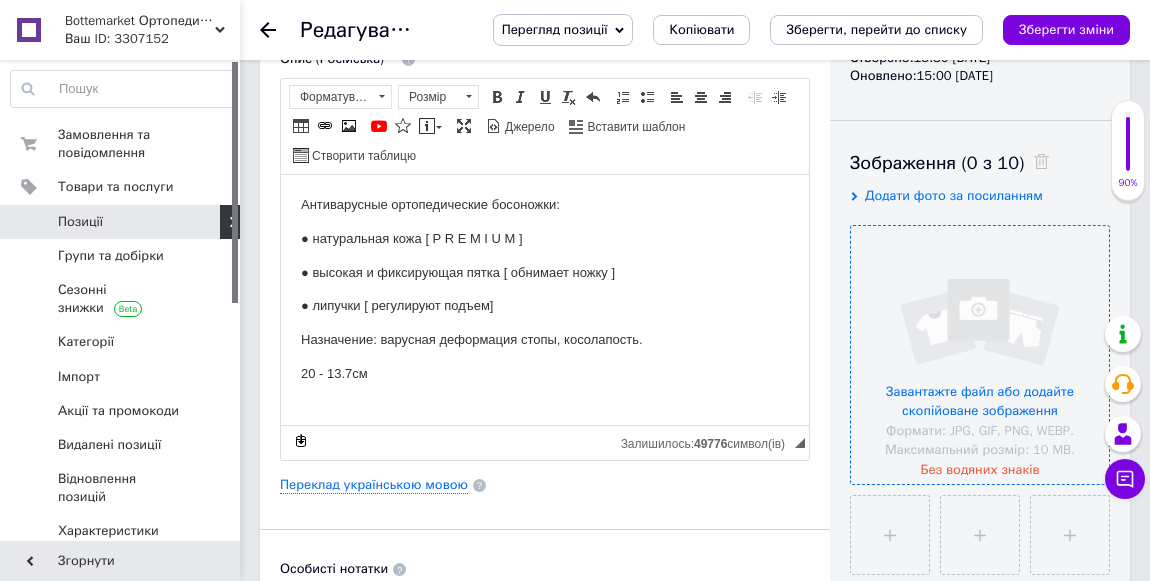click at bounding box center [980, 355] 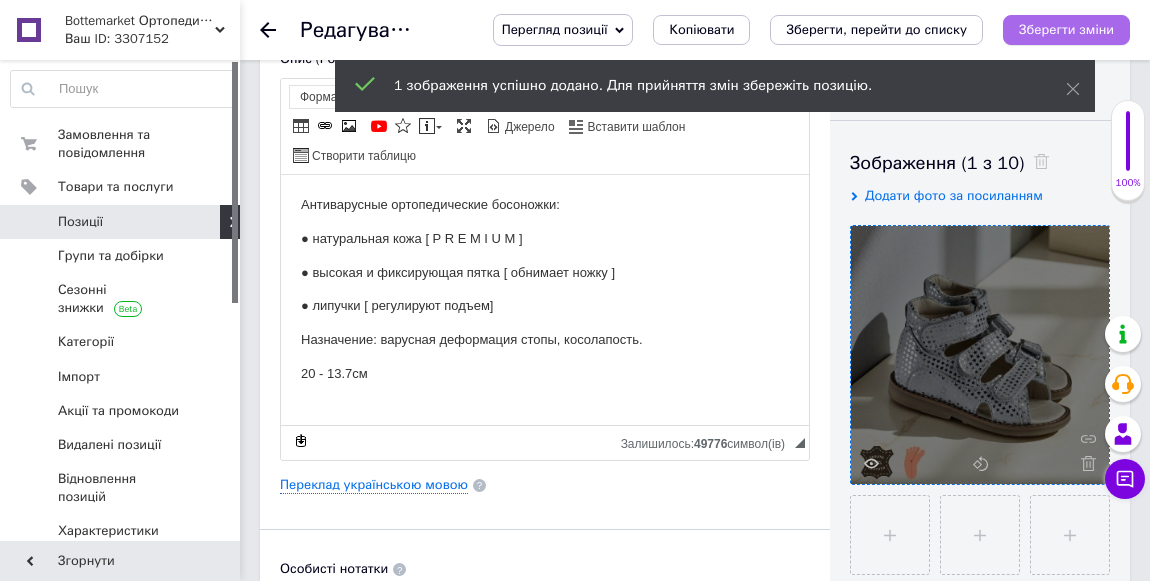 click on "Зберегти зміни" at bounding box center (1066, 29) 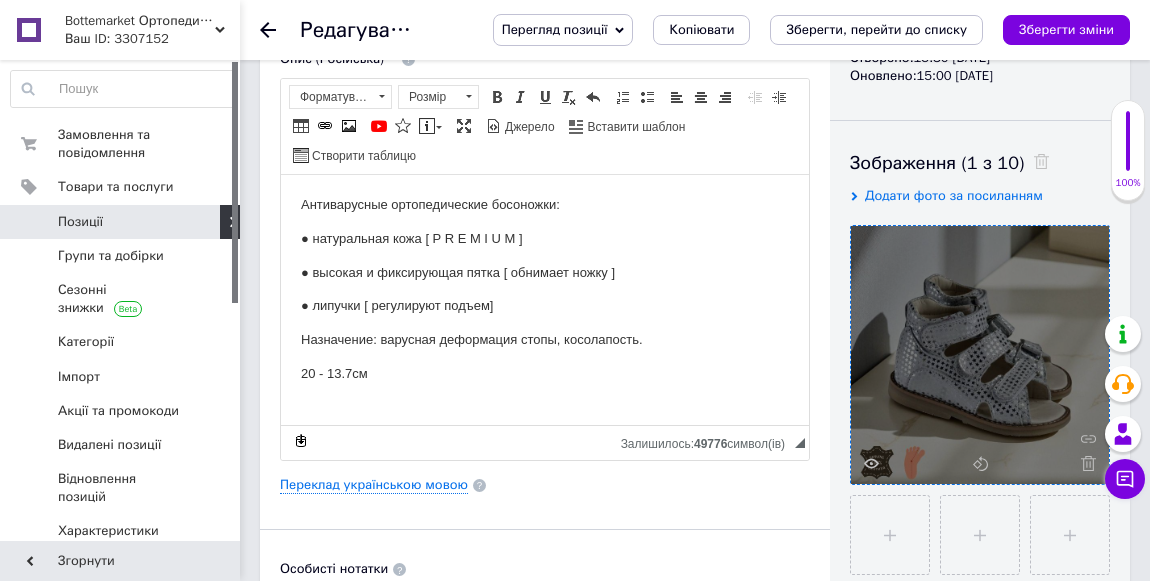 click 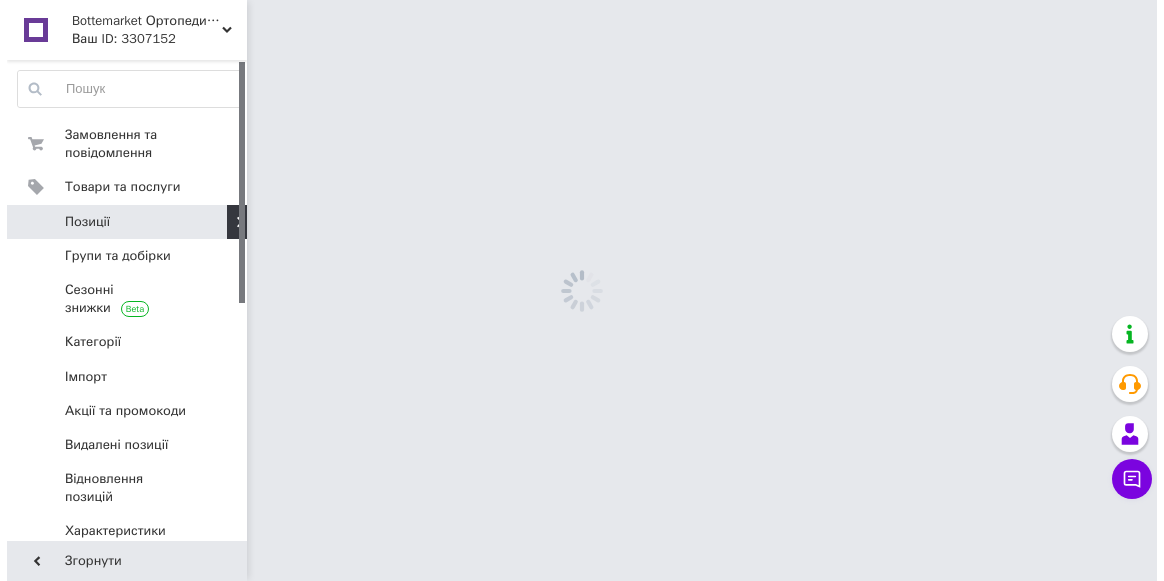 scroll, scrollTop: 0, scrollLeft: 0, axis: both 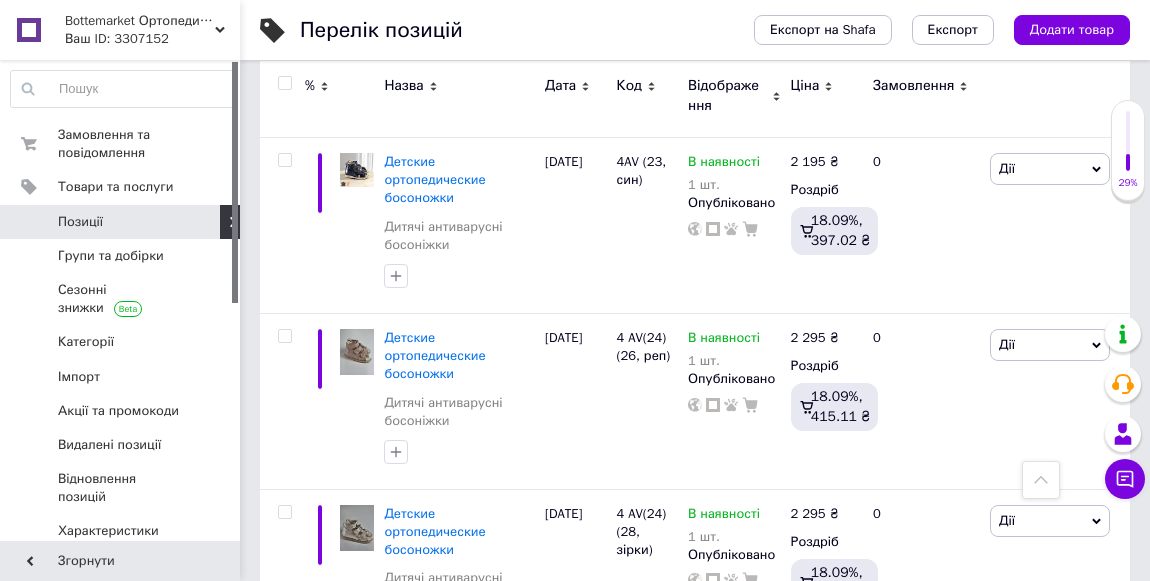click on "Детские ортопедические босоножки" at bounding box center (434, 1762) 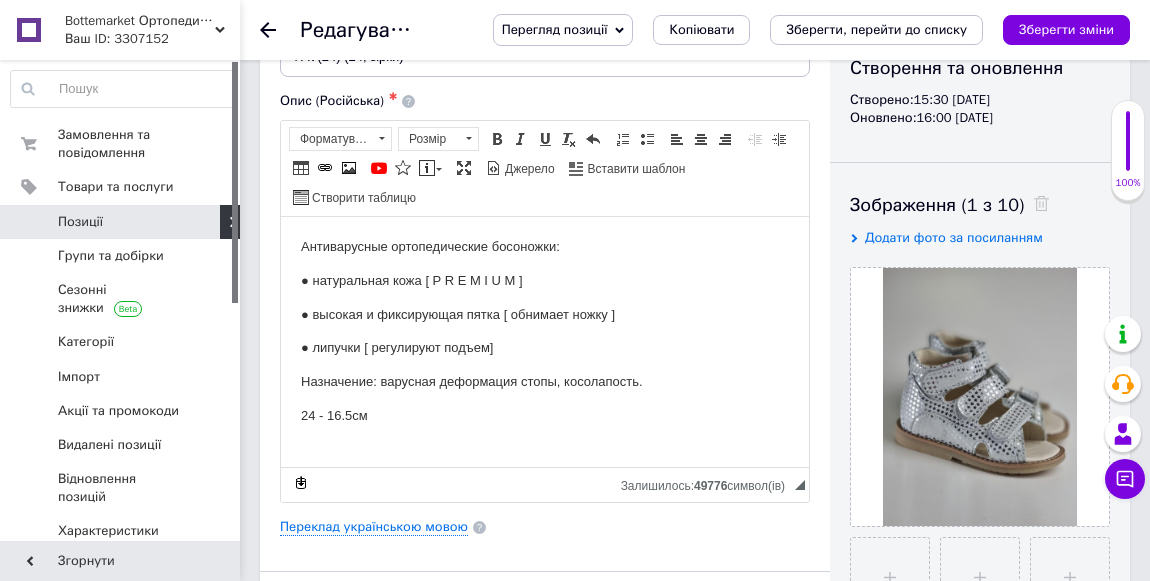 scroll, scrollTop: 363, scrollLeft: 0, axis: vertical 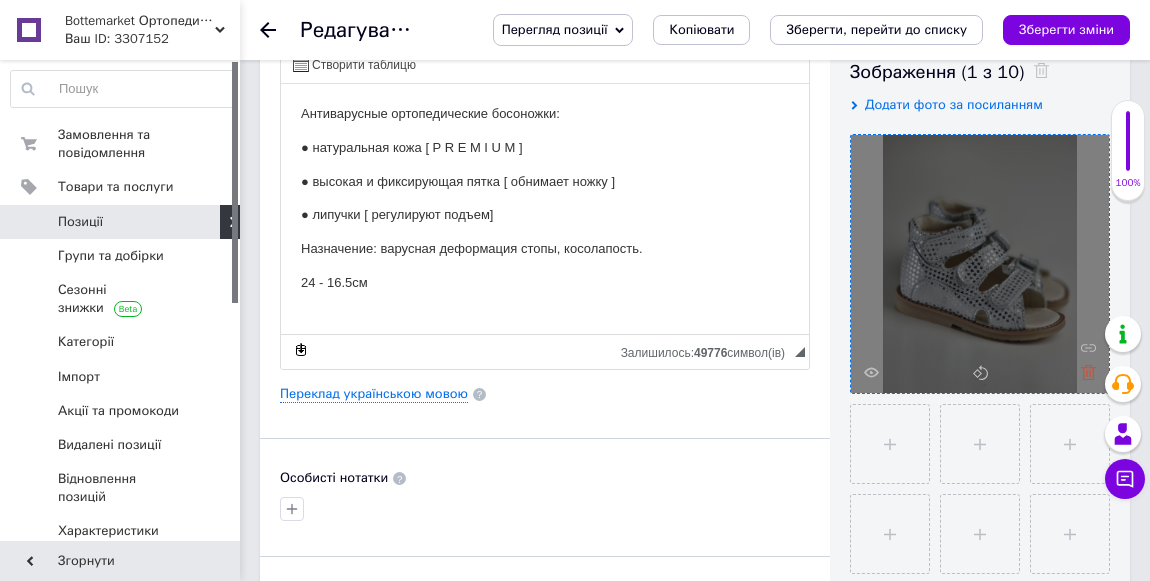 click 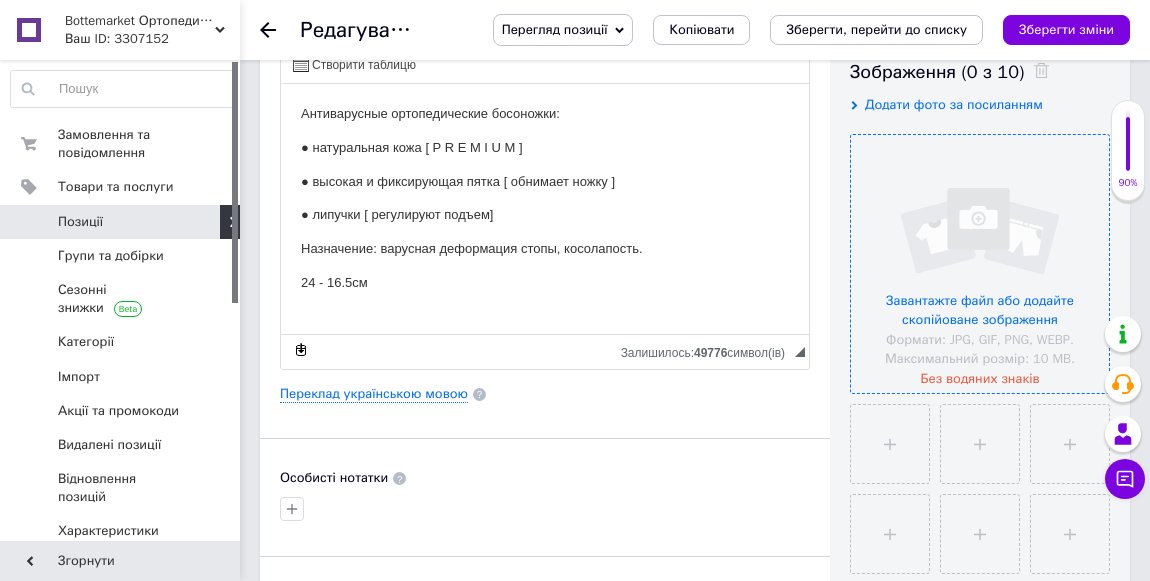 click at bounding box center [980, 264] 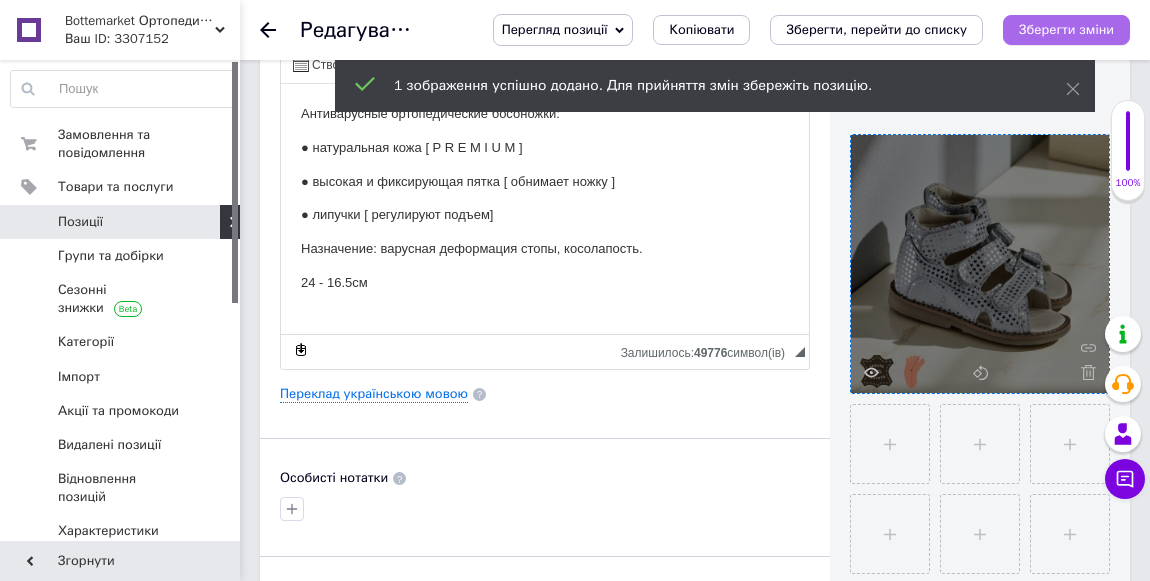 click on "Зберегти зміни" at bounding box center (1066, 29) 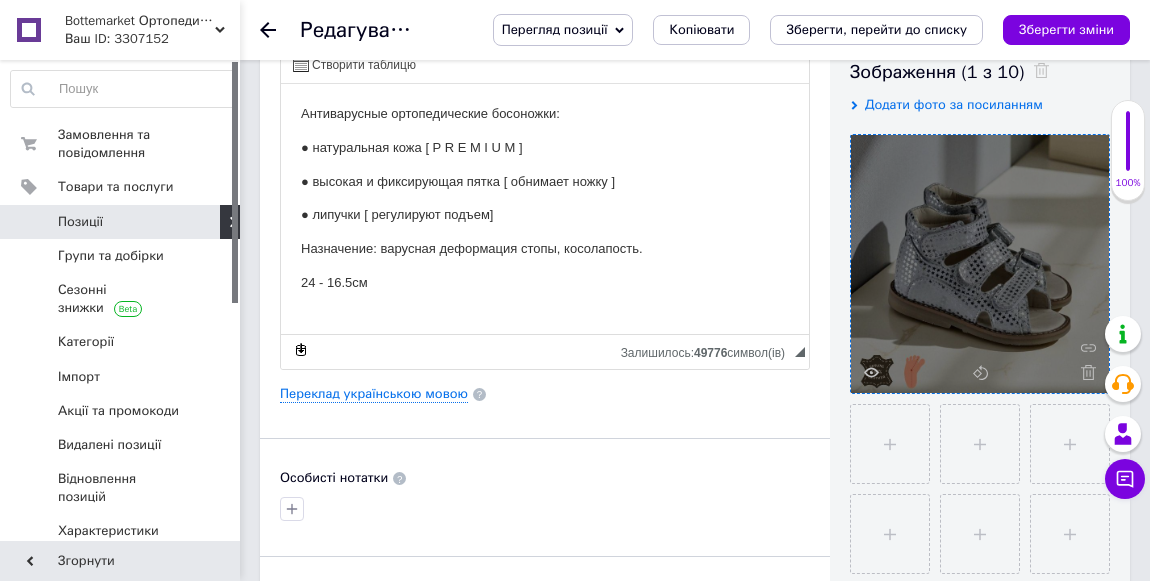 click 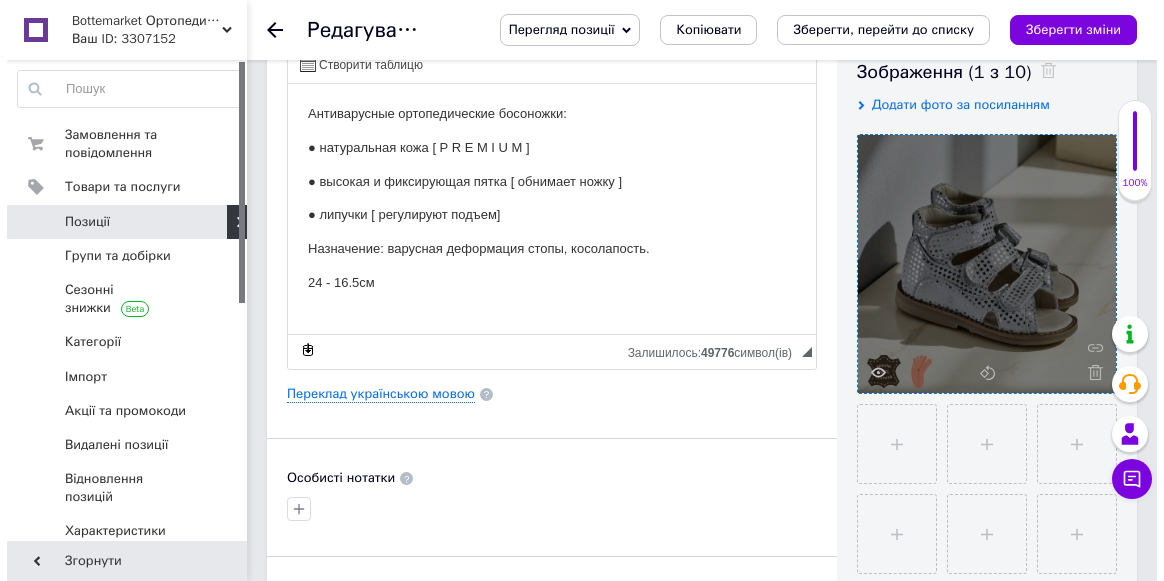 scroll, scrollTop: 0, scrollLeft: 0, axis: both 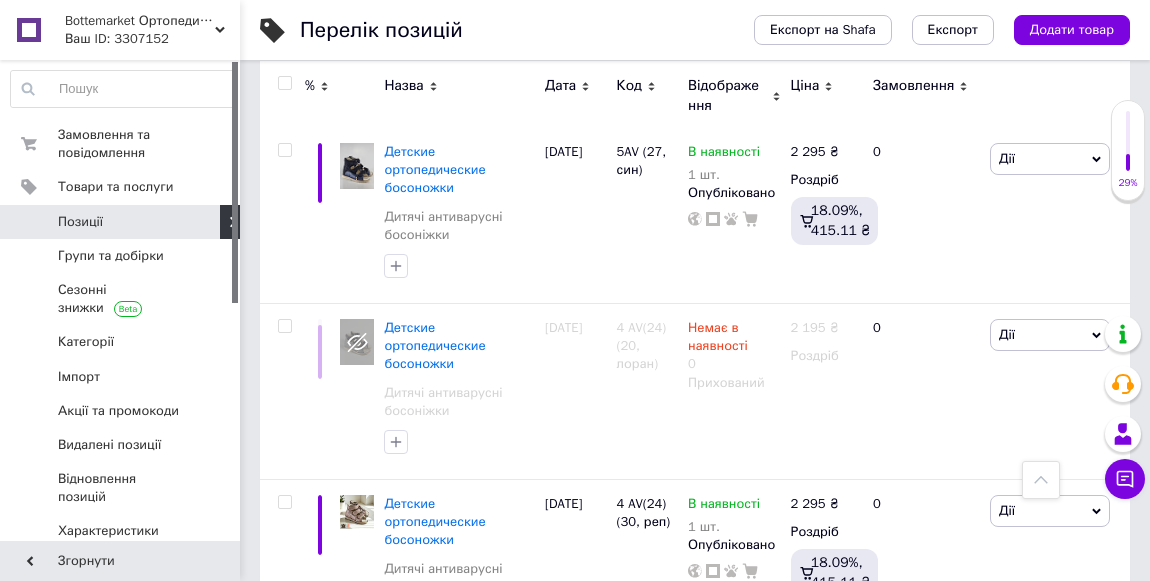click on "Детские ортопедические босоножки" at bounding box center (434, 1928) 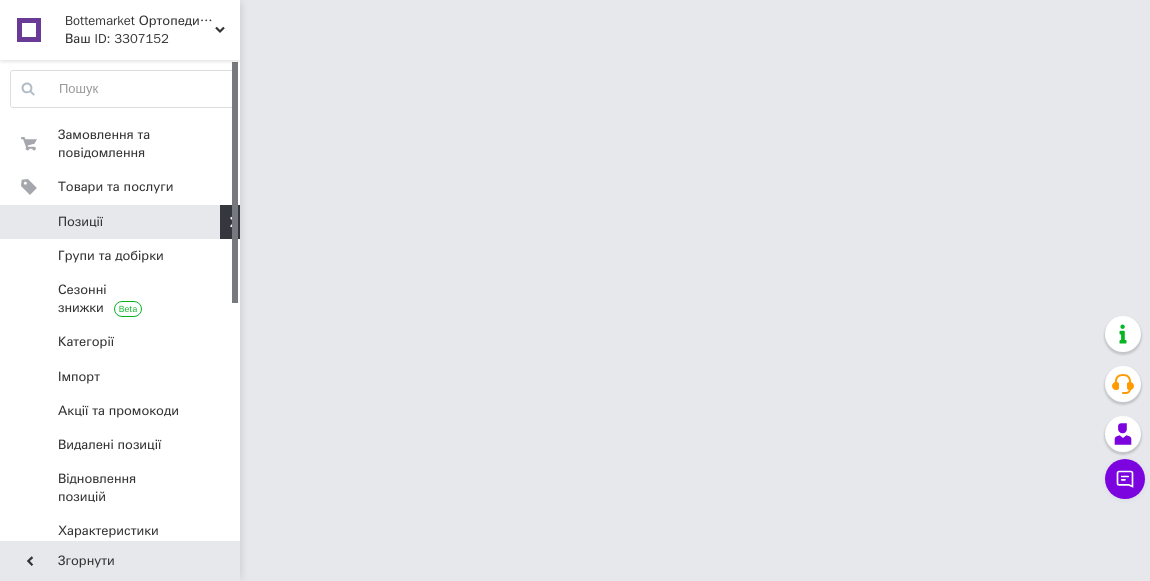 scroll, scrollTop: 0, scrollLeft: 0, axis: both 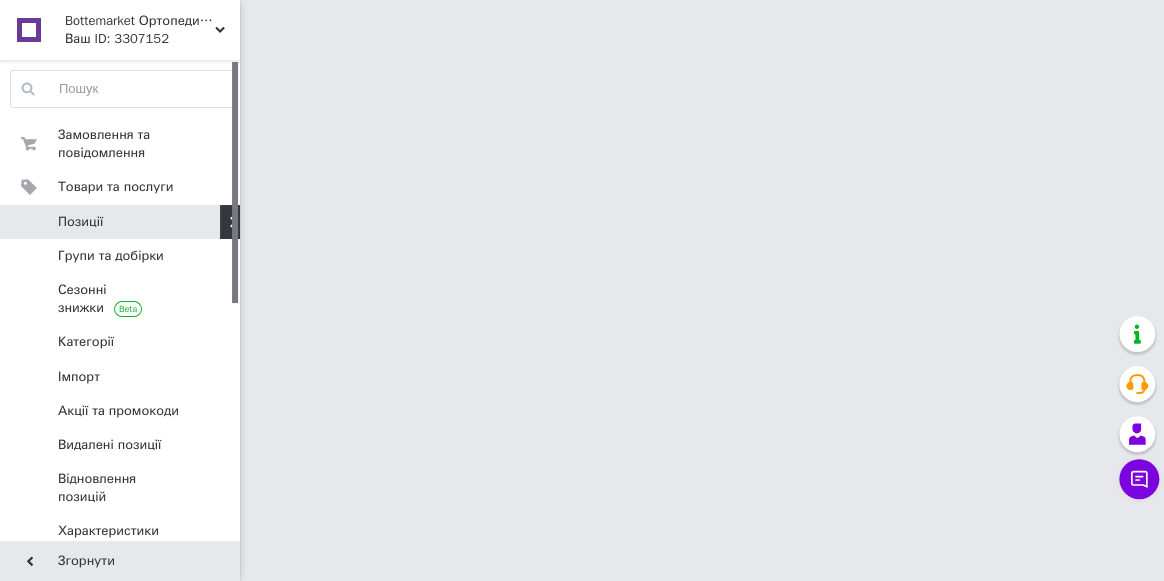 click on "Bottemarket Ортопедичне взуття №1 Ваш ID: 3307152 Сайт Bottemarket Ортопедичне взуття №1 Кабінет покупця Перевірити стан системи Сторінка на порталі Довідка Вийти Замовлення та повідомлення 0 0 Товари та послуги Позиції Групи та добірки Сезонні знижки Категорії Імпорт Акції та промокоди [GEOGRAPHIC_DATA] позиції Відновлення позицій Характеристики Сповіщення 1 19 Показники роботи компанії Панель управління Відгуки Покупці Каталог ProSale Аналітика Інструменти веб-майстра та SEO Управління сайтом Гаманець компанії Маркет" at bounding box center (582, 25) 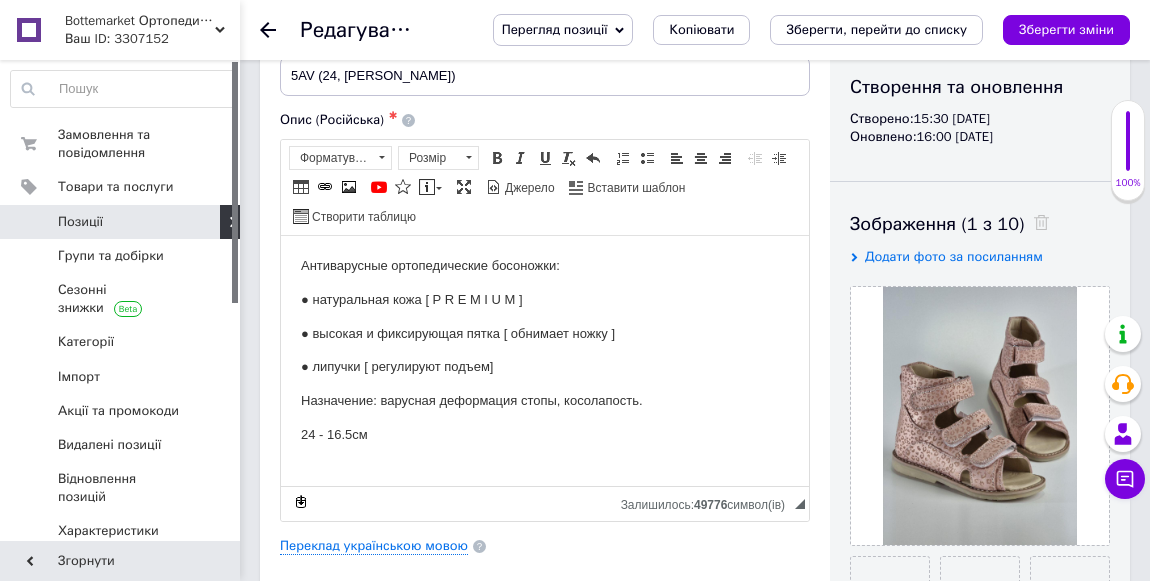 scroll, scrollTop: 363, scrollLeft: 0, axis: vertical 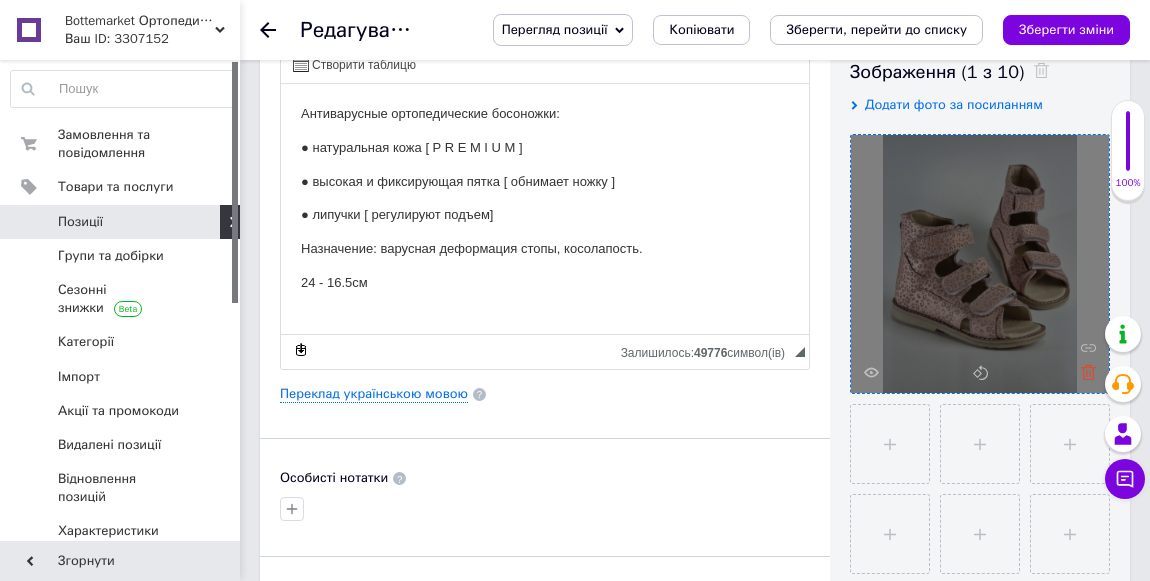 click 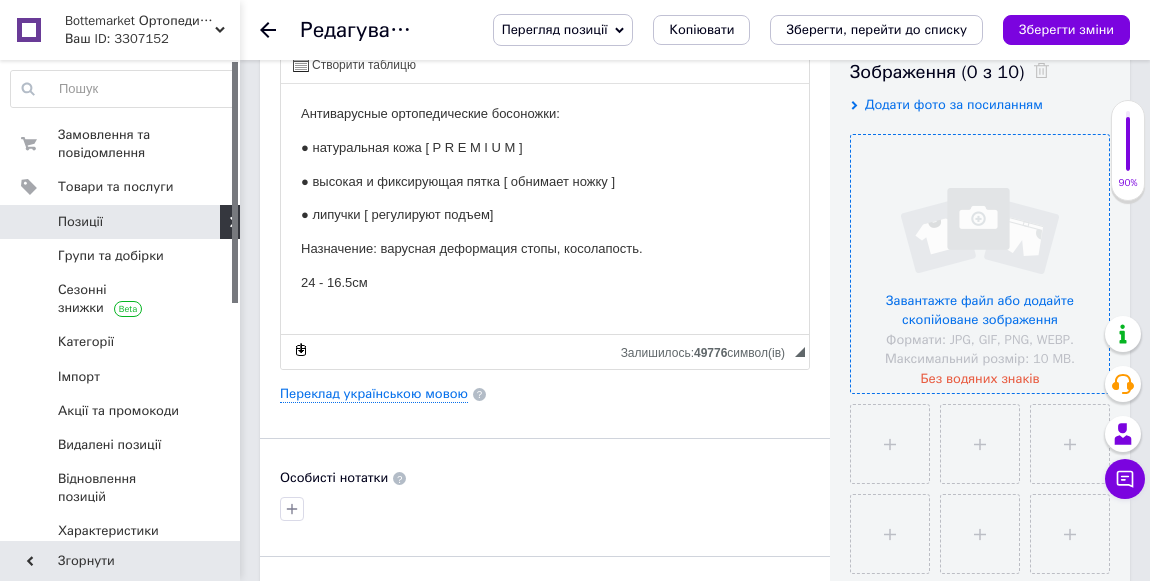 drag, startPoint x: 949, startPoint y: 322, endPoint x: 931, endPoint y: 313, distance: 20.12461 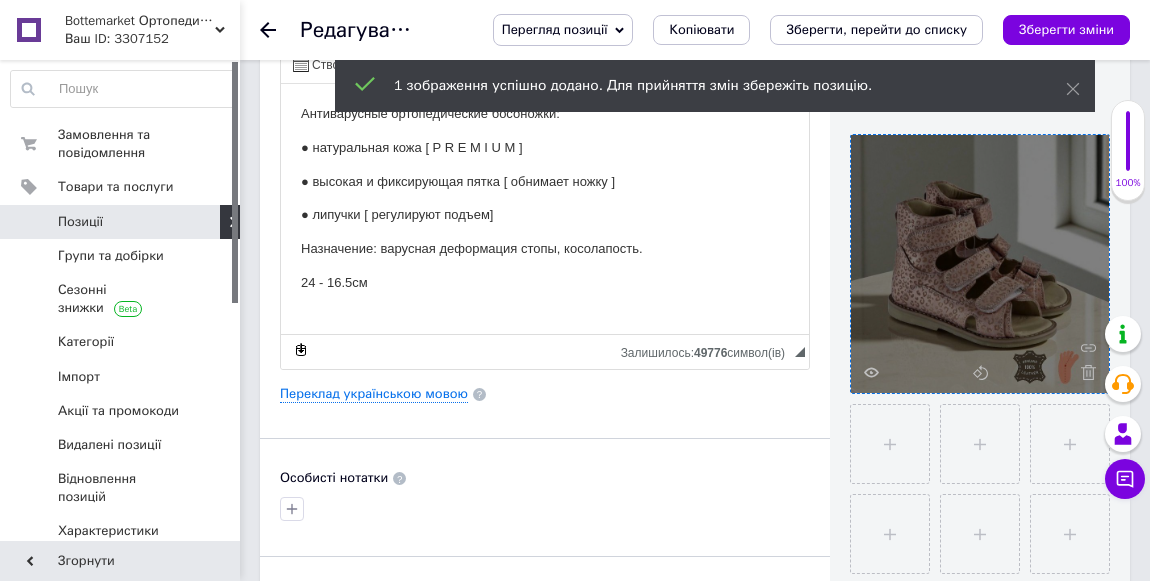 click on "Зберегти зміни" at bounding box center [1066, 29] 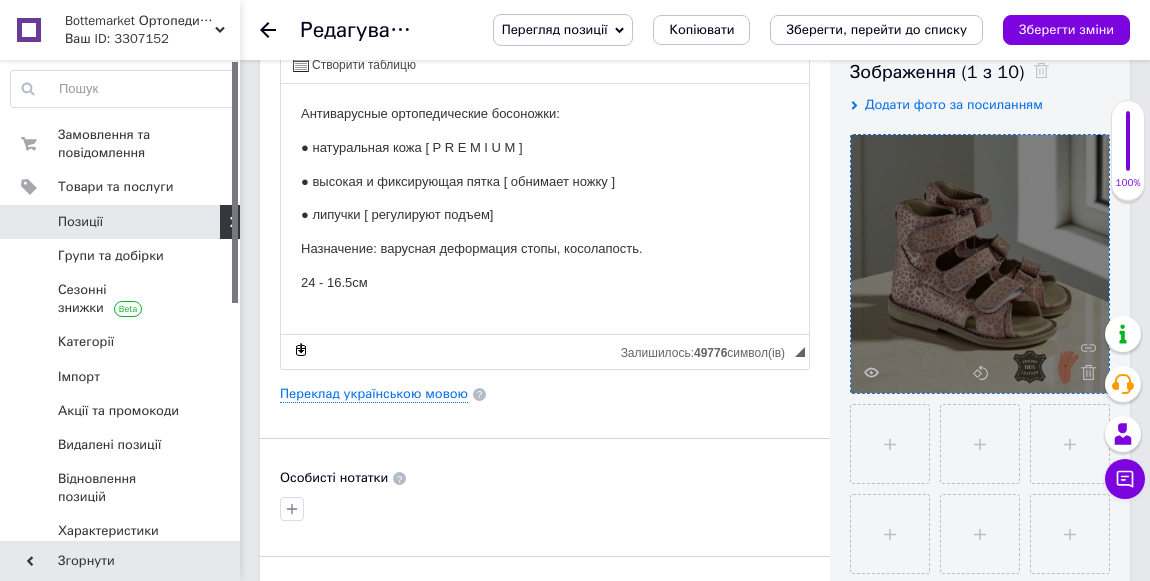 click 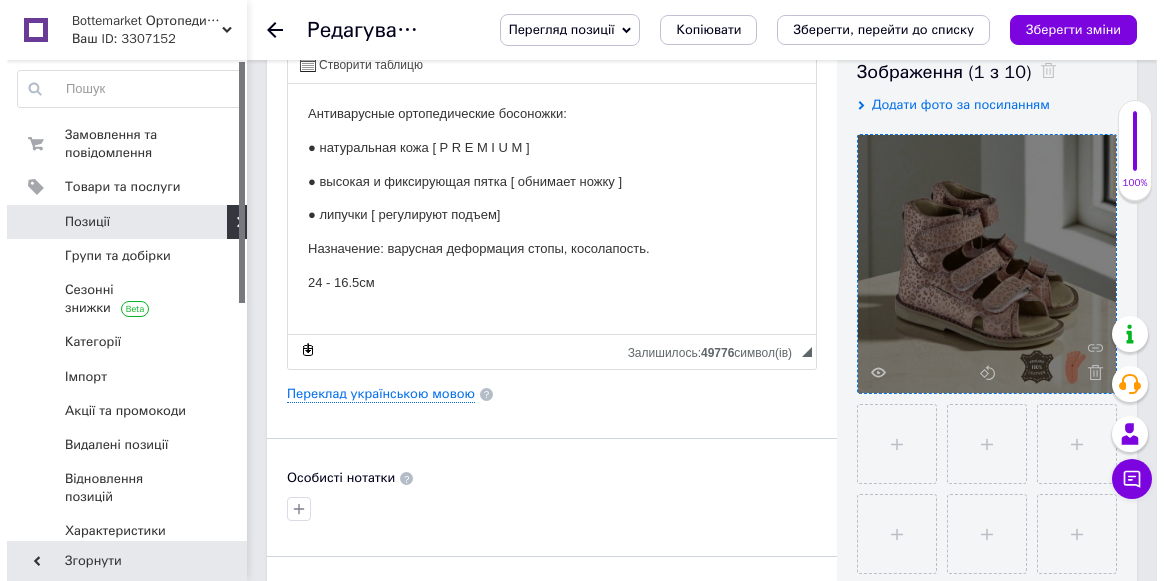 scroll, scrollTop: 0, scrollLeft: 0, axis: both 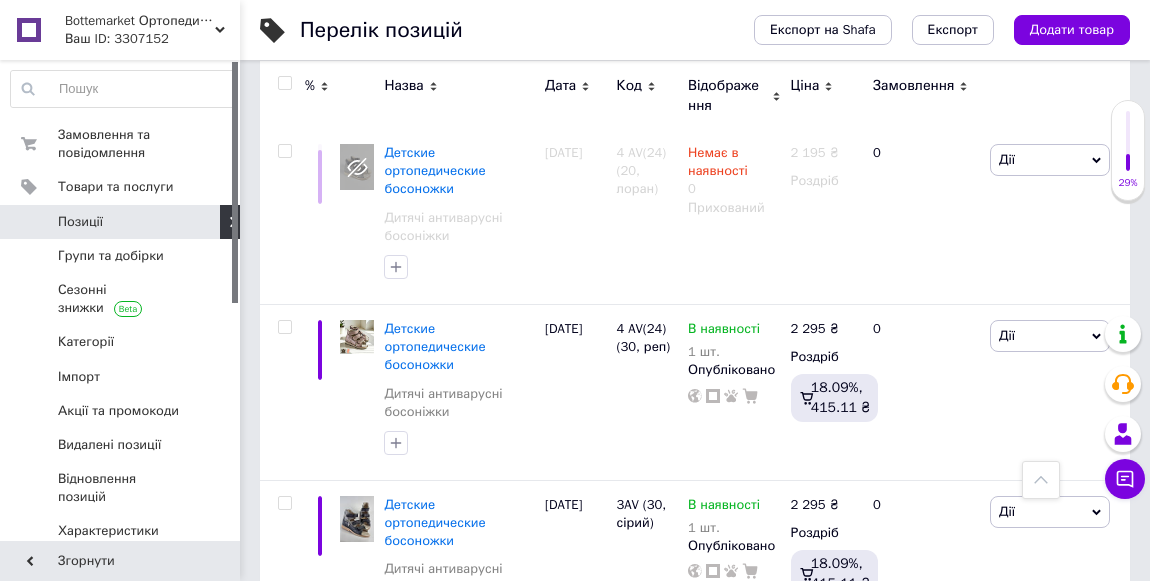 click on "Детские ортопедические босоножки" at bounding box center (434, 1929) 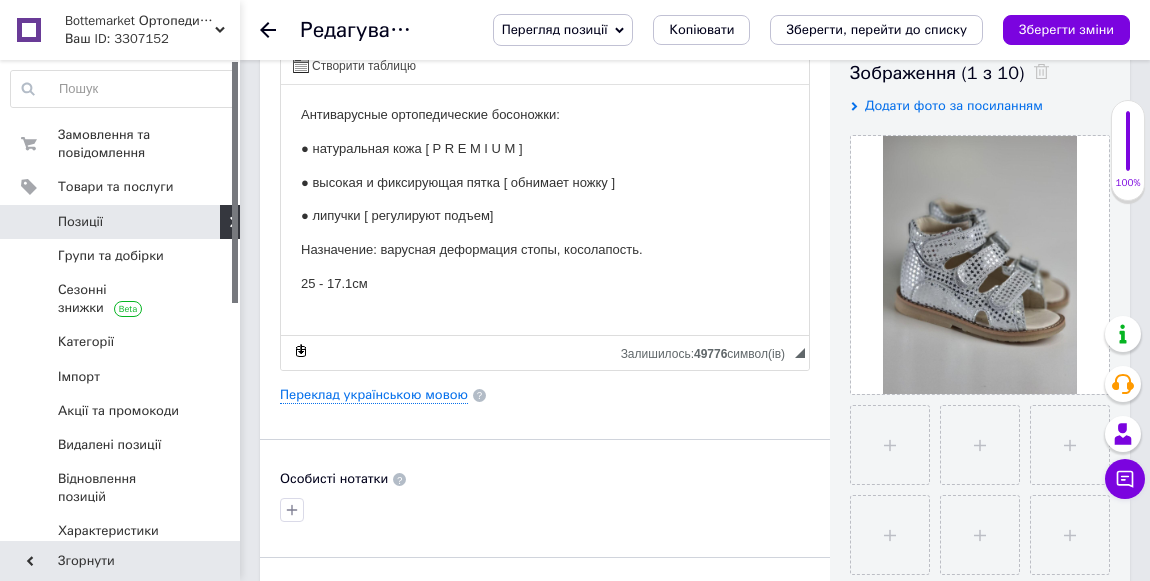scroll, scrollTop: 363, scrollLeft: 0, axis: vertical 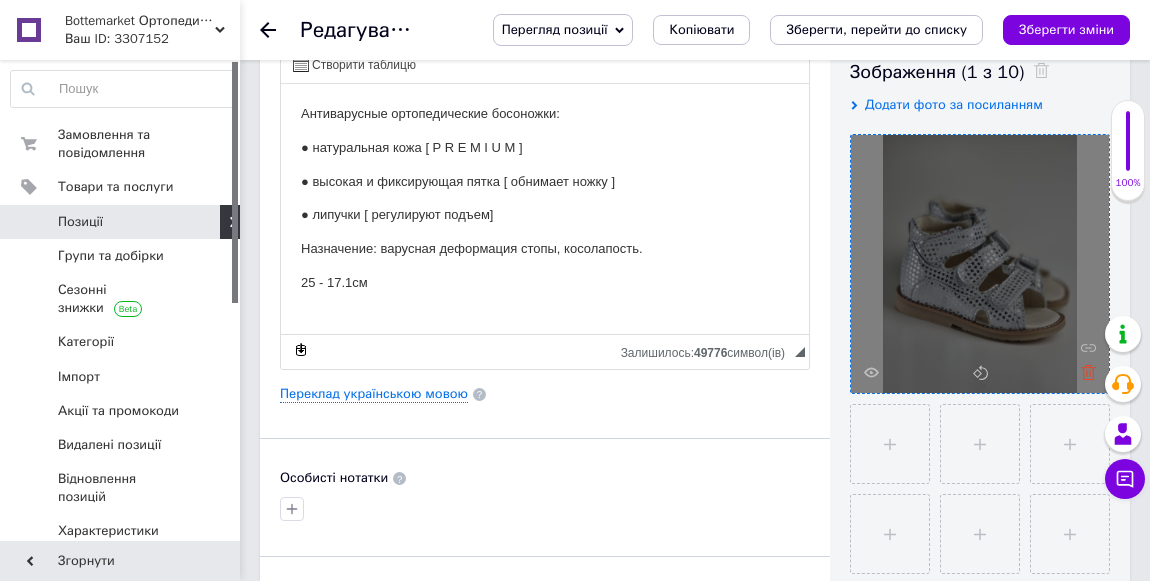 click 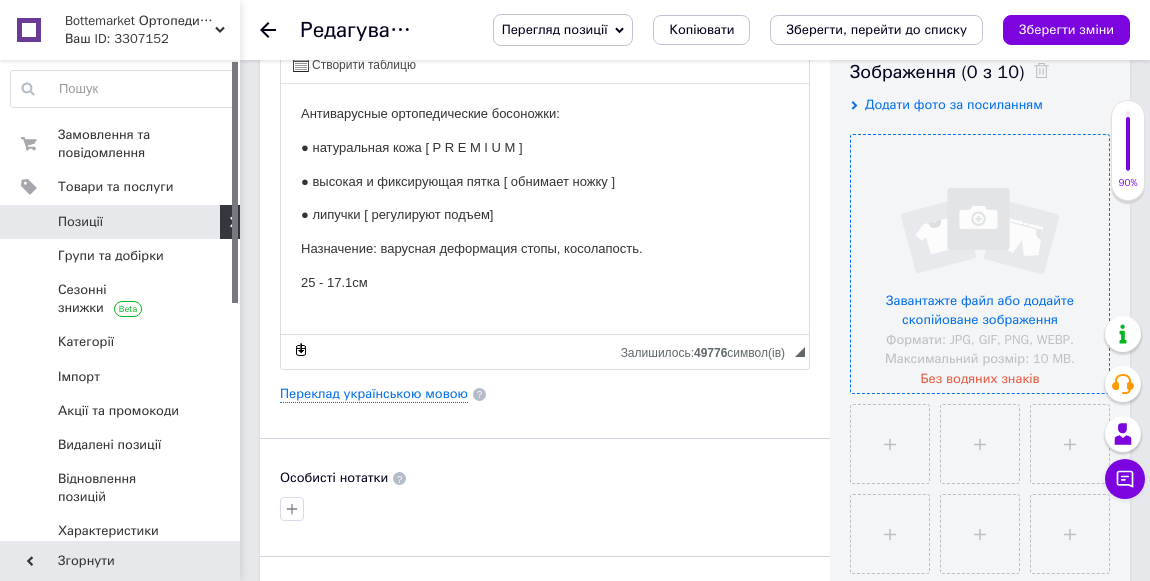click at bounding box center [980, 264] 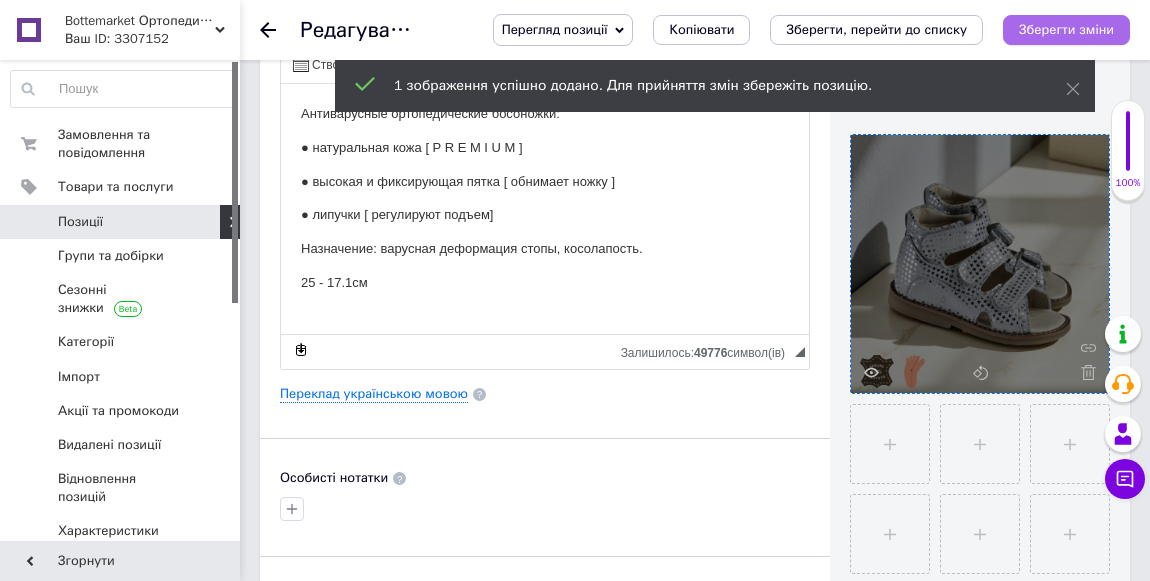 click on "Зберегти зміни" at bounding box center [1066, 29] 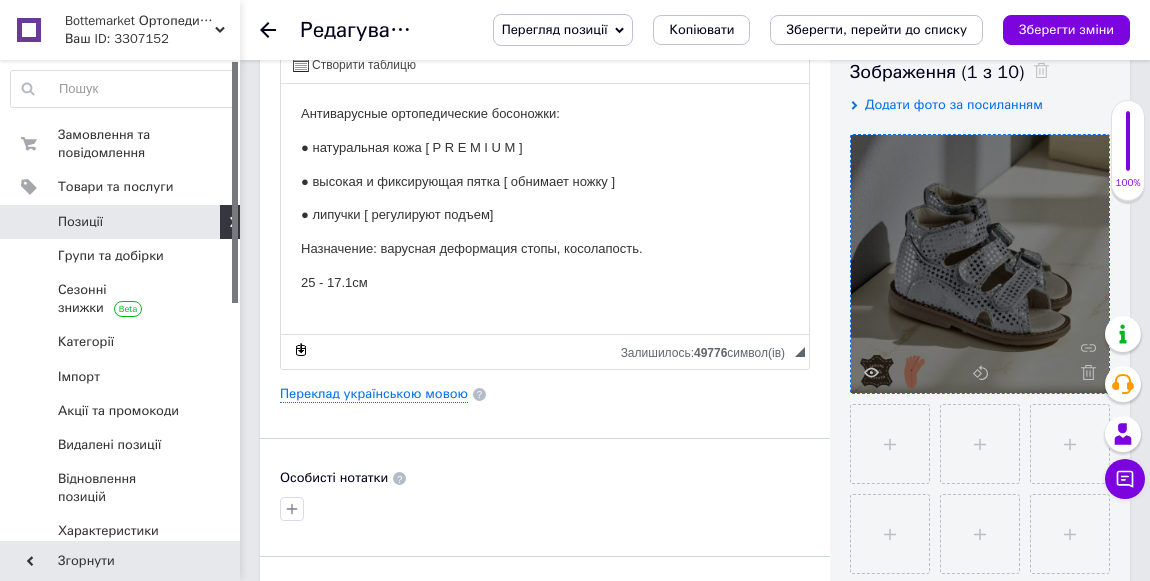 click 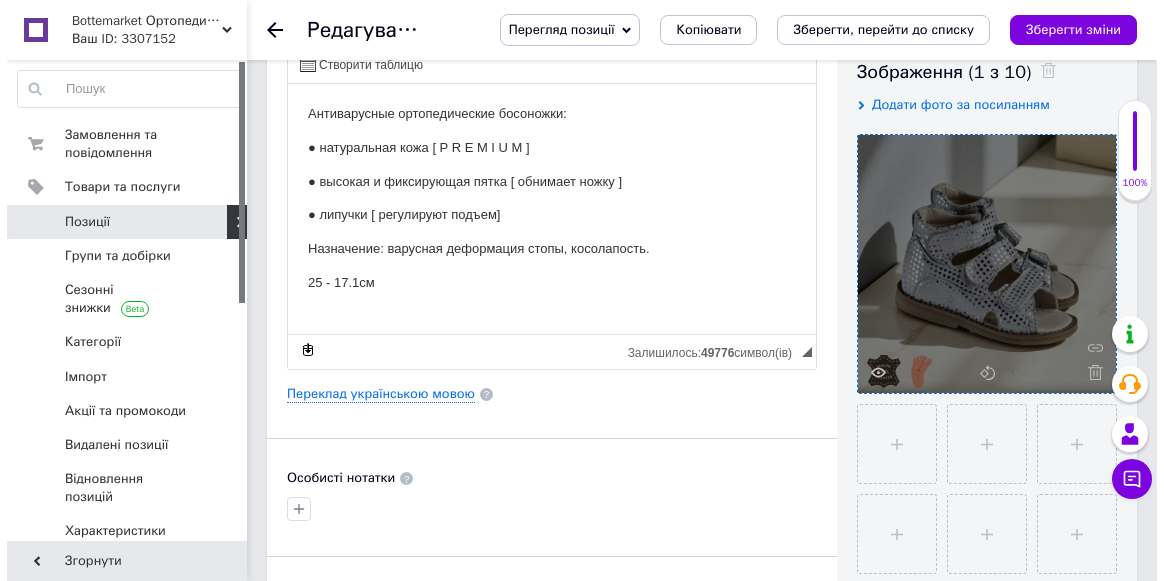scroll, scrollTop: 0, scrollLeft: 0, axis: both 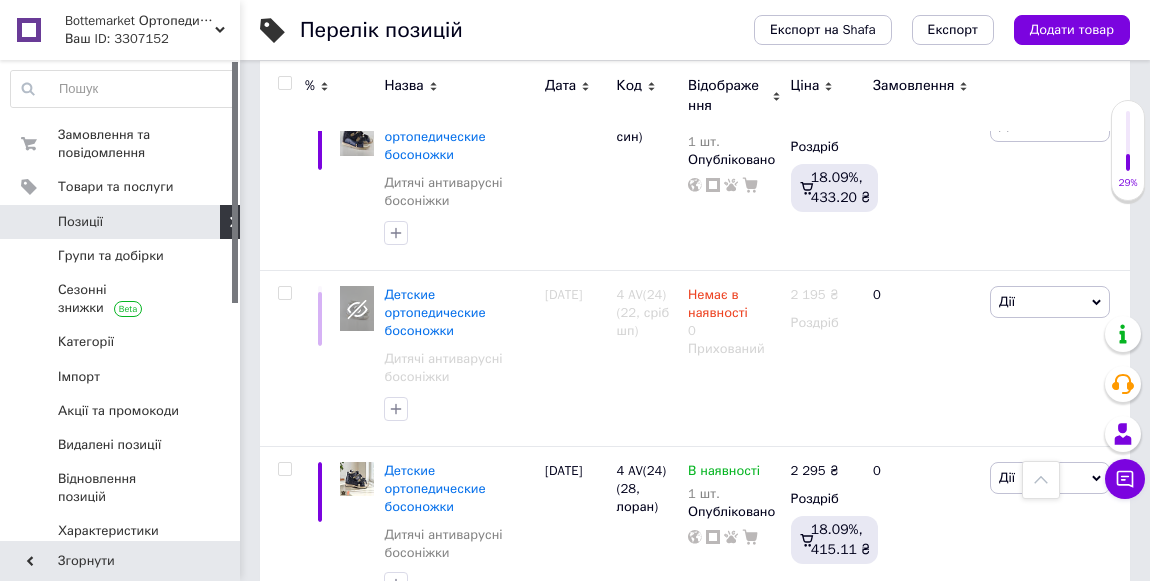 click on "Детские ортопедические босоножки" at bounding box center (434, 1543) 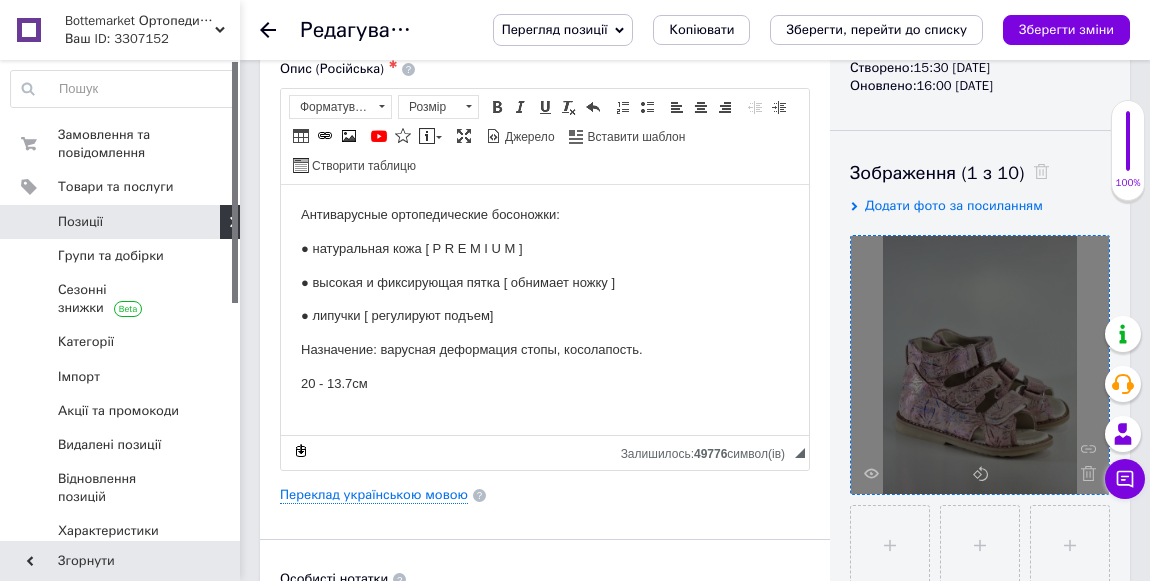 scroll, scrollTop: 272, scrollLeft: 0, axis: vertical 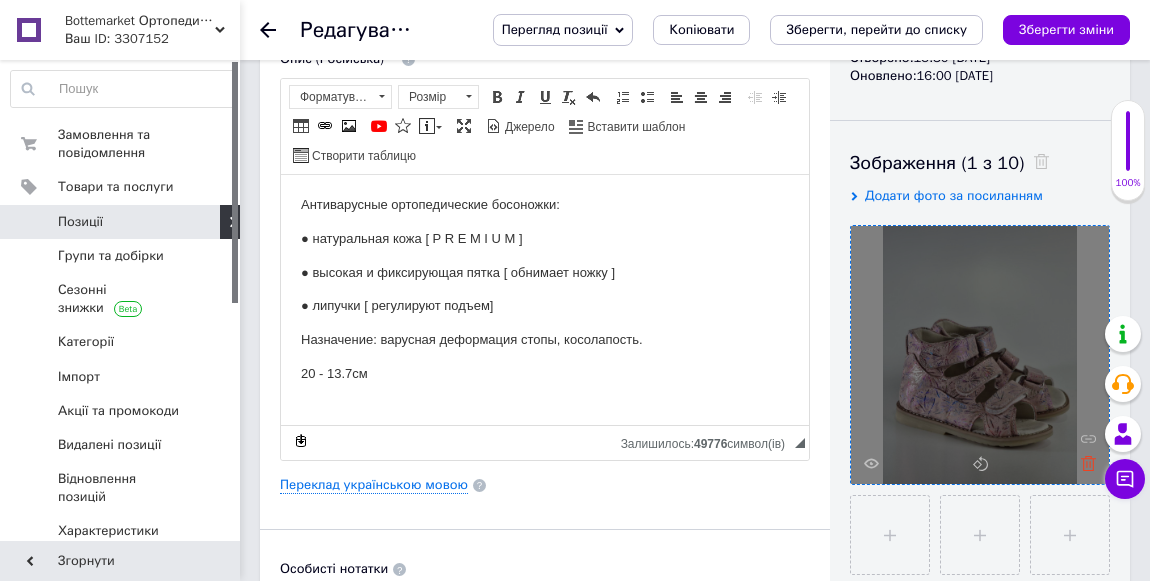 click 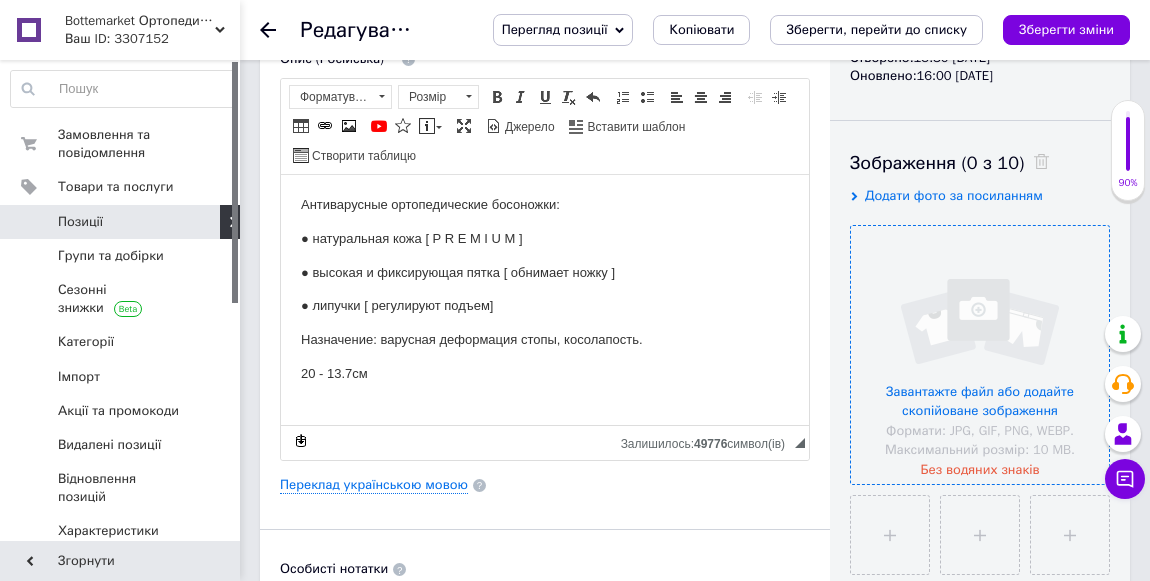 click at bounding box center (980, 355) 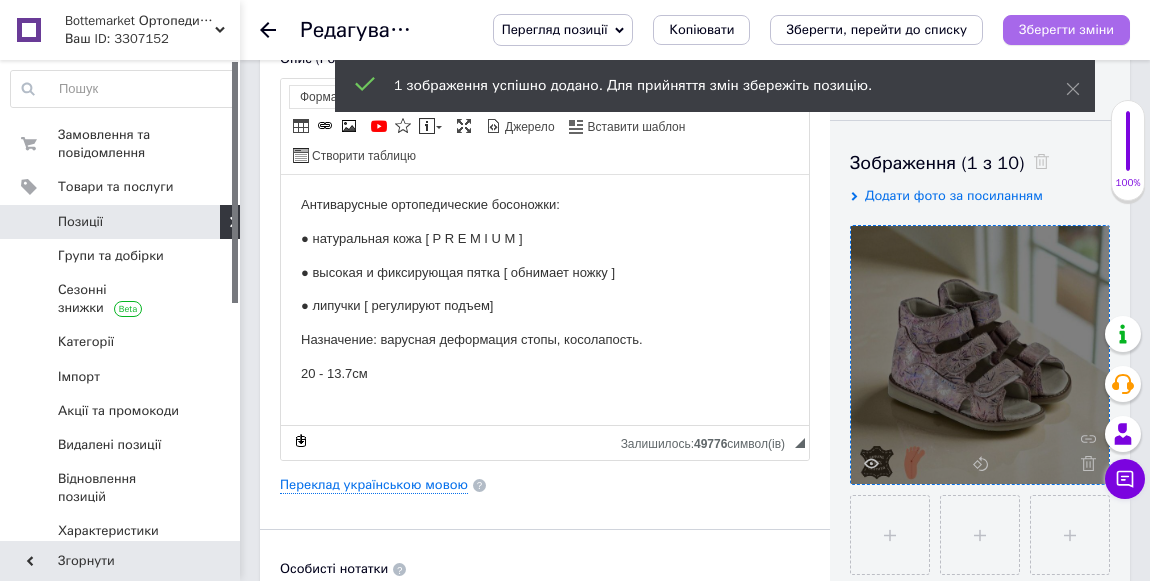 click on "Зберегти зміни" at bounding box center (1066, 29) 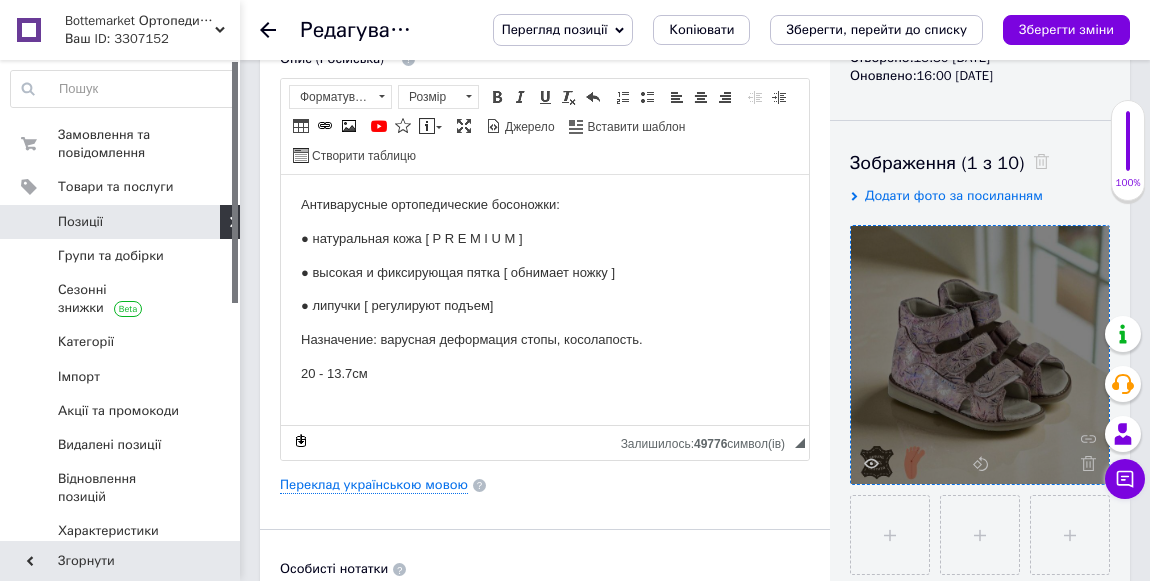 click 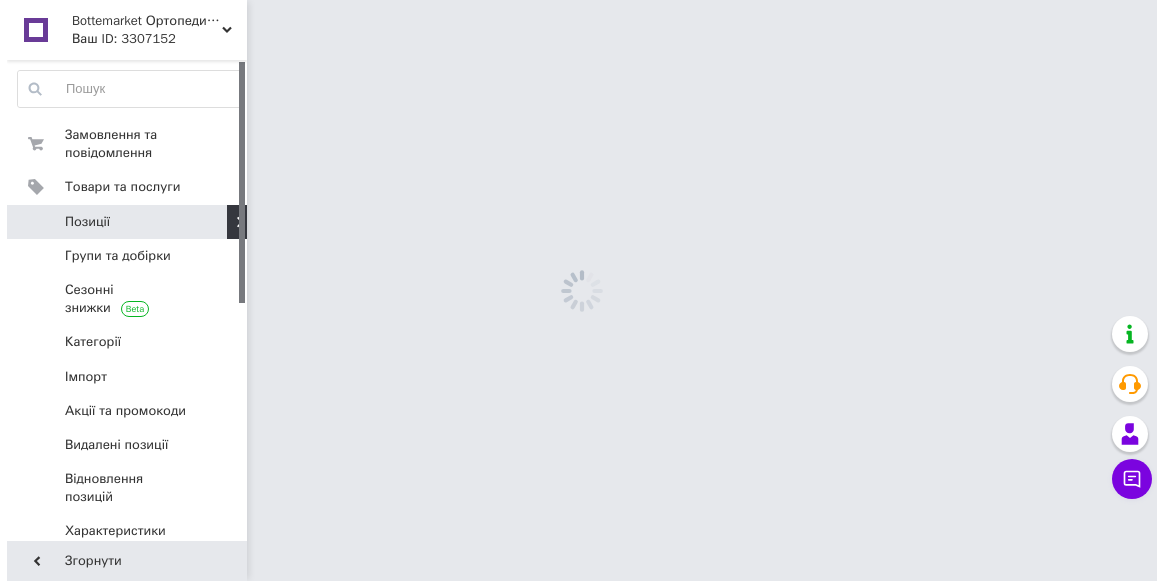 scroll, scrollTop: 0, scrollLeft: 0, axis: both 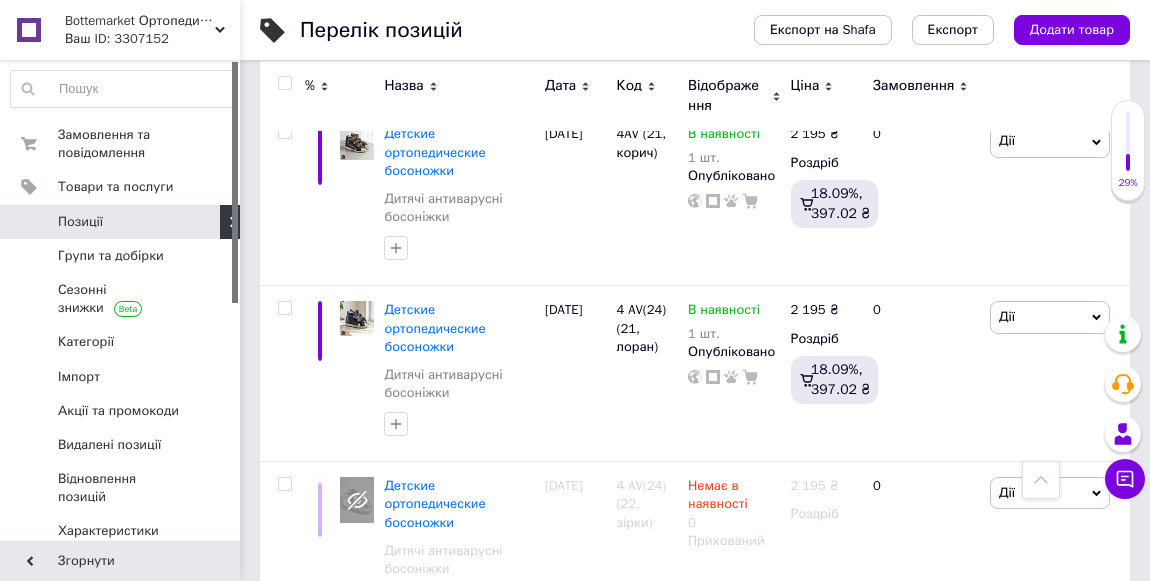 click on "Детские ортопедические босоножки" at bounding box center (434, 1383) 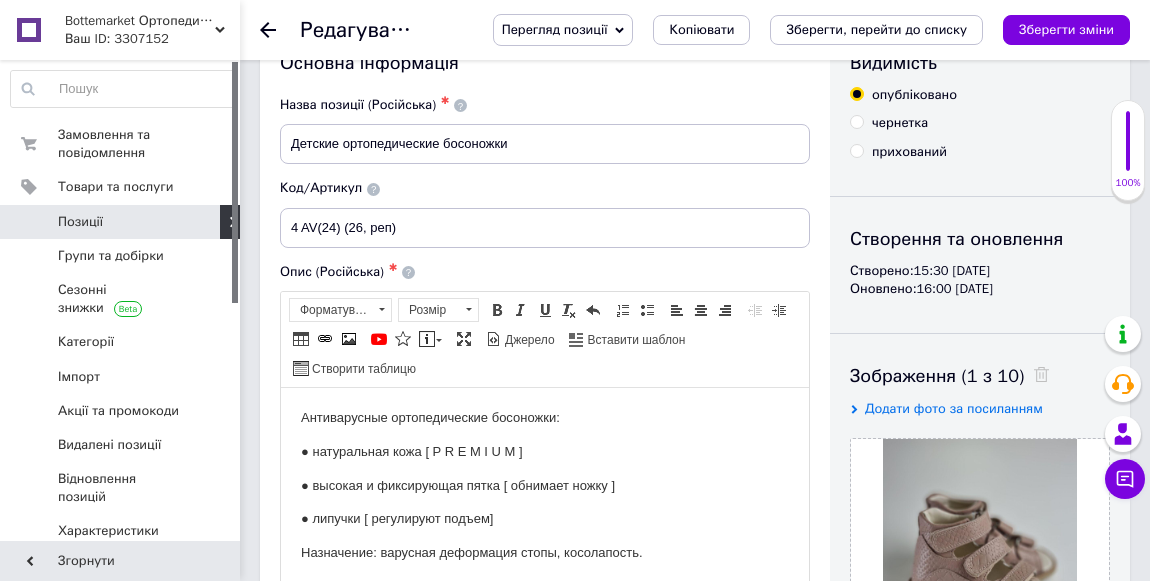 scroll, scrollTop: 363, scrollLeft: 0, axis: vertical 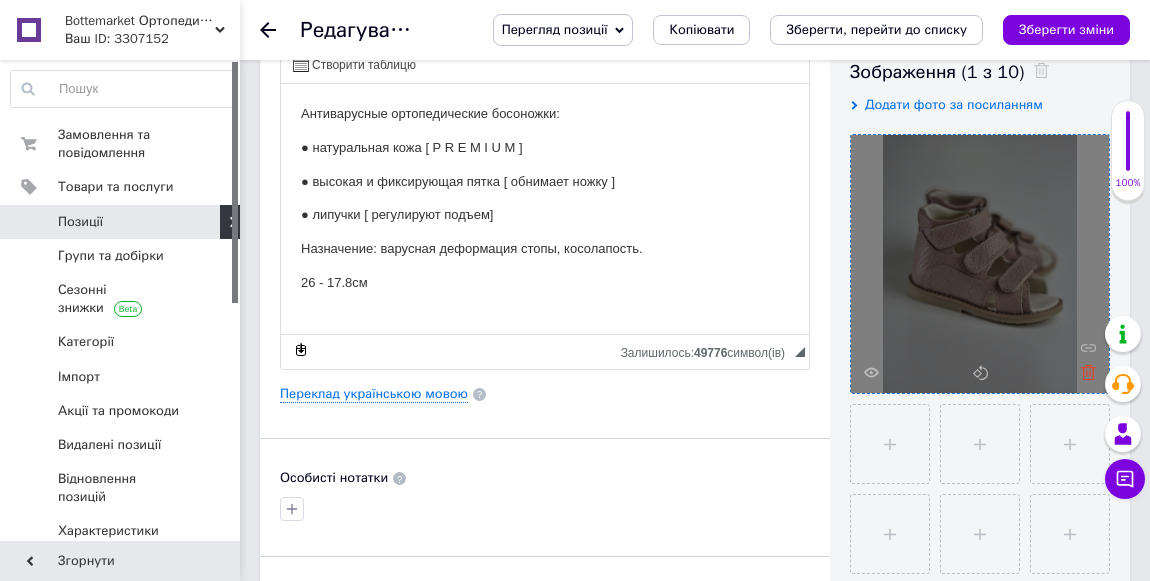 click 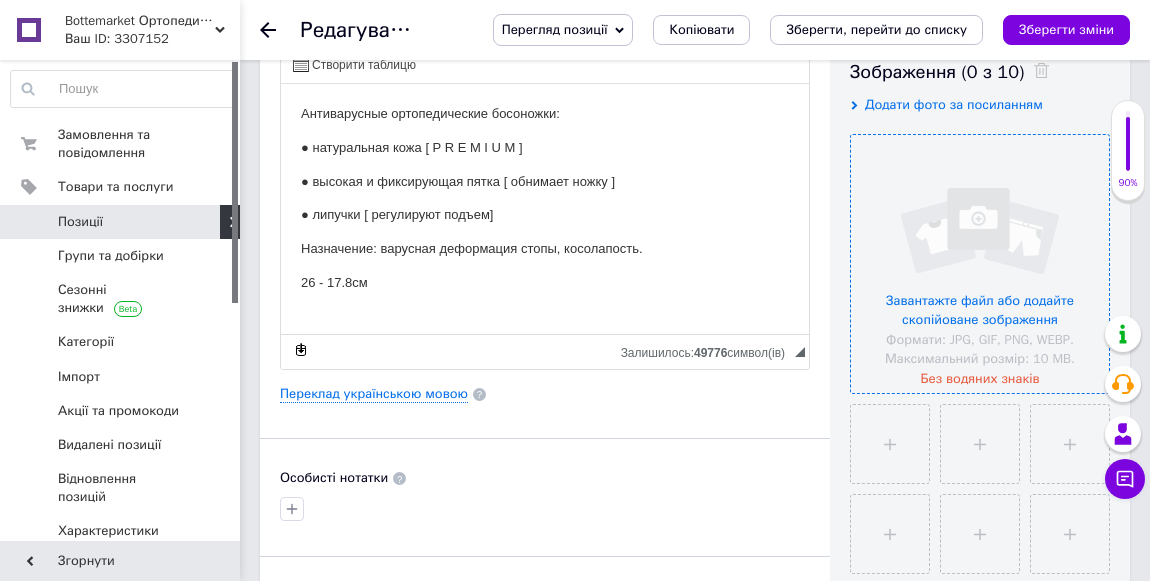 click at bounding box center [980, 264] 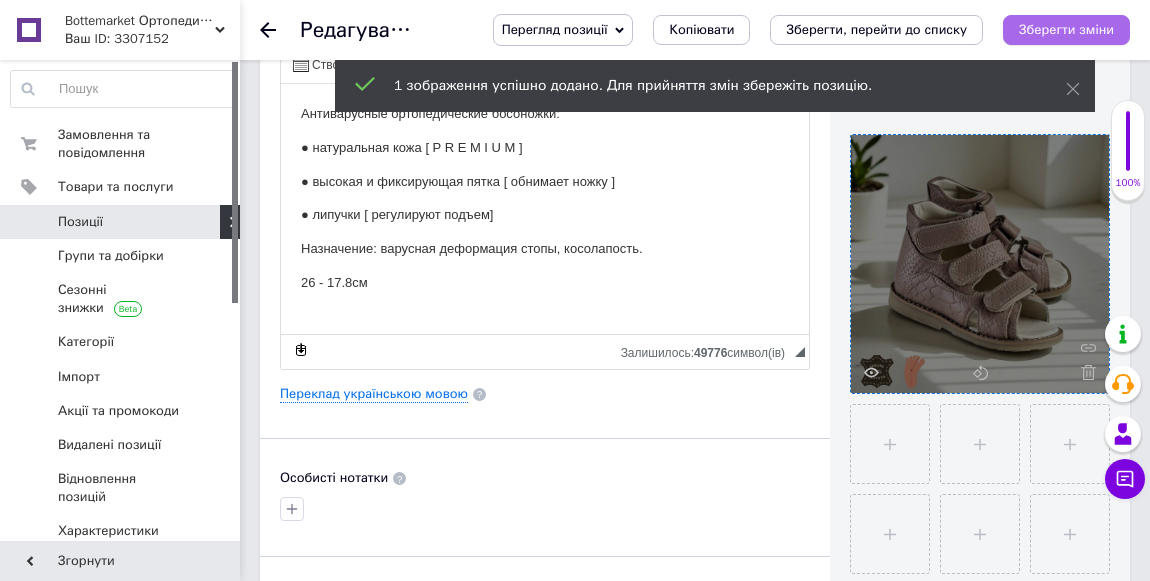 click on "Зберегти зміни" at bounding box center (1066, 29) 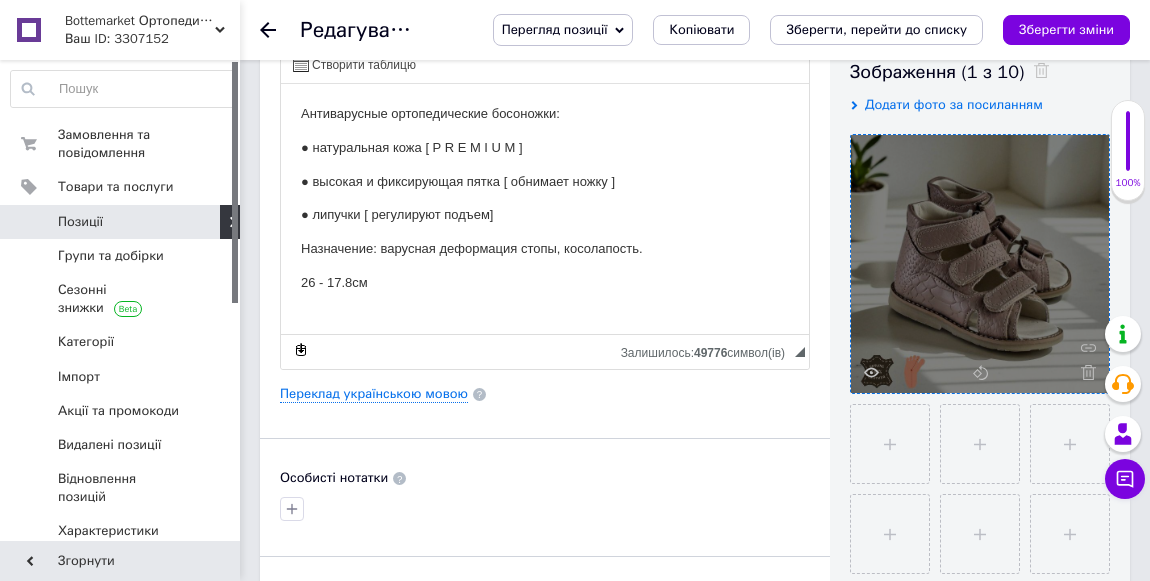 click 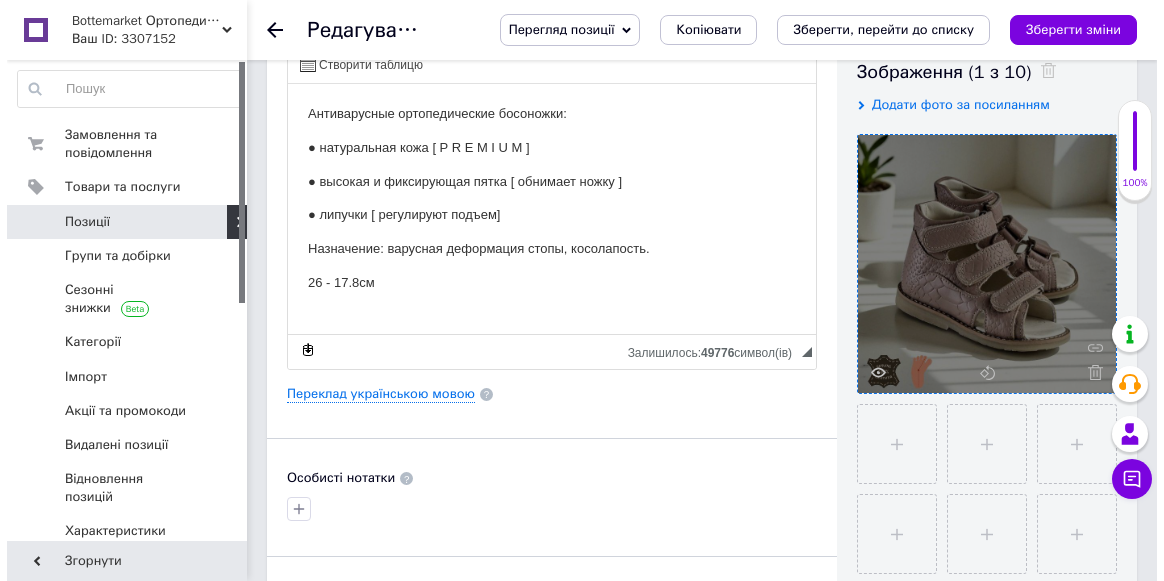 scroll, scrollTop: 0, scrollLeft: 0, axis: both 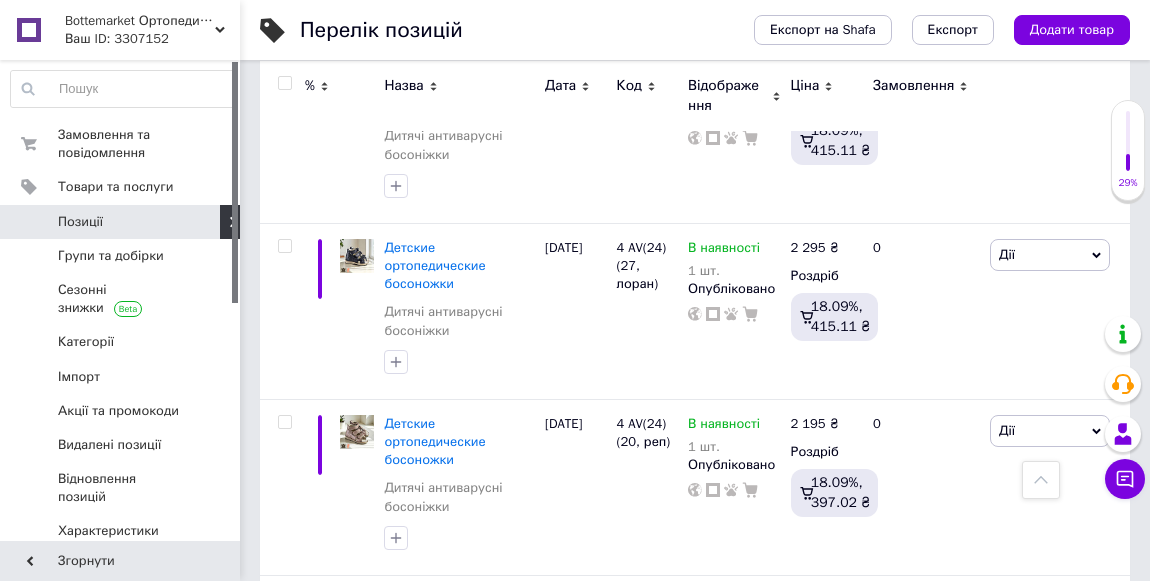 click on "Детские ортопедические босоножки" at bounding box center (434, 1672) 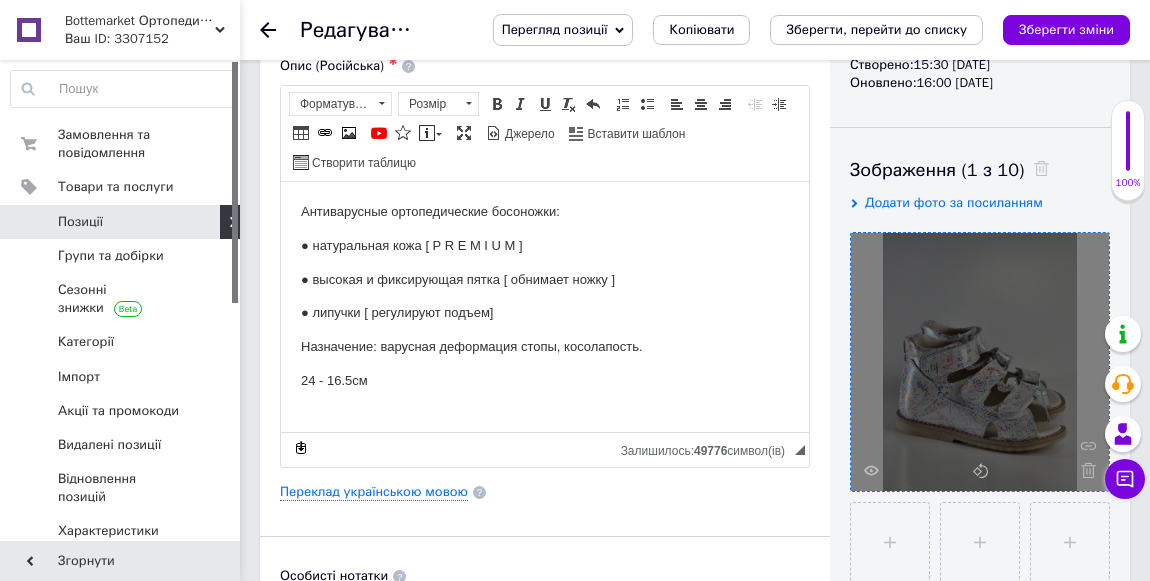 scroll, scrollTop: 272, scrollLeft: 0, axis: vertical 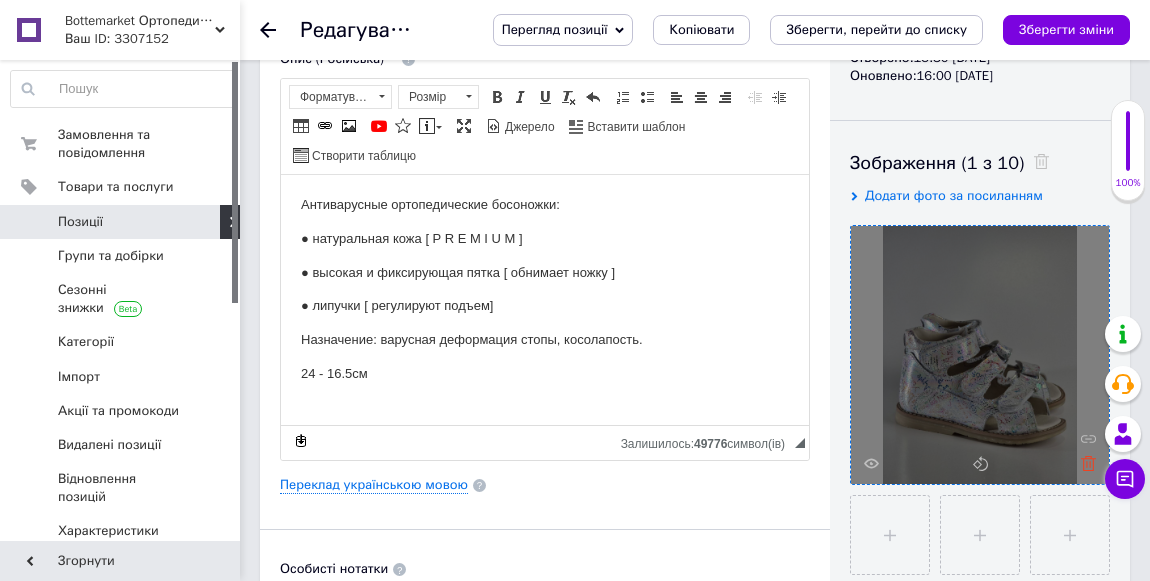 click 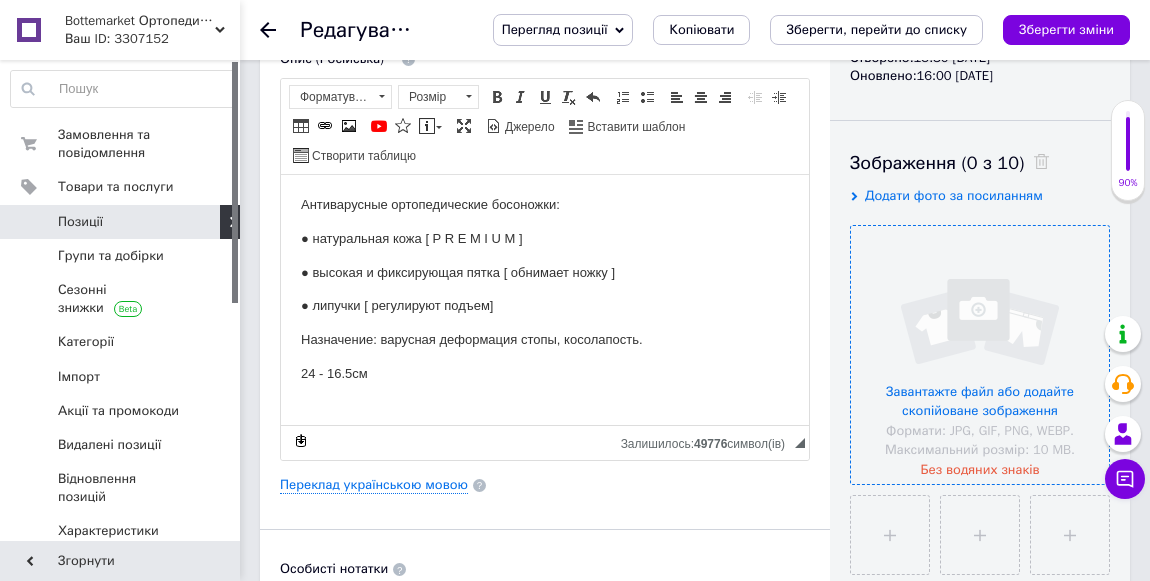 click at bounding box center (980, 355) 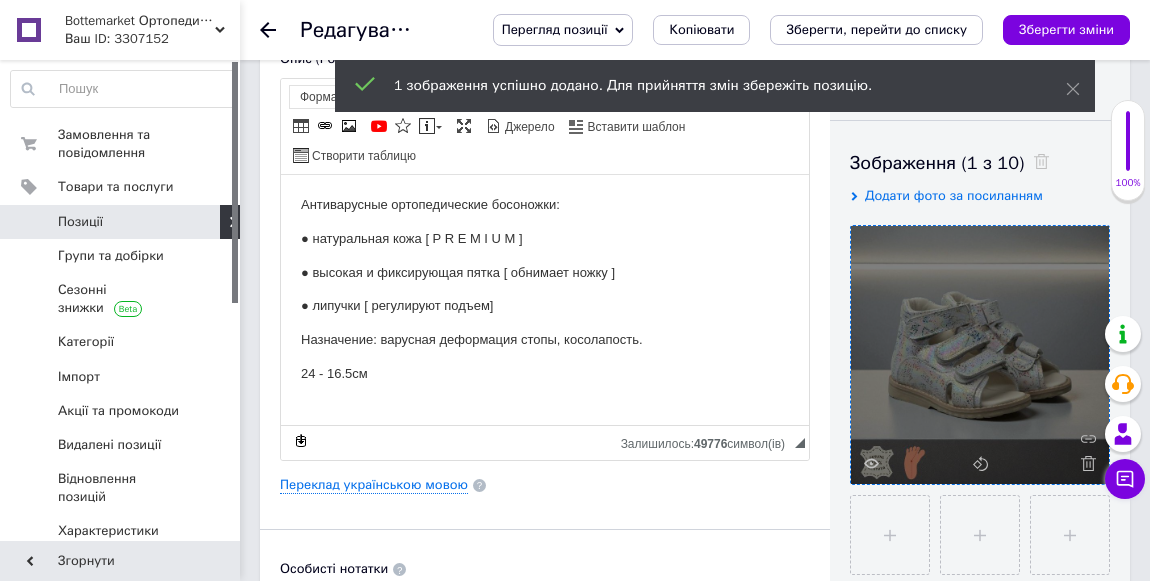 click on "Зберегти зміни" at bounding box center (1066, 29) 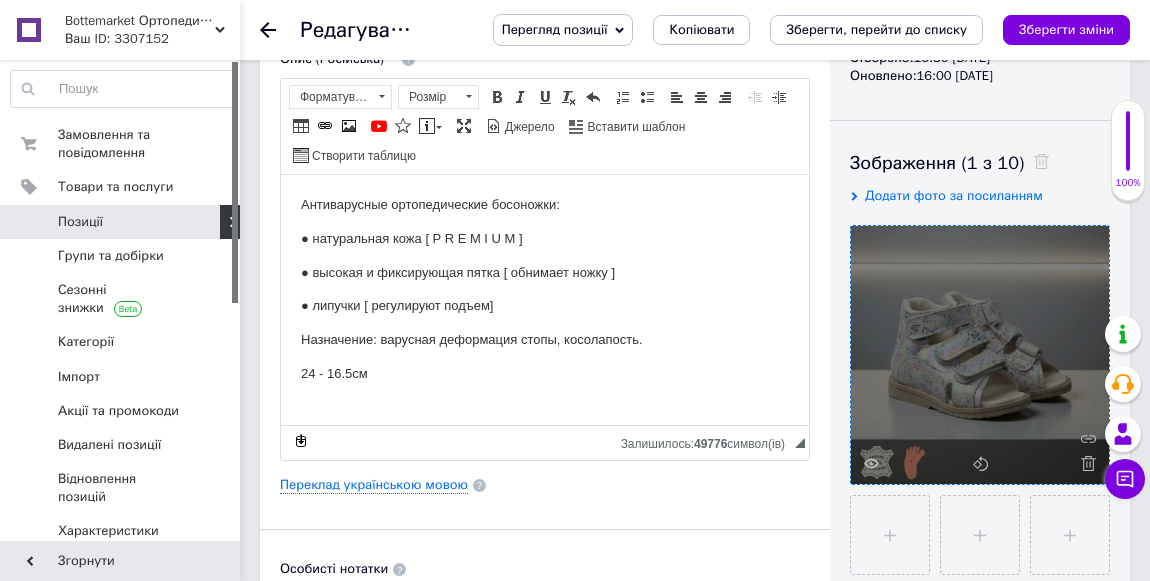 click on "Редагування позиції: Детские ортопедические босоножки Перегляд позиції Зберегти та переглянути на сайті Зберегти та переглянути на маркетплейсі [DOMAIN_NAME] Копіювати Зберегти, перейти до списку Зберегти зміни Основна інформація Назва позиції (Російська) ✱ Детские ортопедические босоножки Код/Артикул 4AV (24, кольор) Опис (Російська) ✱
Антиварусные ортопедические босоножки:
● натуральная кожа [ P R E M I U M ]
● высокая и фиксирующая пятка [ обнимает ножку ]
● липучки [ регулируют подъем]
Назначение: варусная деформация стопы, косолапость.
24 - 16.5см
Розмір" at bounding box center (695, 1530) 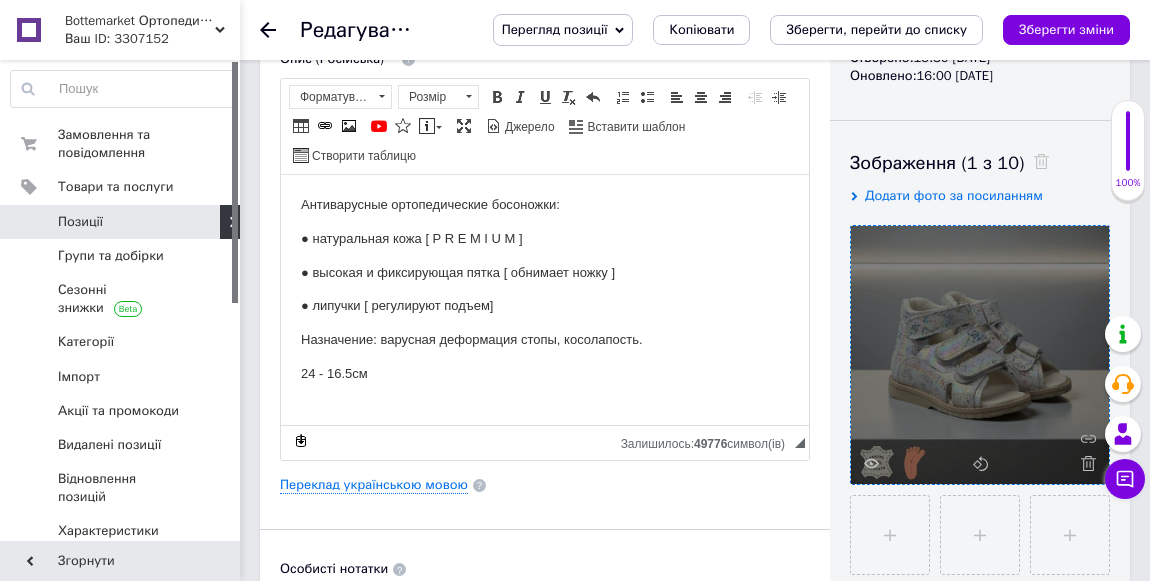 click 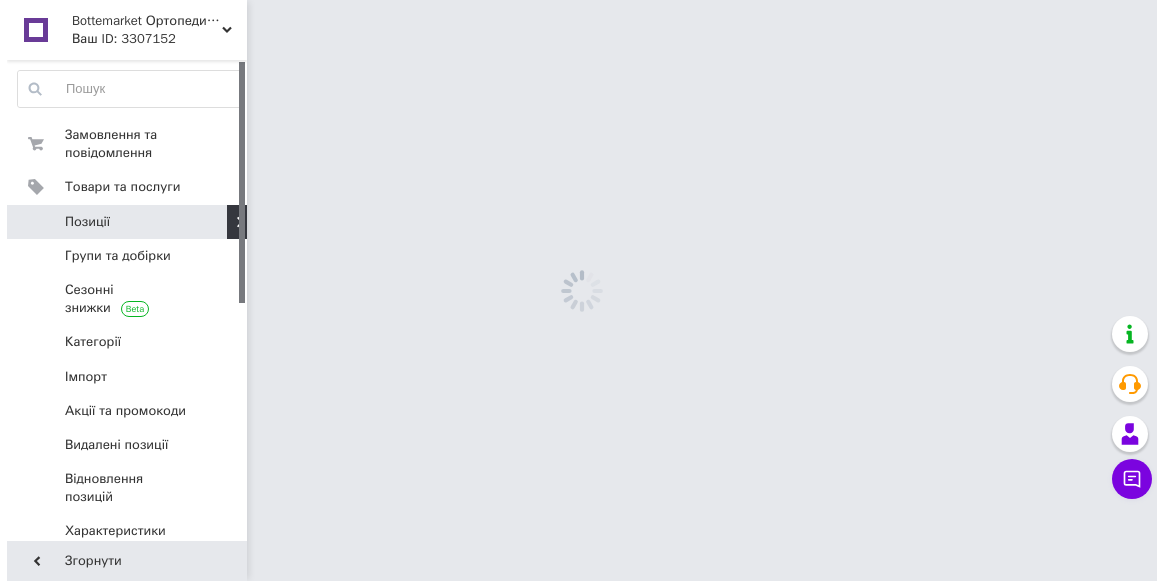 scroll, scrollTop: 0, scrollLeft: 0, axis: both 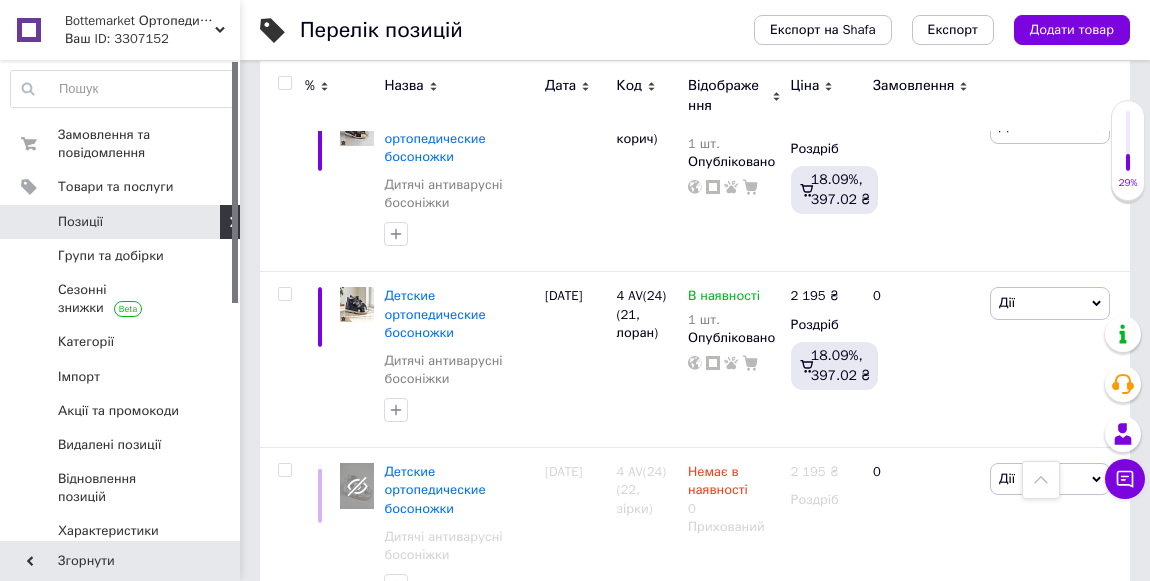 click on "Детские ортопедические босоножки" at bounding box center (434, 1545) 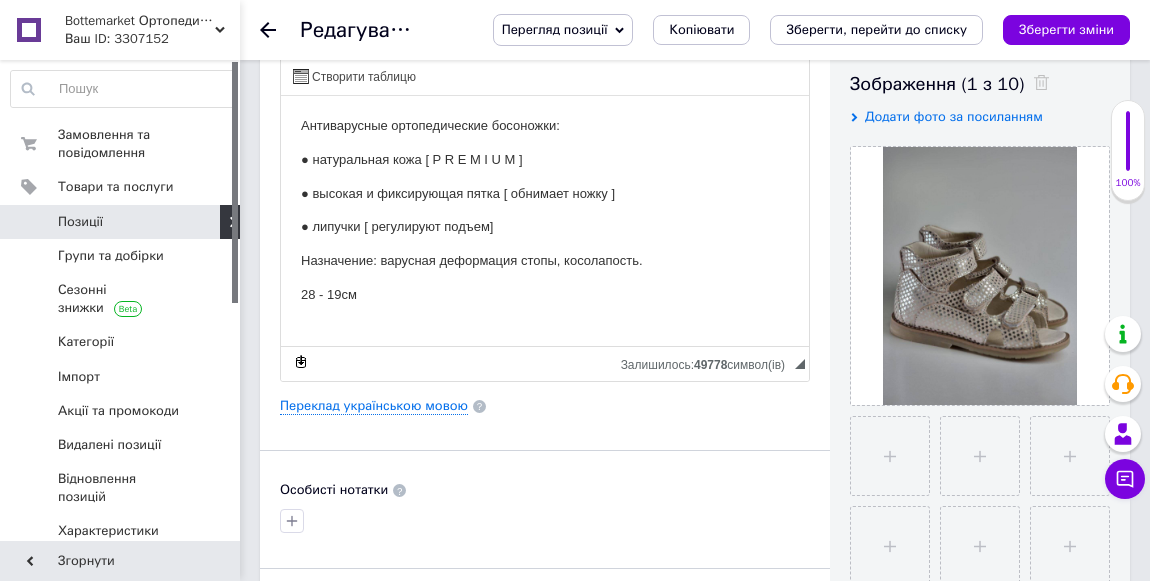 scroll, scrollTop: 363, scrollLeft: 0, axis: vertical 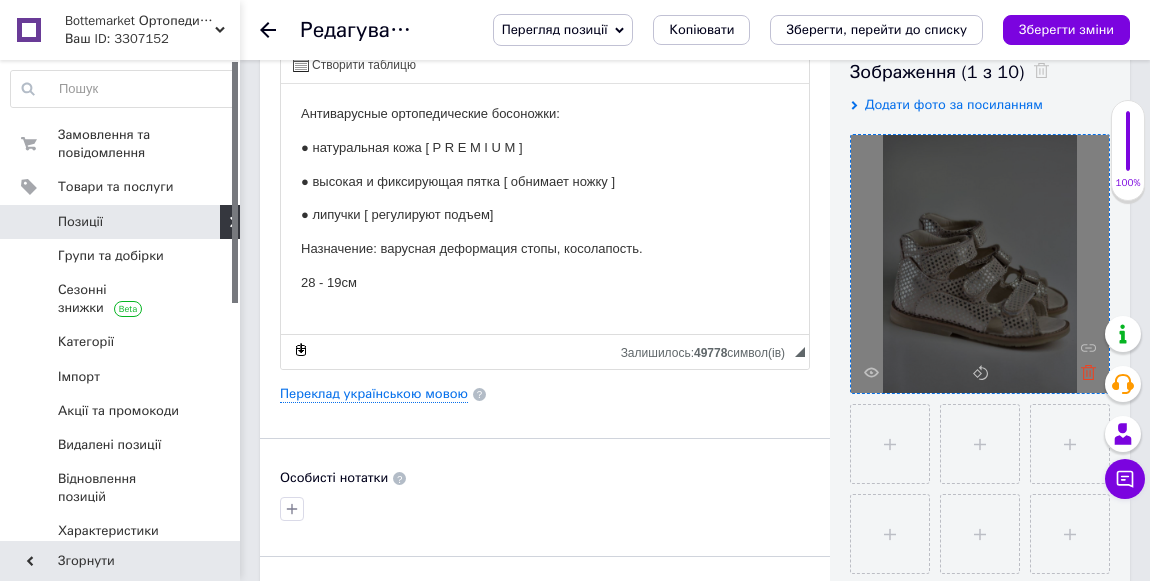 click 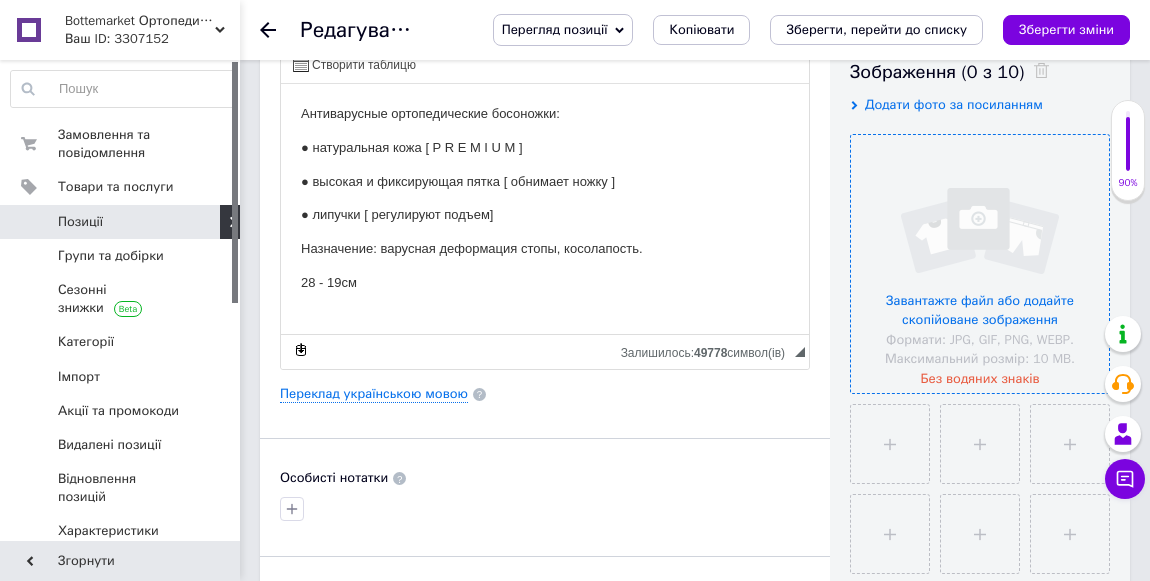 click at bounding box center [980, 264] 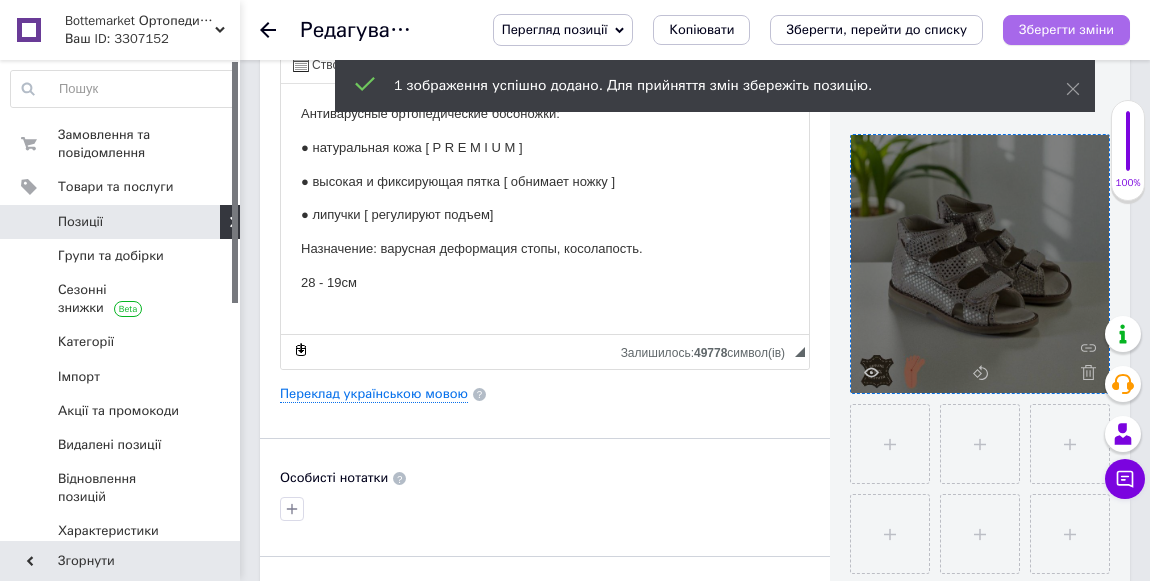 click on "Зберегти зміни" at bounding box center (1066, 29) 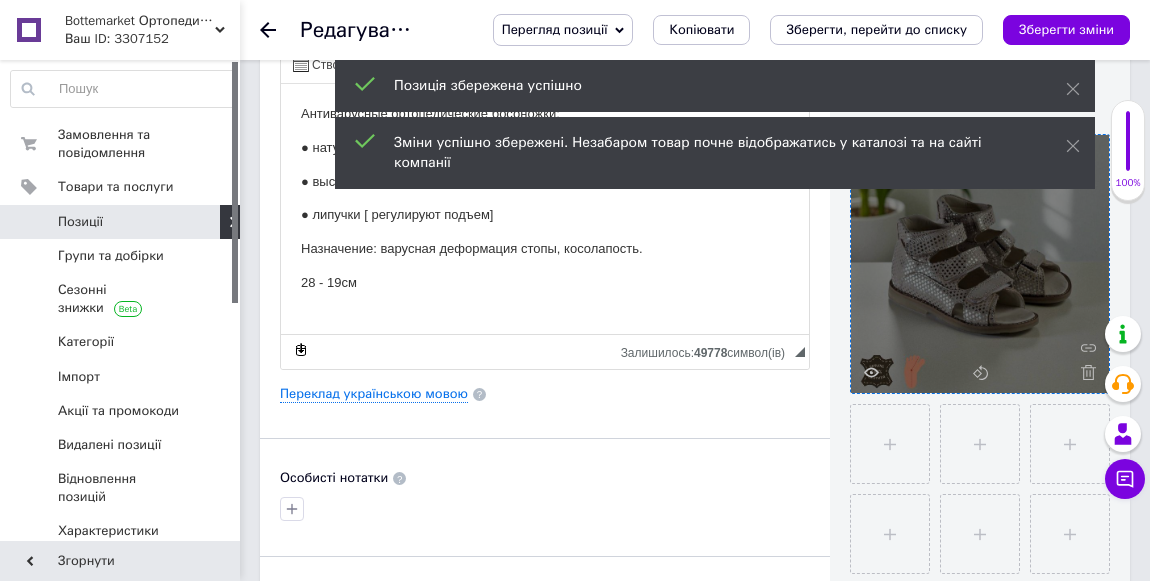 click 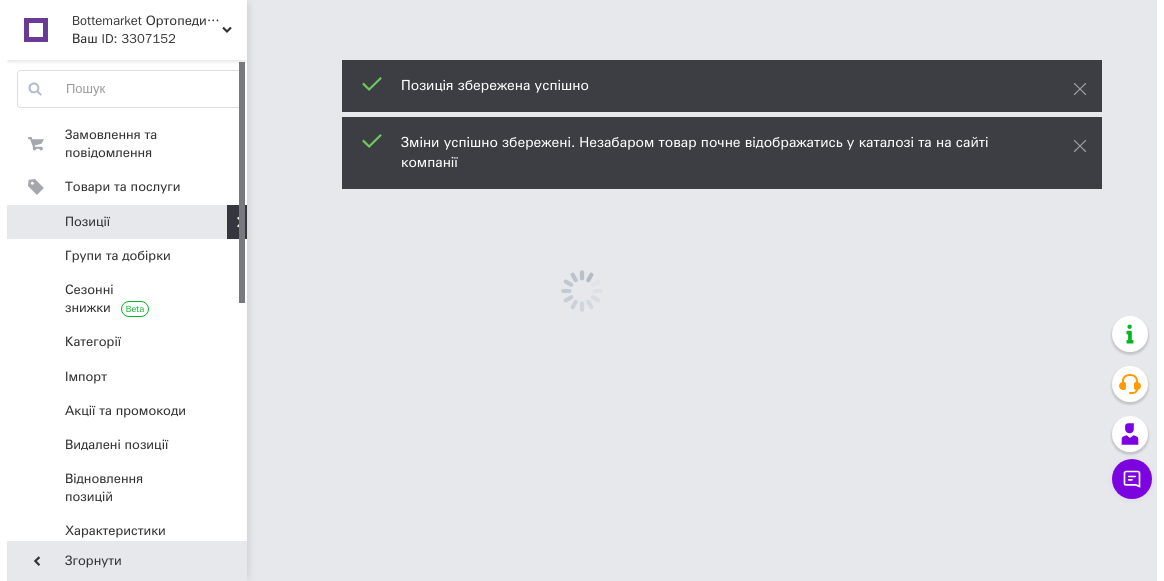 scroll, scrollTop: 0, scrollLeft: 0, axis: both 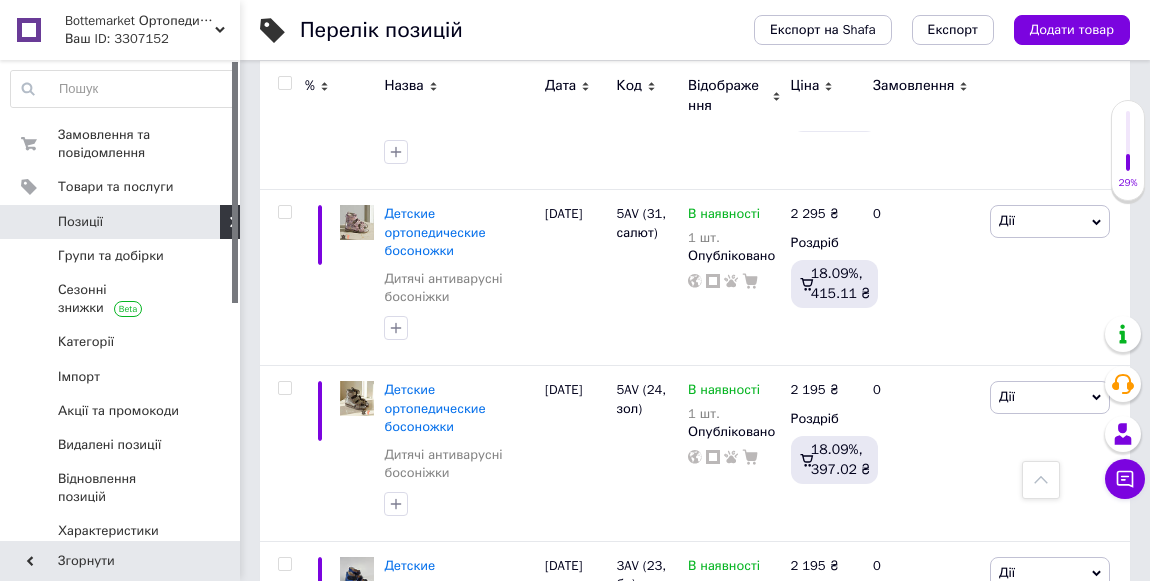 click on "Детские ортопедические босоножки" at bounding box center (434, 1111) 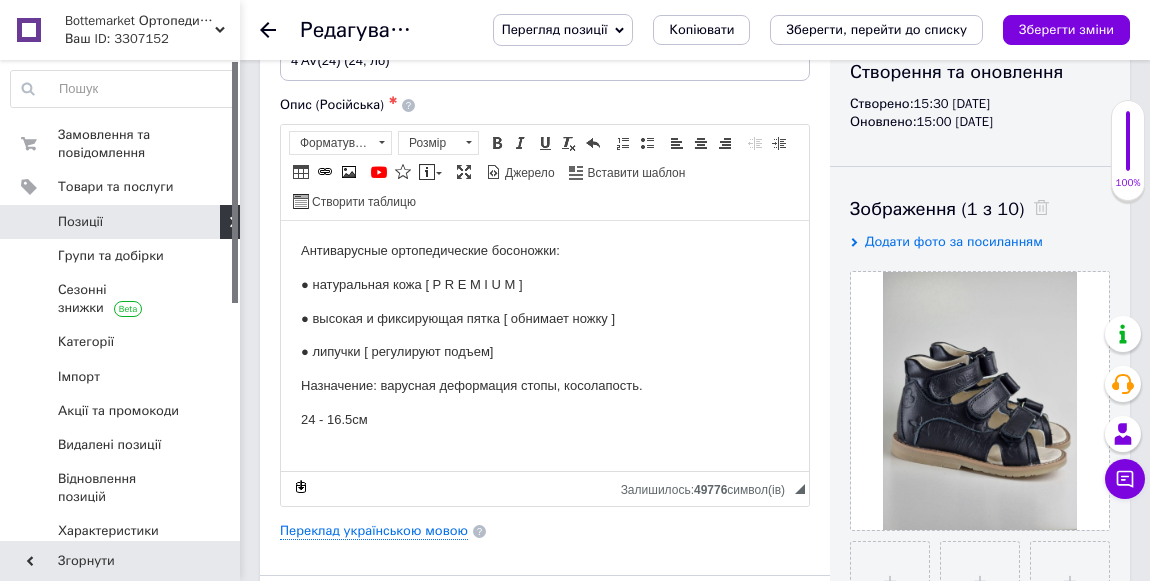 scroll, scrollTop: 272, scrollLeft: 0, axis: vertical 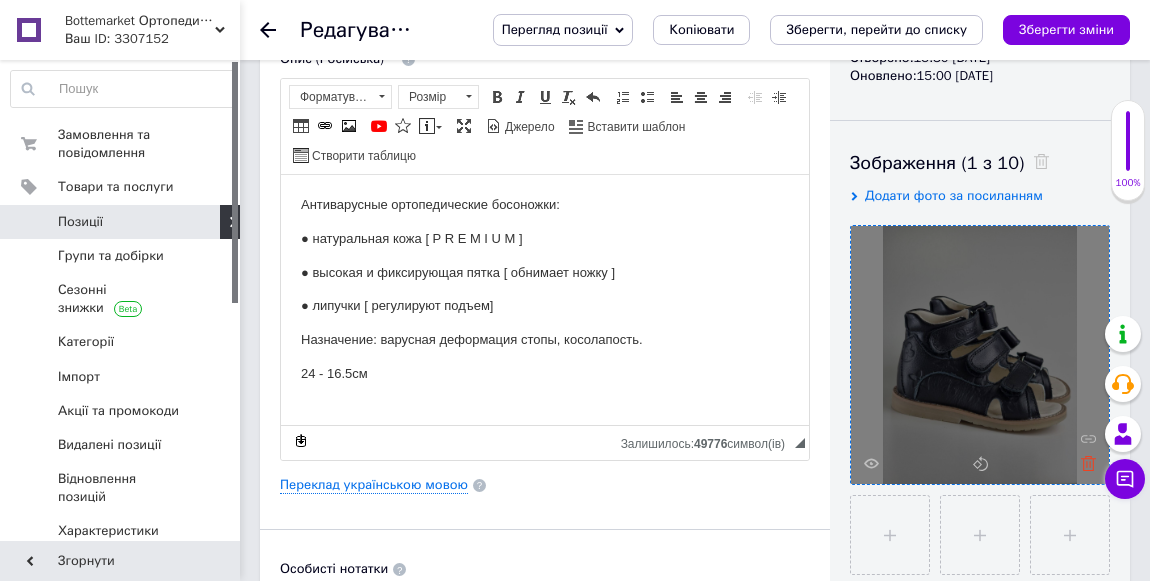 click 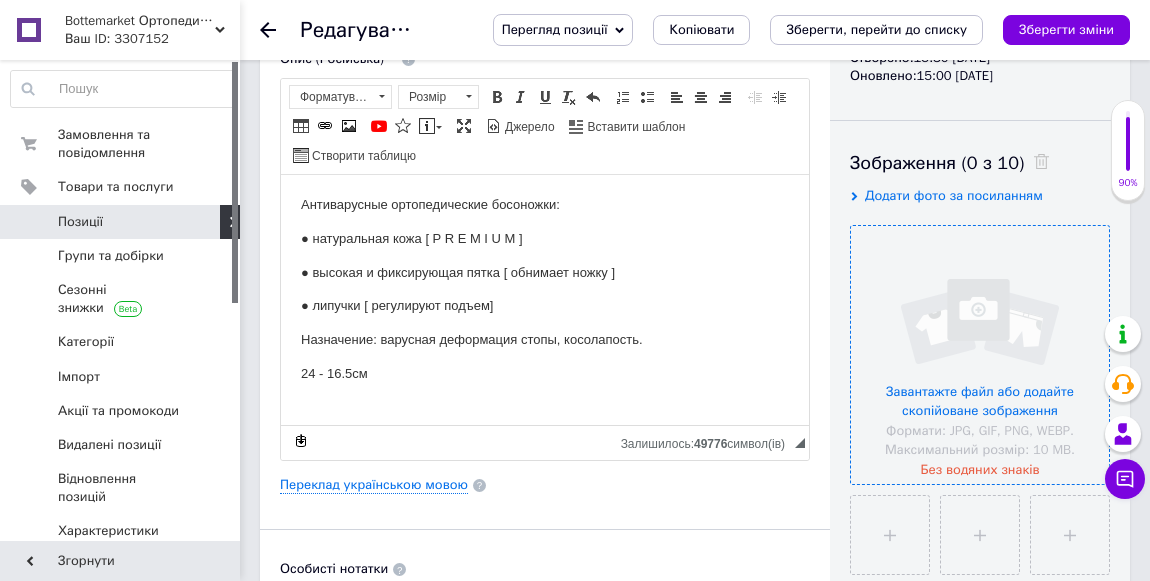 click at bounding box center [980, 355] 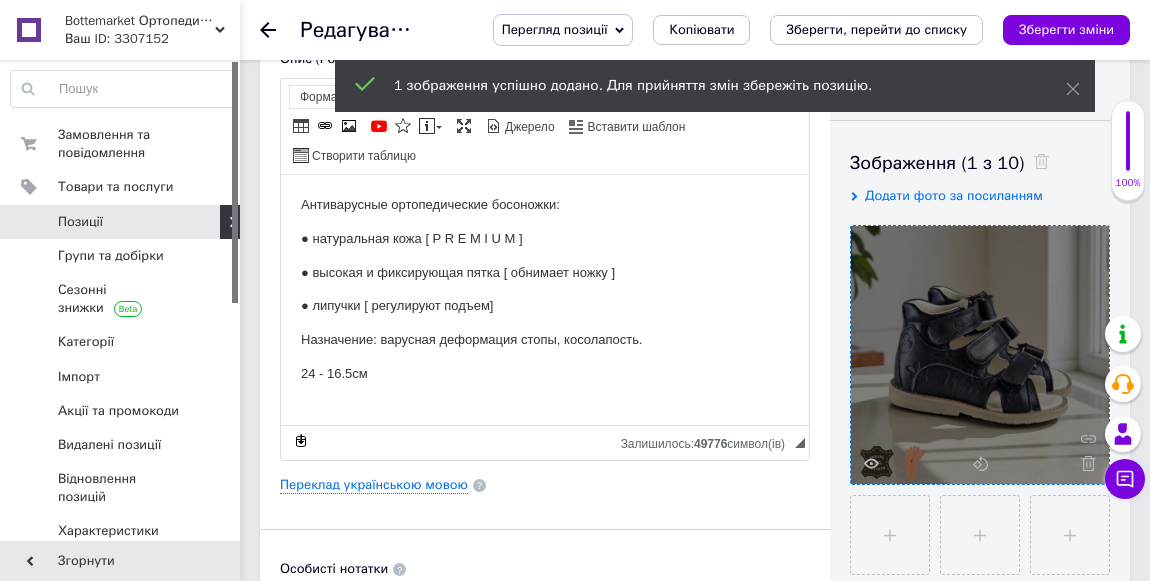 click on "Зберегти зміни" at bounding box center (1066, 29) 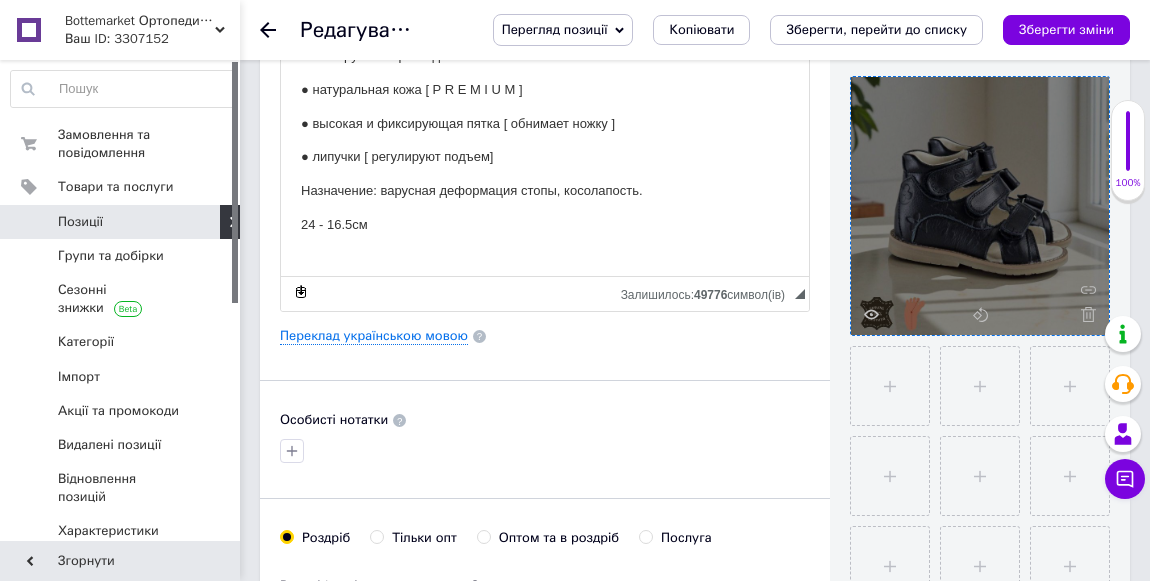 scroll, scrollTop: 454, scrollLeft: 0, axis: vertical 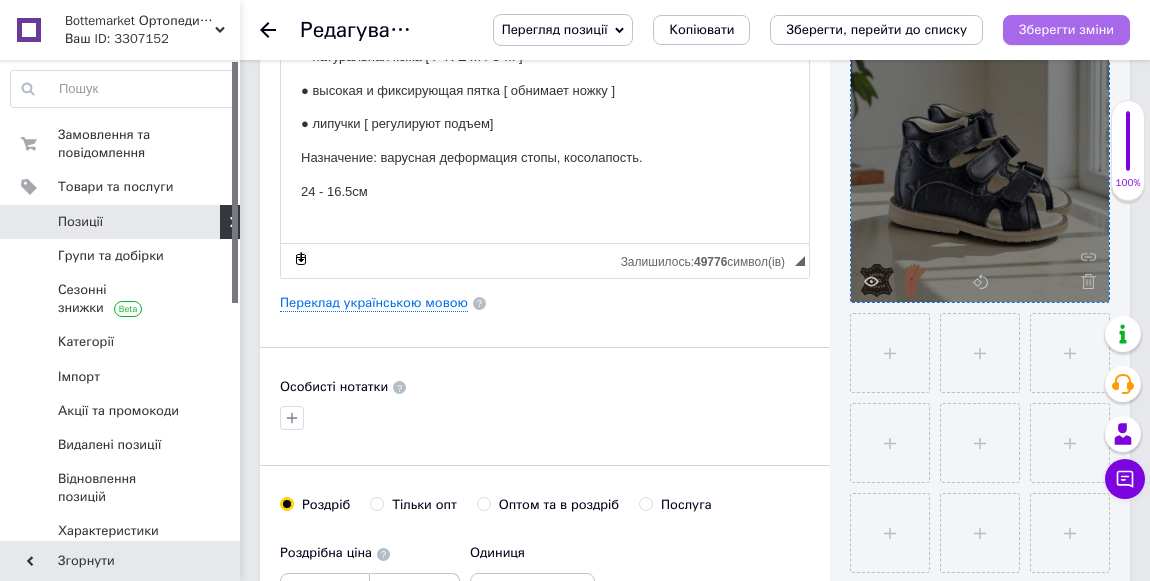 click on "Зберегти зміни" at bounding box center (1066, 29) 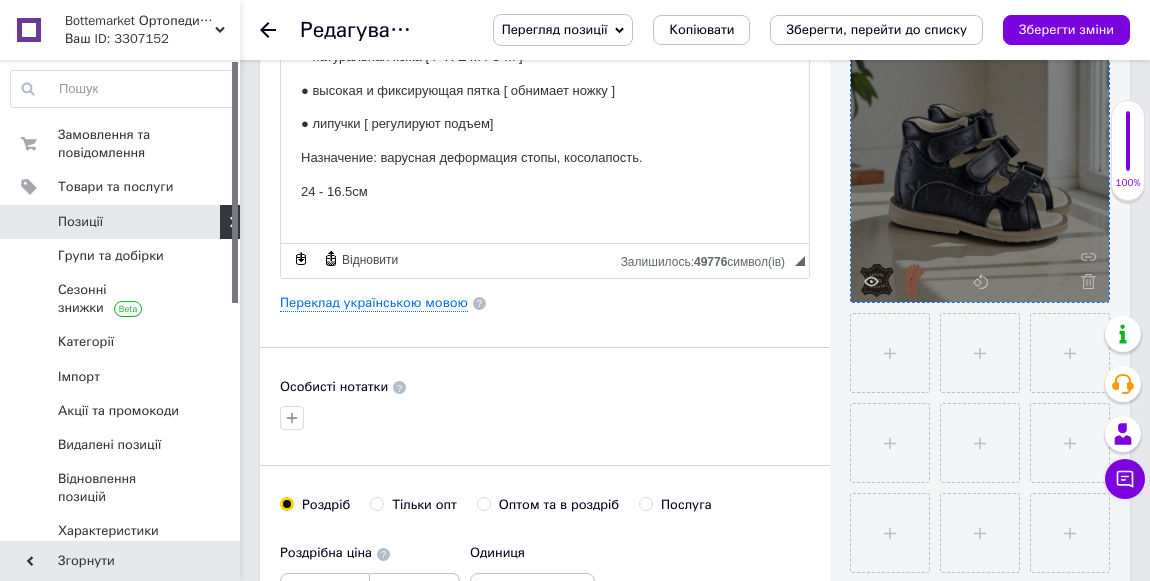 click 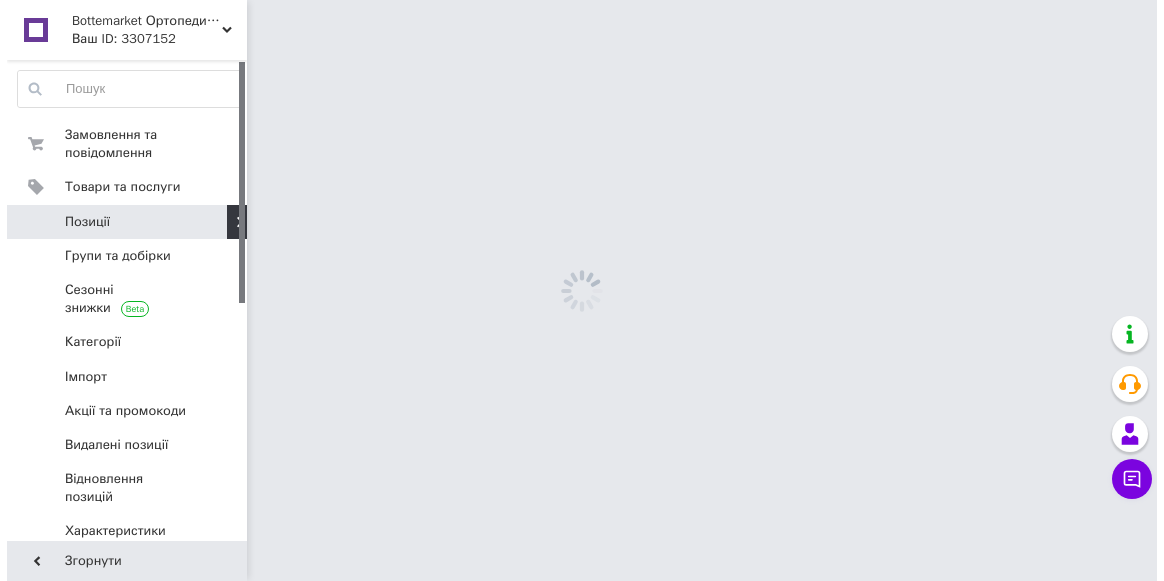 scroll, scrollTop: 0, scrollLeft: 0, axis: both 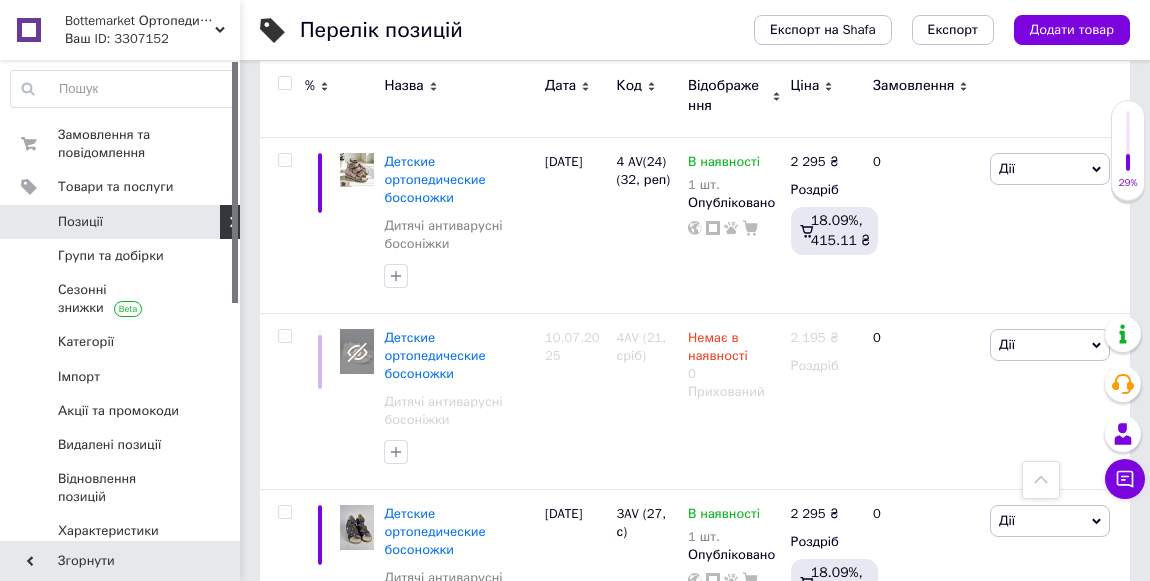click on "Детские ортопедические босоножки" at bounding box center (434, 1410) 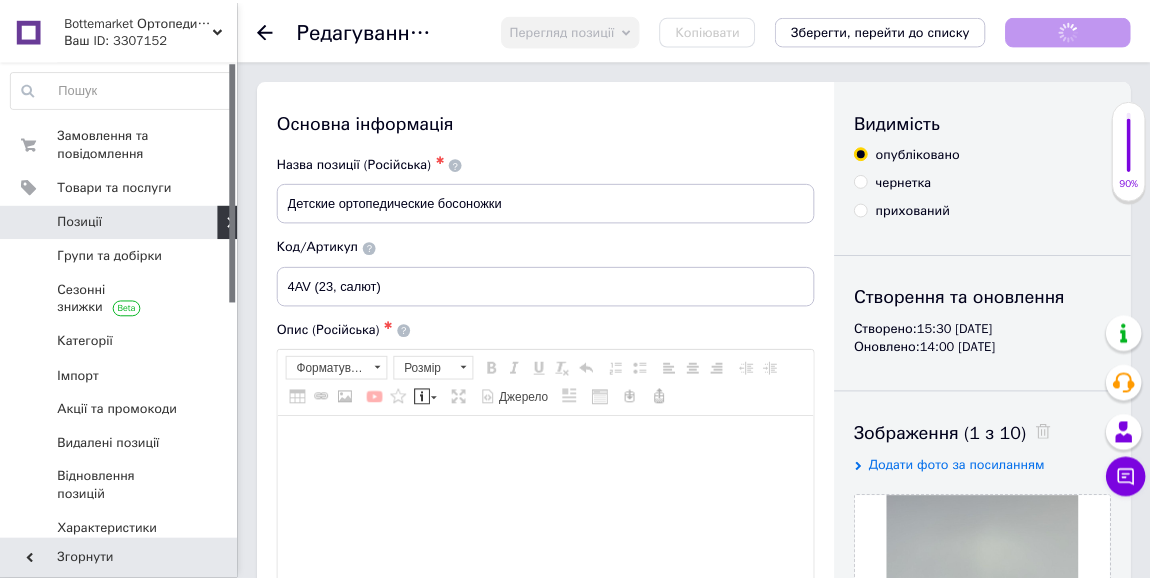 scroll, scrollTop: 272, scrollLeft: 0, axis: vertical 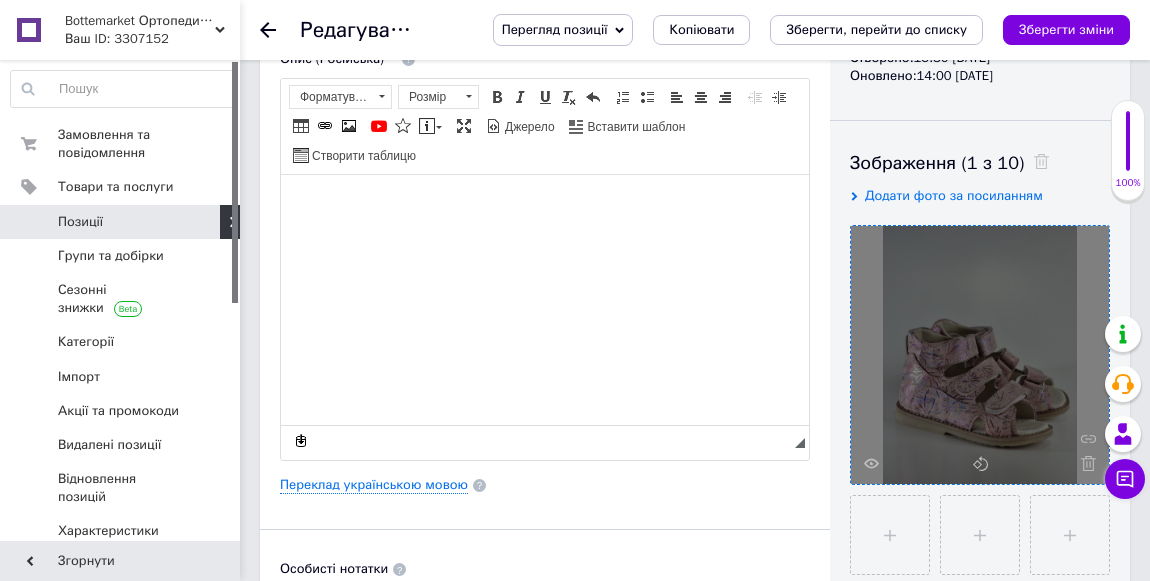 click 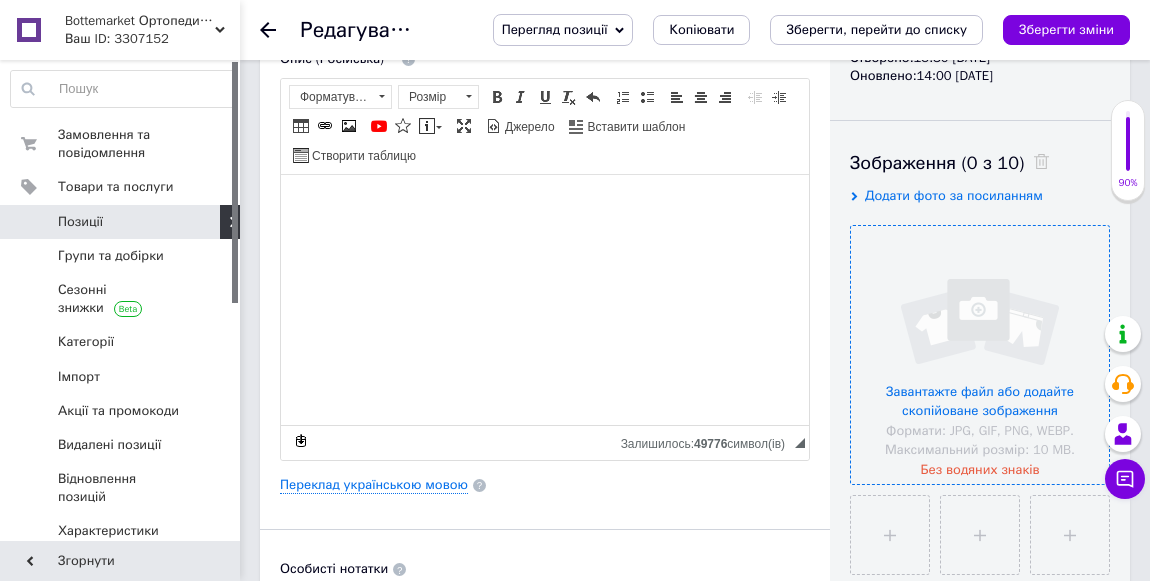click at bounding box center (980, 355) 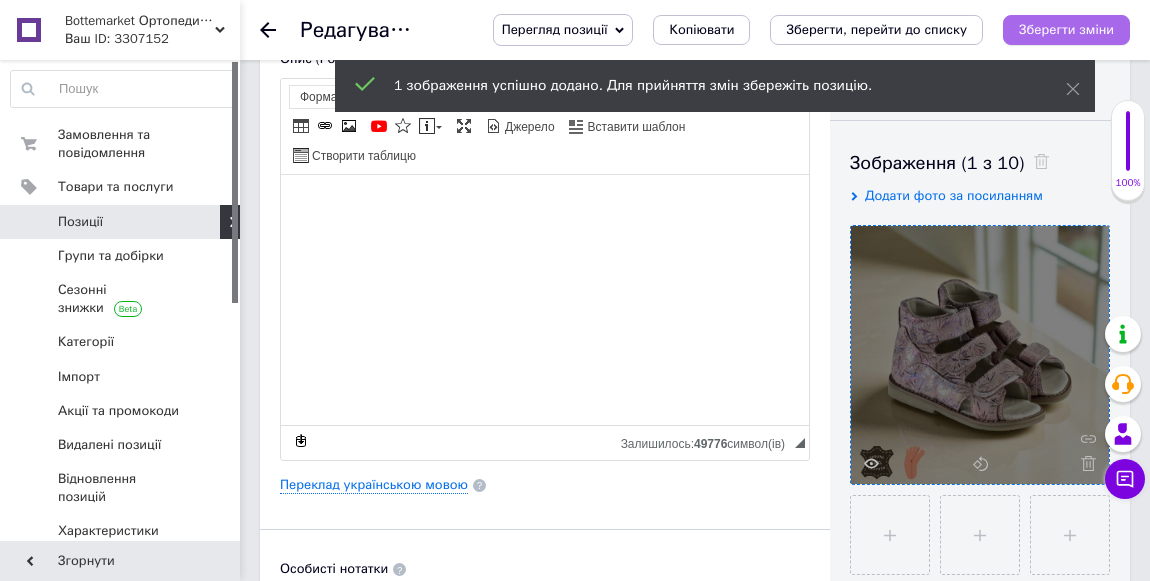 click on "Зберегти зміни" at bounding box center (1066, 29) 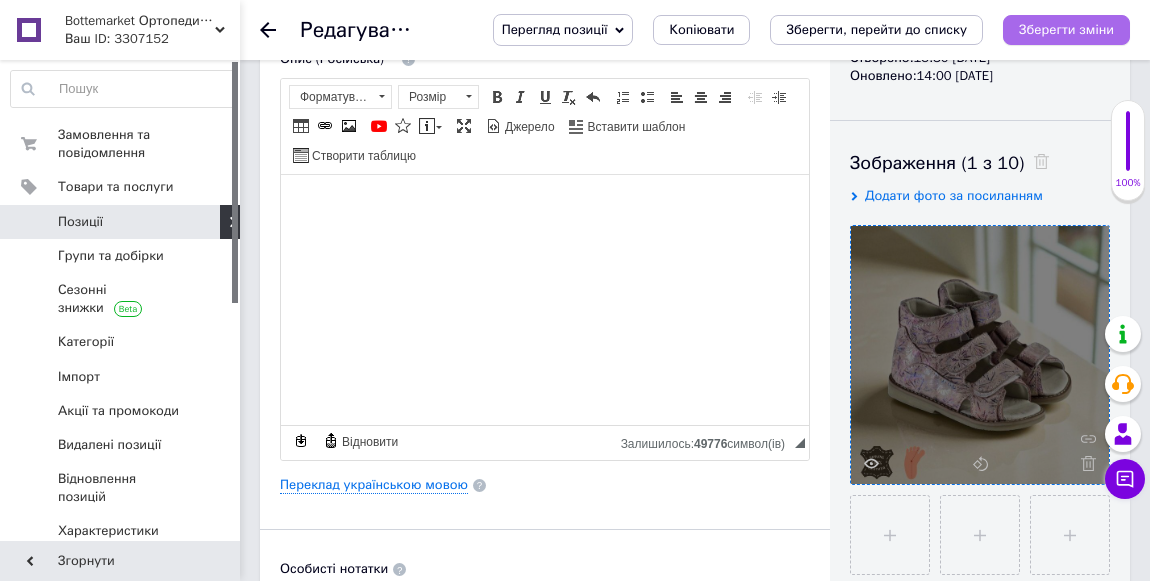 click on "Зберегти зміни" at bounding box center [1066, 29] 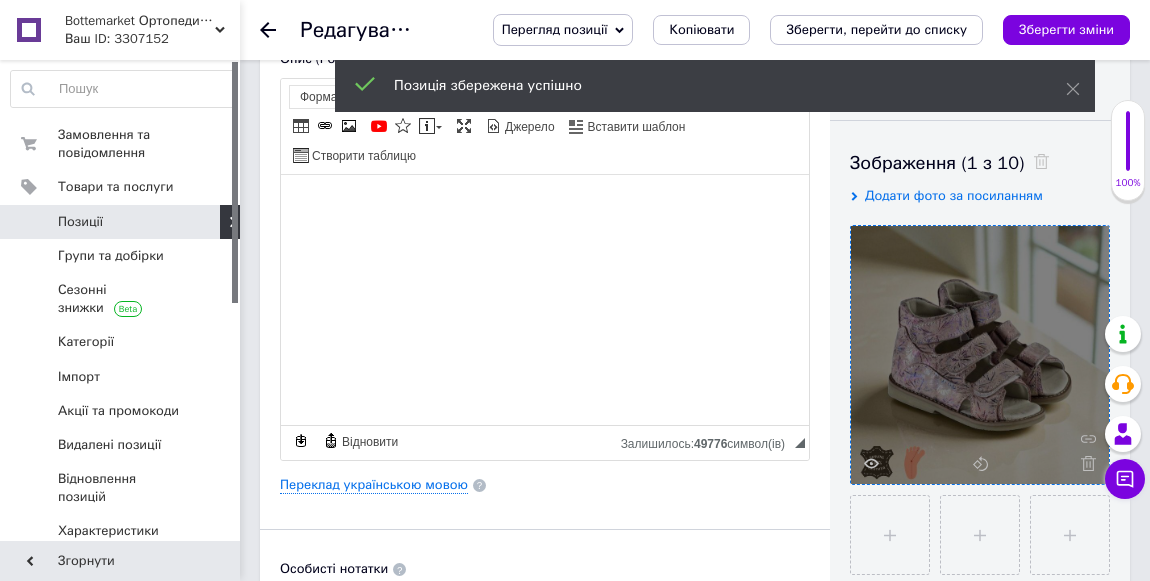 click 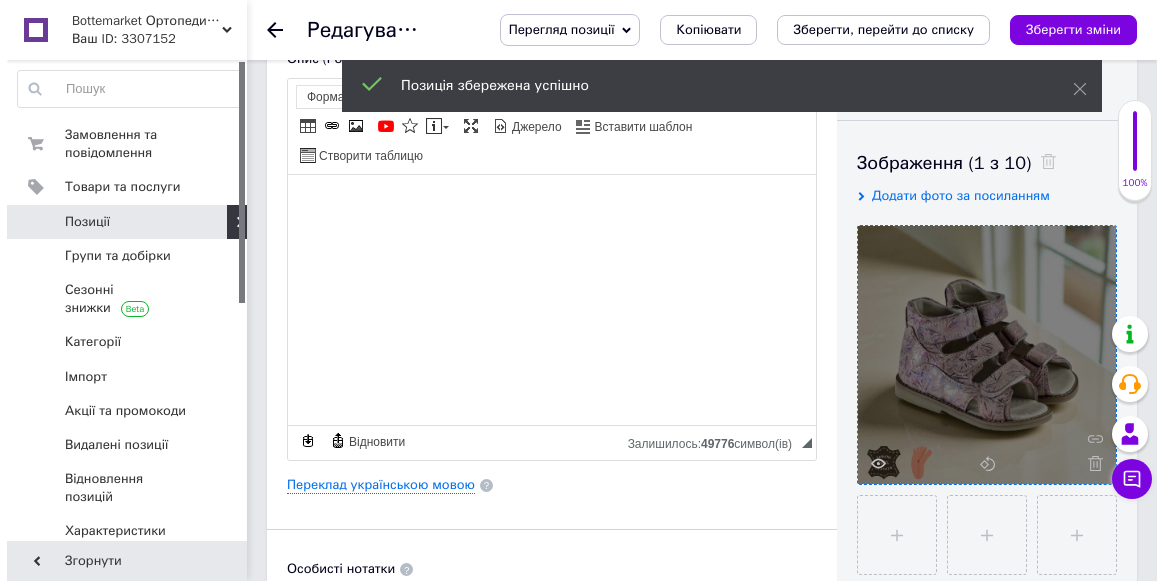 scroll, scrollTop: 0, scrollLeft: 0, axis: both 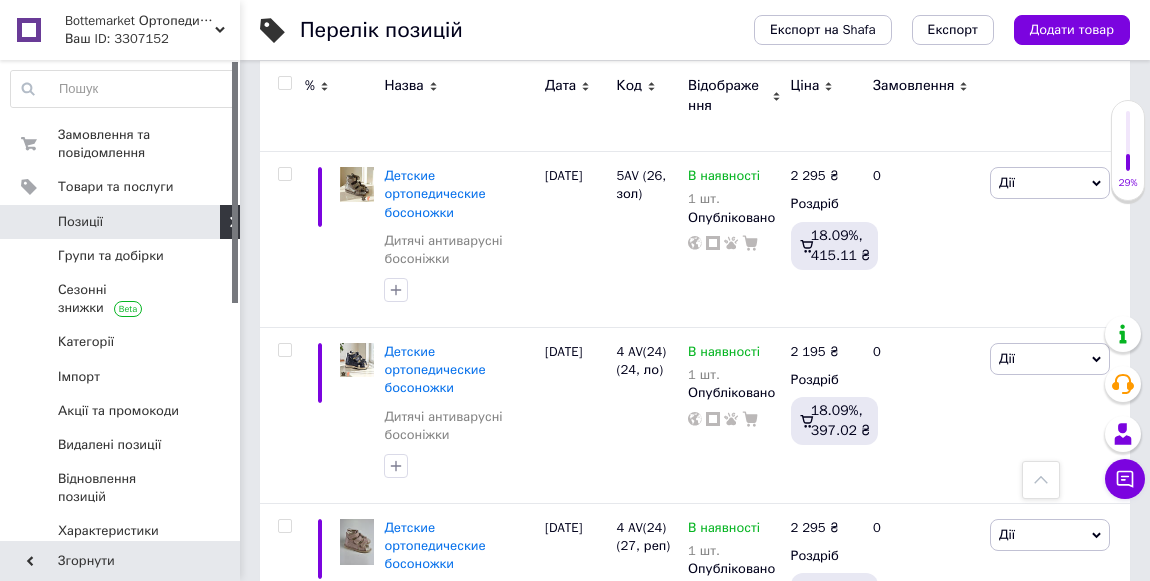 click on "Детские ортопедические босоножки" at bounding box center [434, 1425] 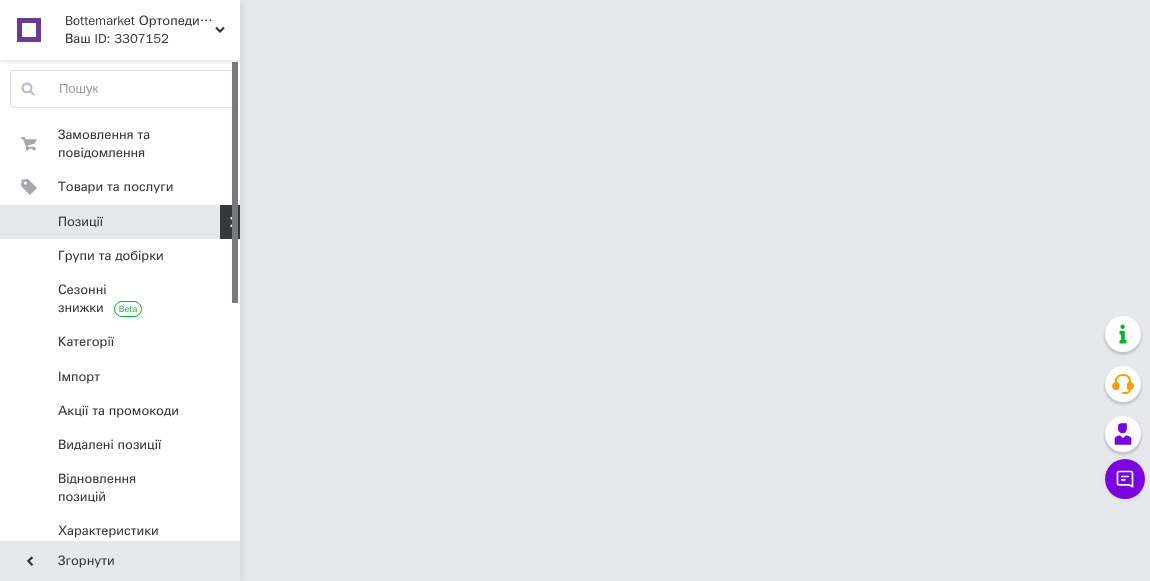 click on "Bottemarket Ортопедичне взуття №1 Ваш ID: 3307152 Сайт Bottemarket Ортопедичне взуття №1 Кабінет покупця Перевірити стан системи Сторінка на порталі Довідка Вийти Замовлення та повідомлення 0 0 Товари та послуги Позиції Групи та добірки Сезонні знижки Категорії Імпорт Акції та промокоди [GEOGRAPHIC_DATA] позиції Відновлення позицій Характеристики Сповіщення 1 19 Показники роботи компанії Панель управління Відгуки Покупці Каталог ProSale Аналітика Інструменти веб-майстра та SEO Управління сайтом Гаманець компанії Маркет" at bounding box center (575, 25) 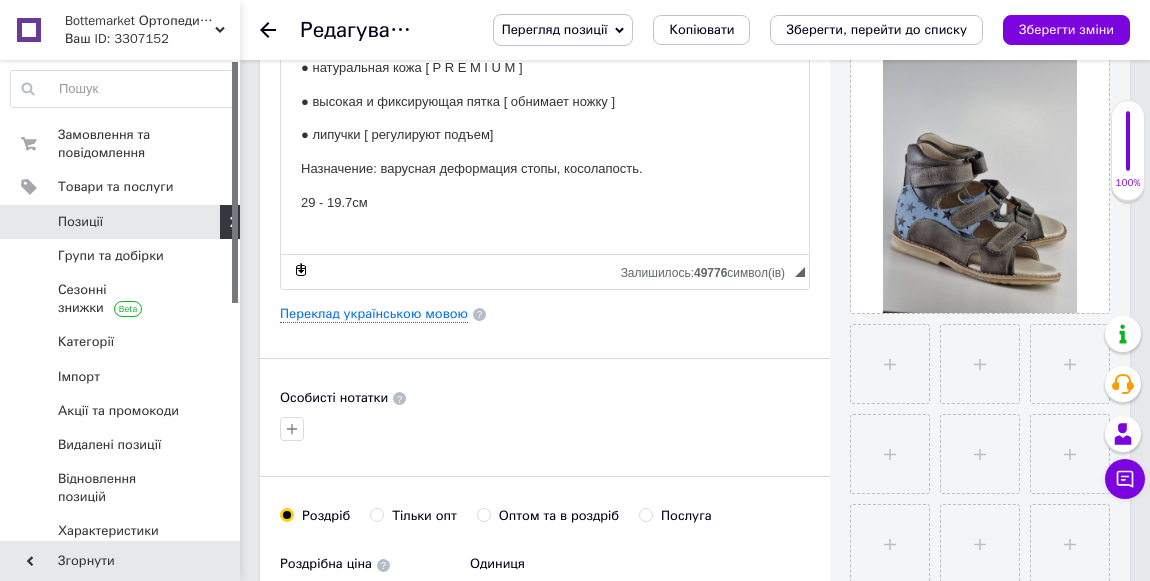 scroll, scrollTop: 454, scrollLeft: 0, axis: vertical 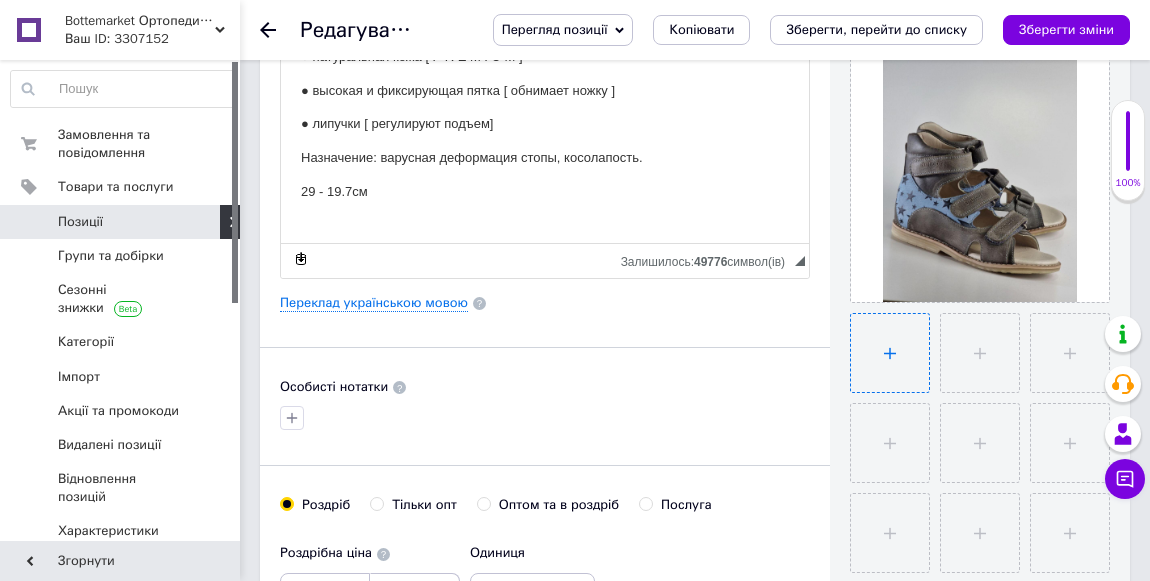 click at bounding box center [890, 353] 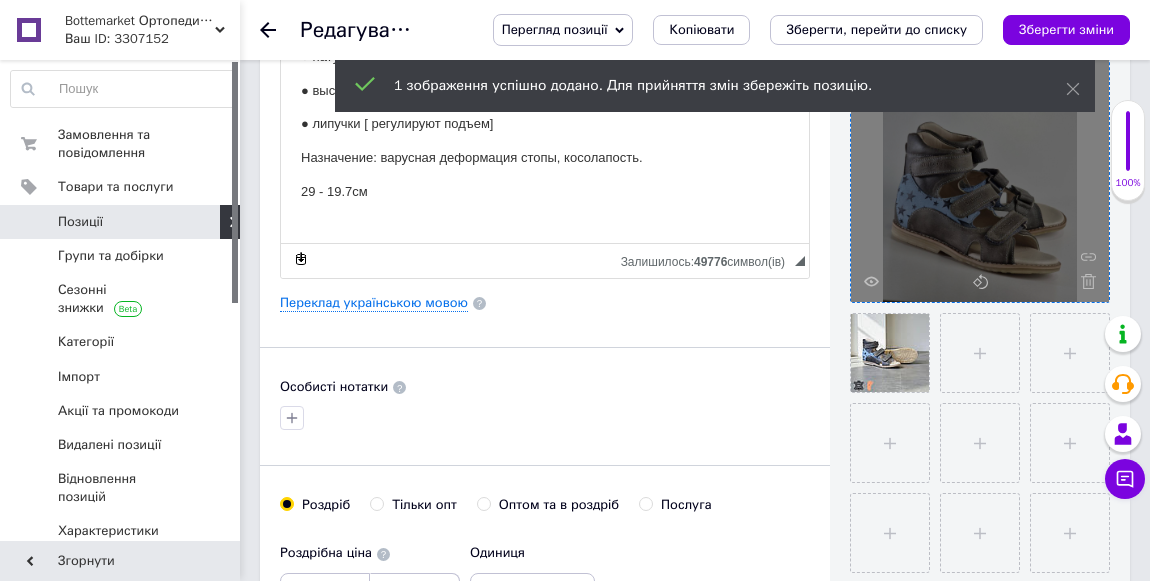 click 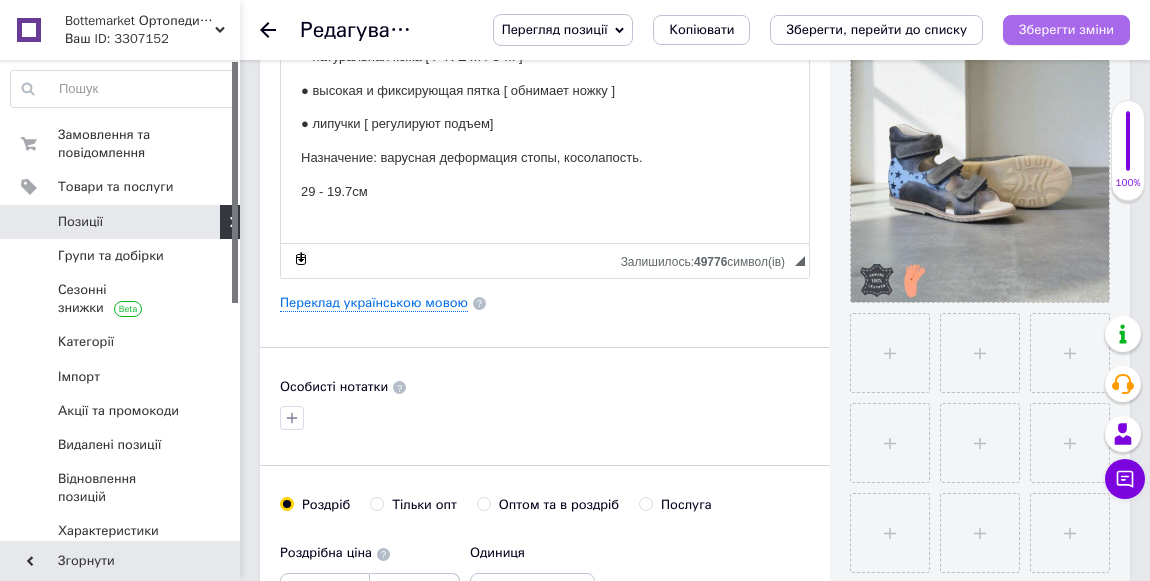 click on "Зберегти зміни" at bounding box center [1066, 29] 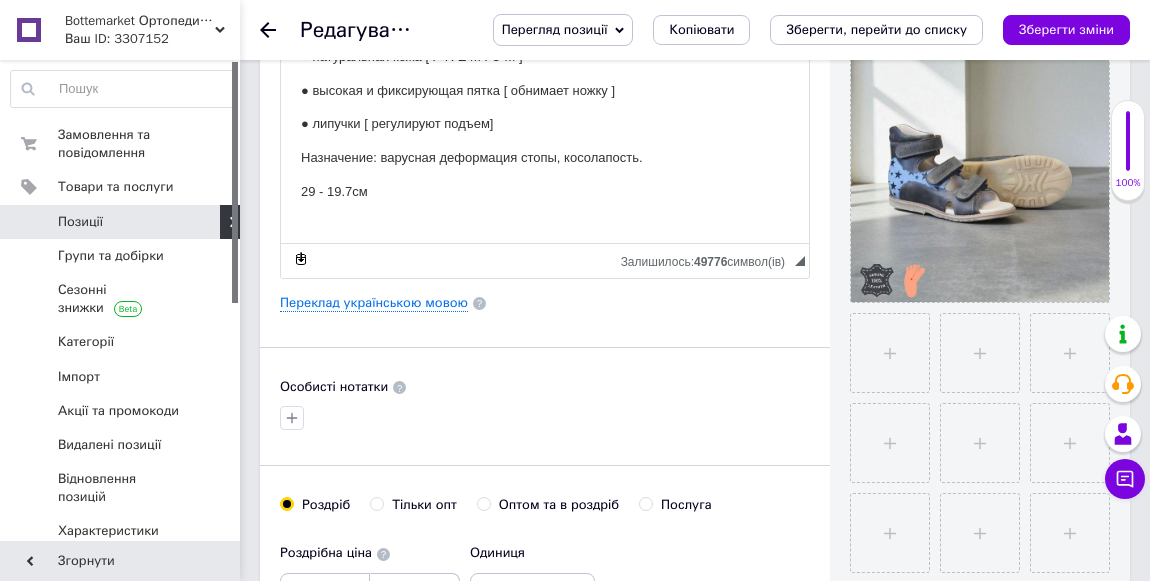 click at bounding box center (280, 30) 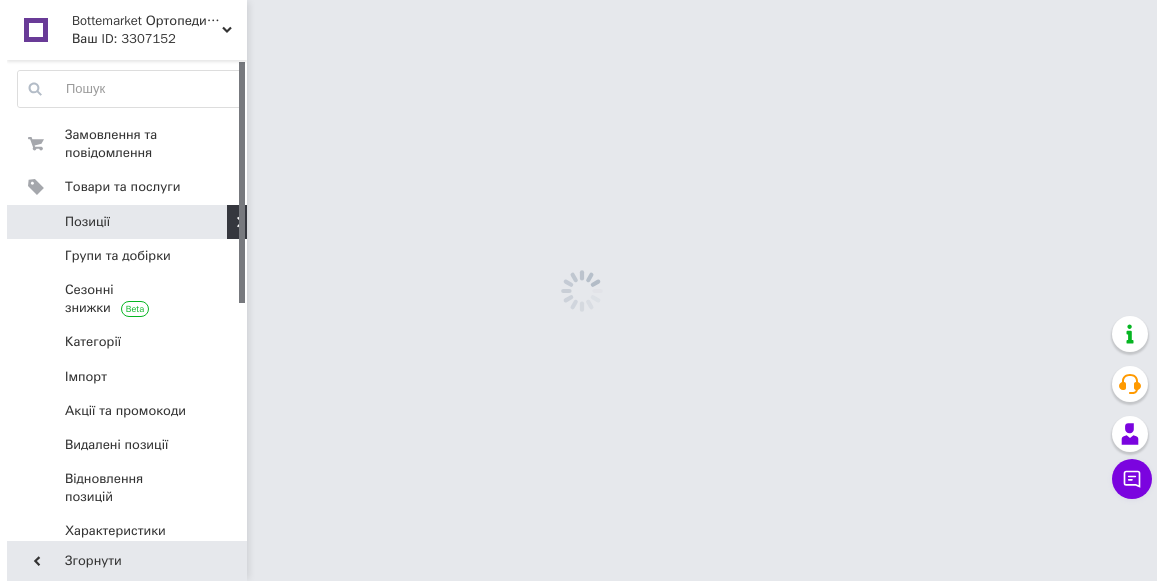 scroll, scrollTop: 0, scrollLeft: 0, axis: both 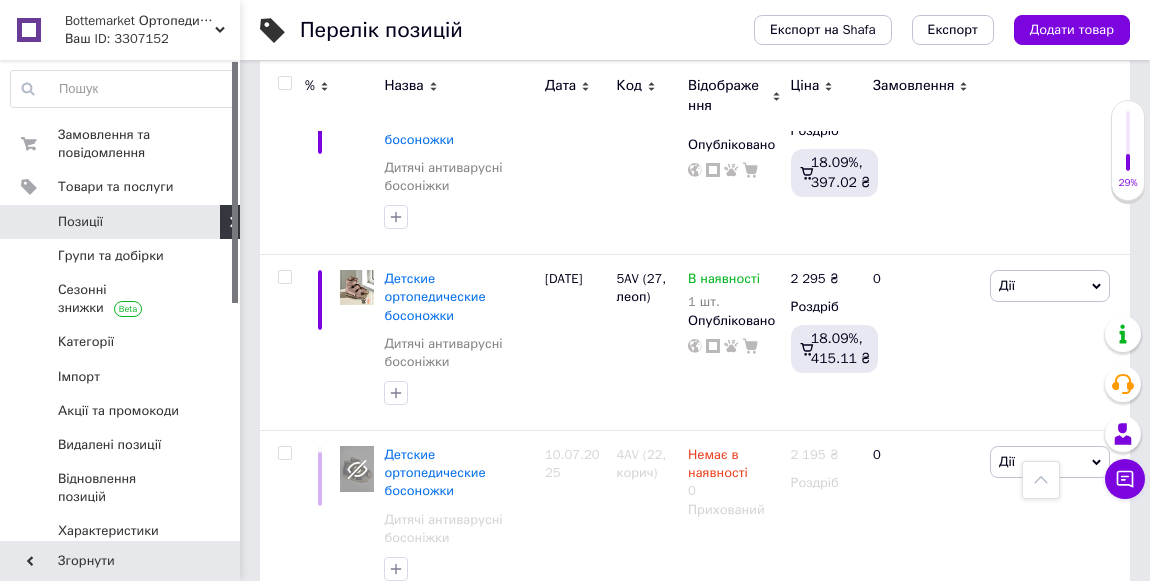 click on "Детские ортопедические босоножки" at bounding box center [434, 1704] 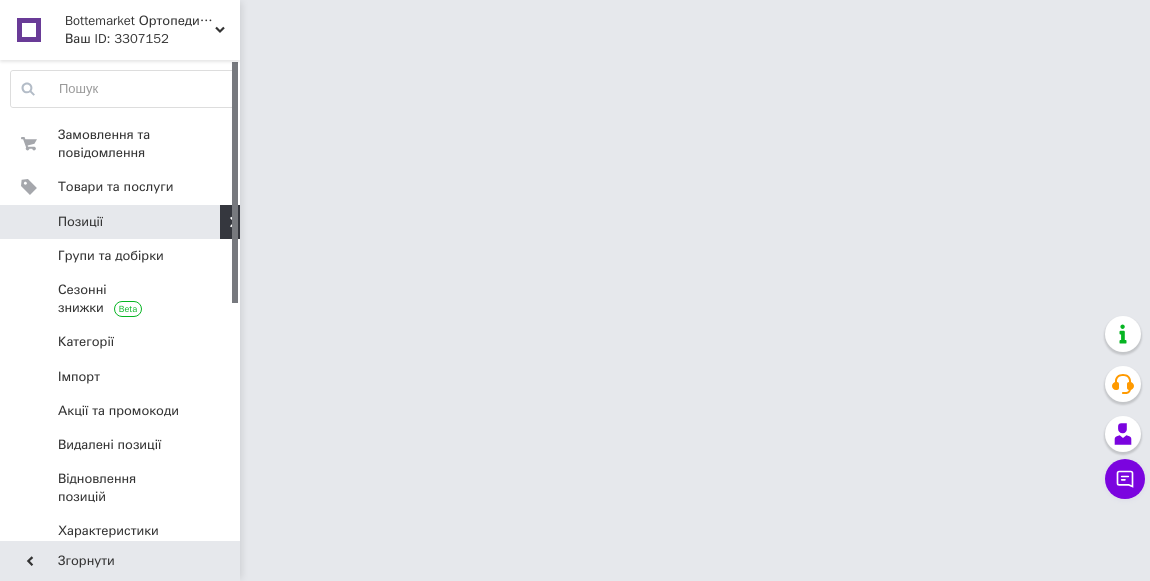 scroll, scrollTop: 0, scrollLeft: 0, axis: both 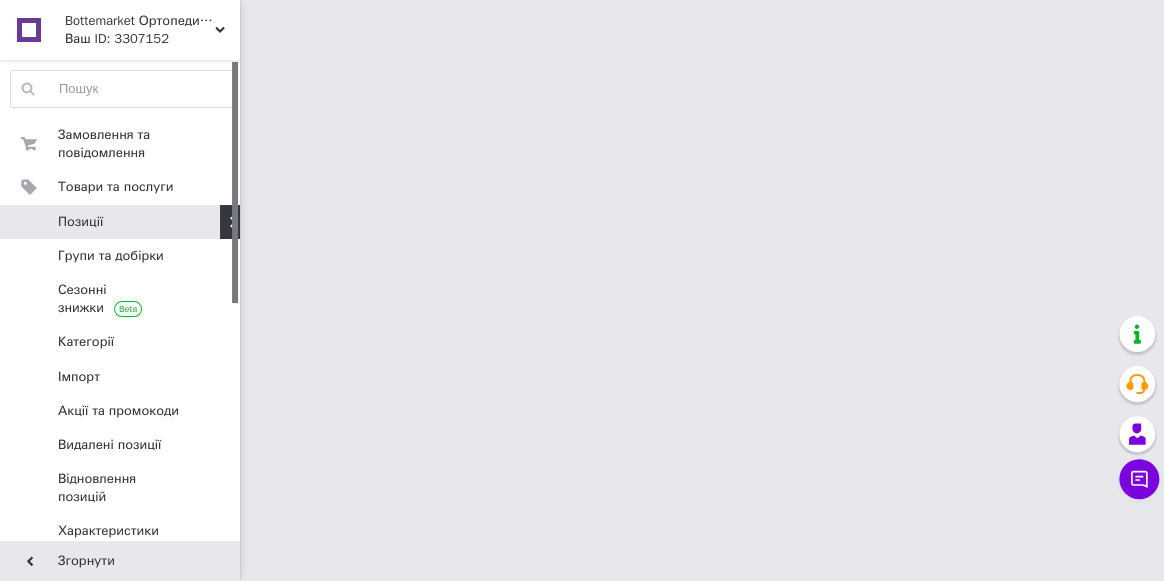 click on "Bottemarket Ортопедичне взуття №1 Ваш ID: 3307152 Сайт Bottemarket Ортопедичне взуття №1 Кабінет покупця Перевірити стан системи Сторінка на порталі Довідка Вийти Замовлення та повідомлення 0 0 Товари та послуги Позиції Групи та добірки Сезонні знижки Категорії Імпорт Акції та промокоди [GEOGRAPHIC_DATA] позиції Відновлення позицій Характеристики Сповіщення 1 19 Показники роботи компанії Панель управління Відгуки Покупці Каталог ProSale Аналітика Інструменти веб-майстра та SEO Управління сайтом Гаманець компанії Маркет" at bounding box center [582, 25] 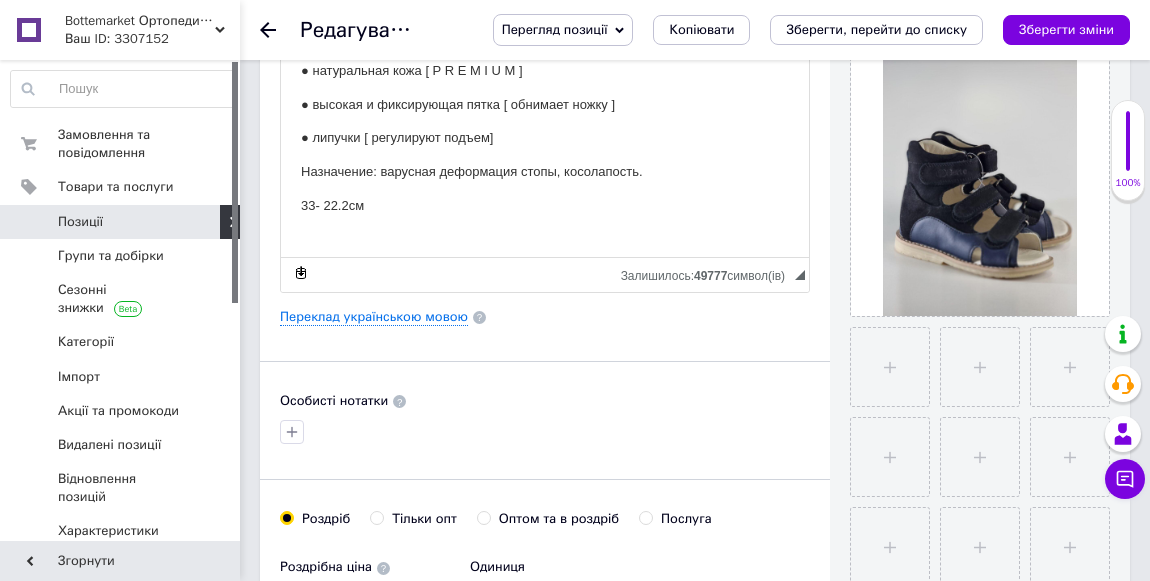 scroll, scrollTop: 454, scrollLeft: 0, axis: vertical 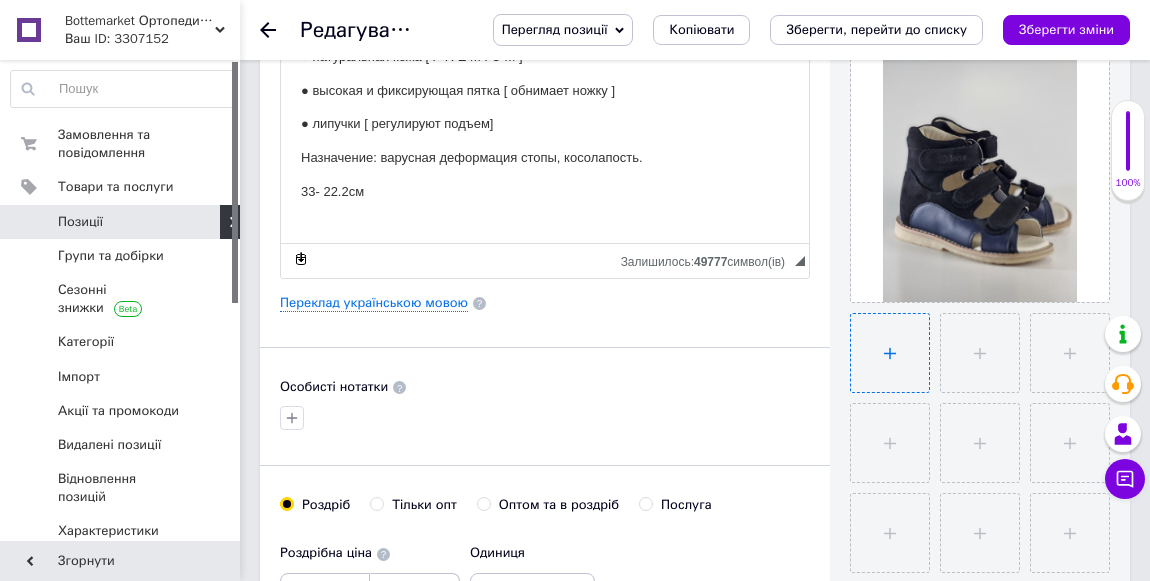 click at bounding box center (890, 353) 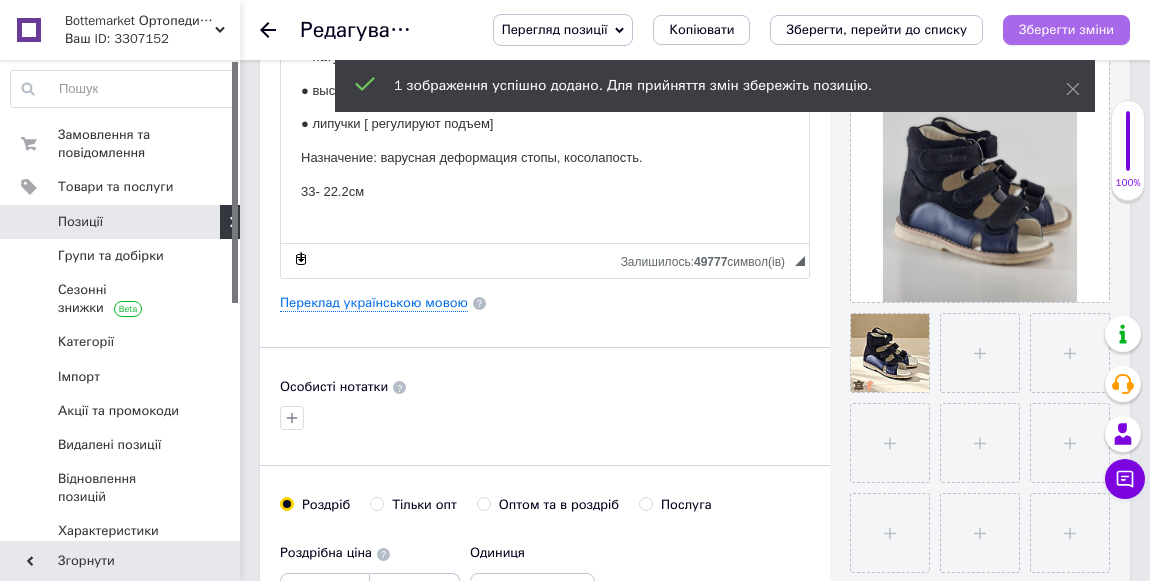 click on "Зберегти зміни" at bounding box center (1066, 29) 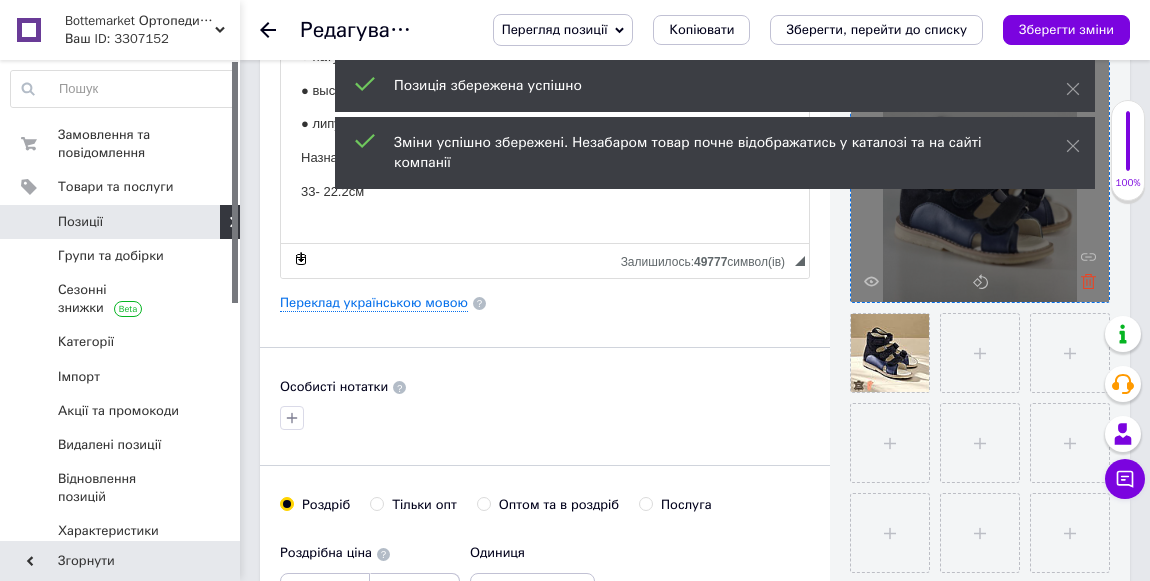 click 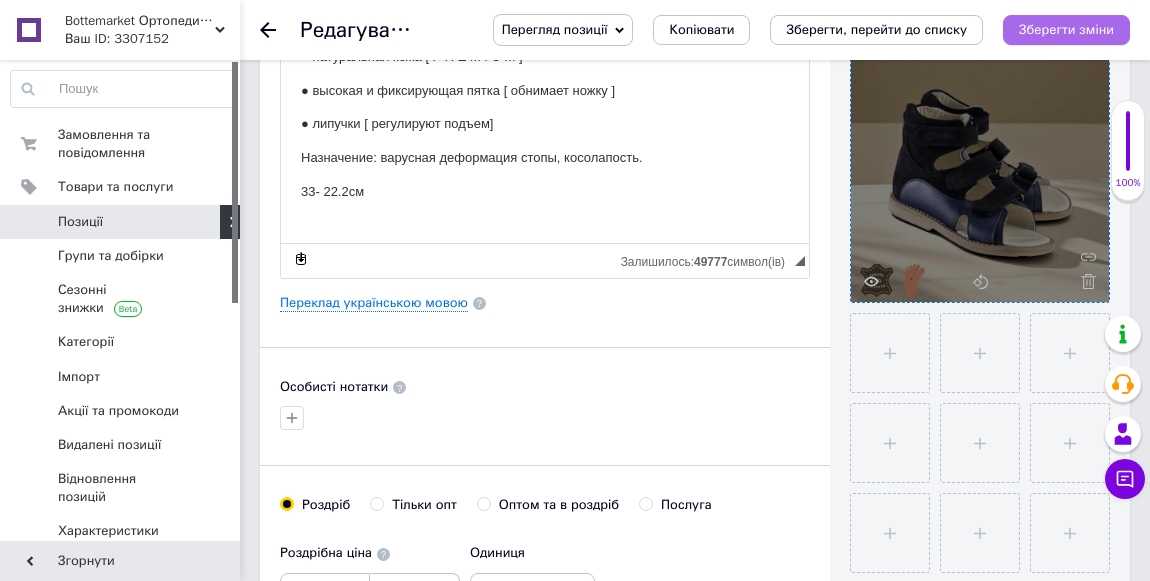click on "Зберегти зміни" at bounding box center (1066, 29) 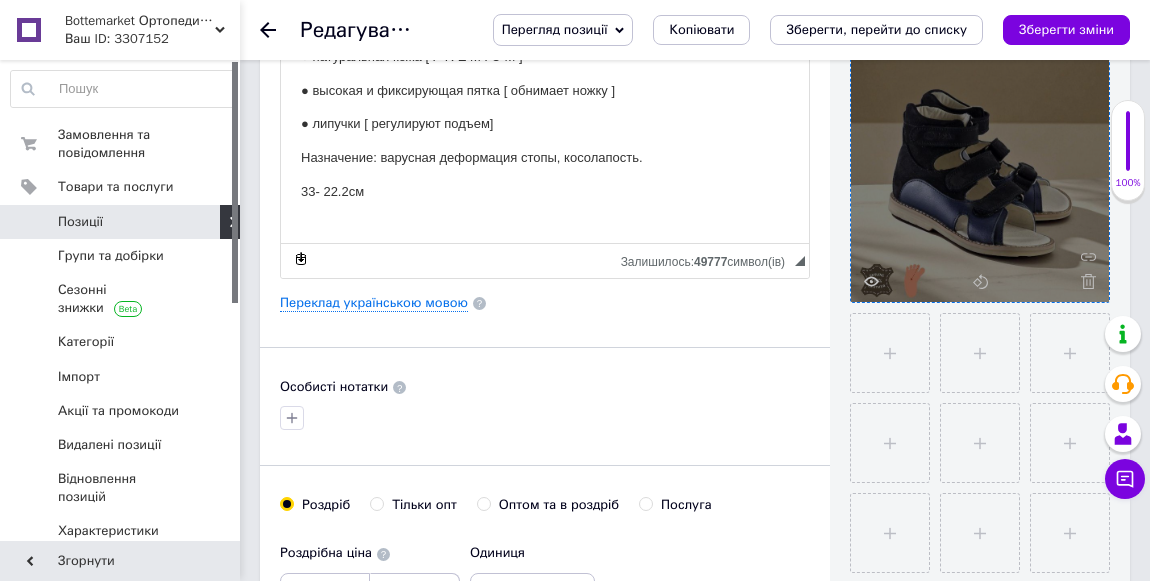 click 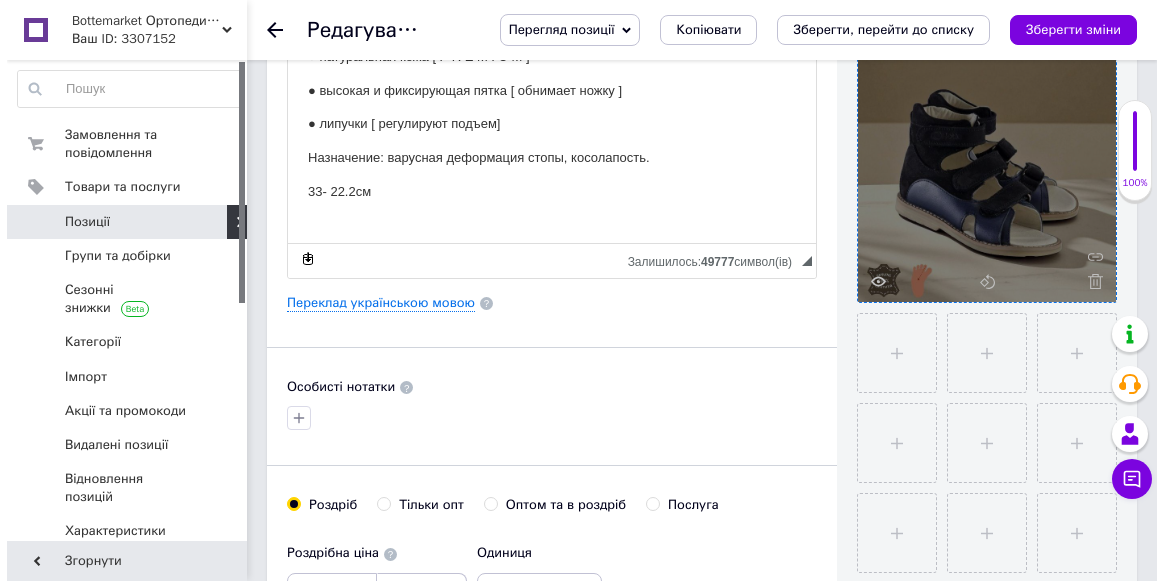 scroll, scrollTop: 0, scrollLeft: 0, axis: both 